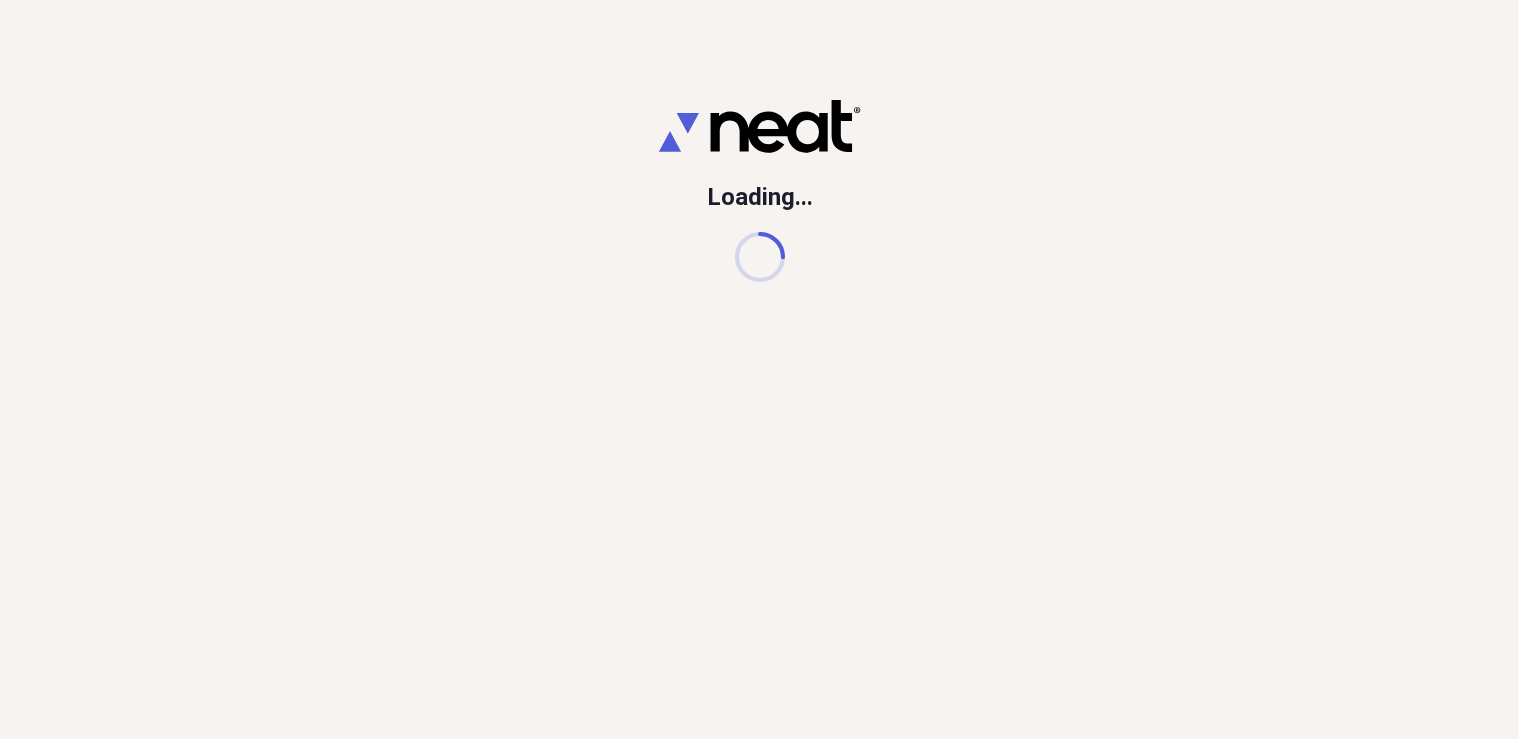 scroll, scrollTop: 0, scrollLeft: 0, axis: both 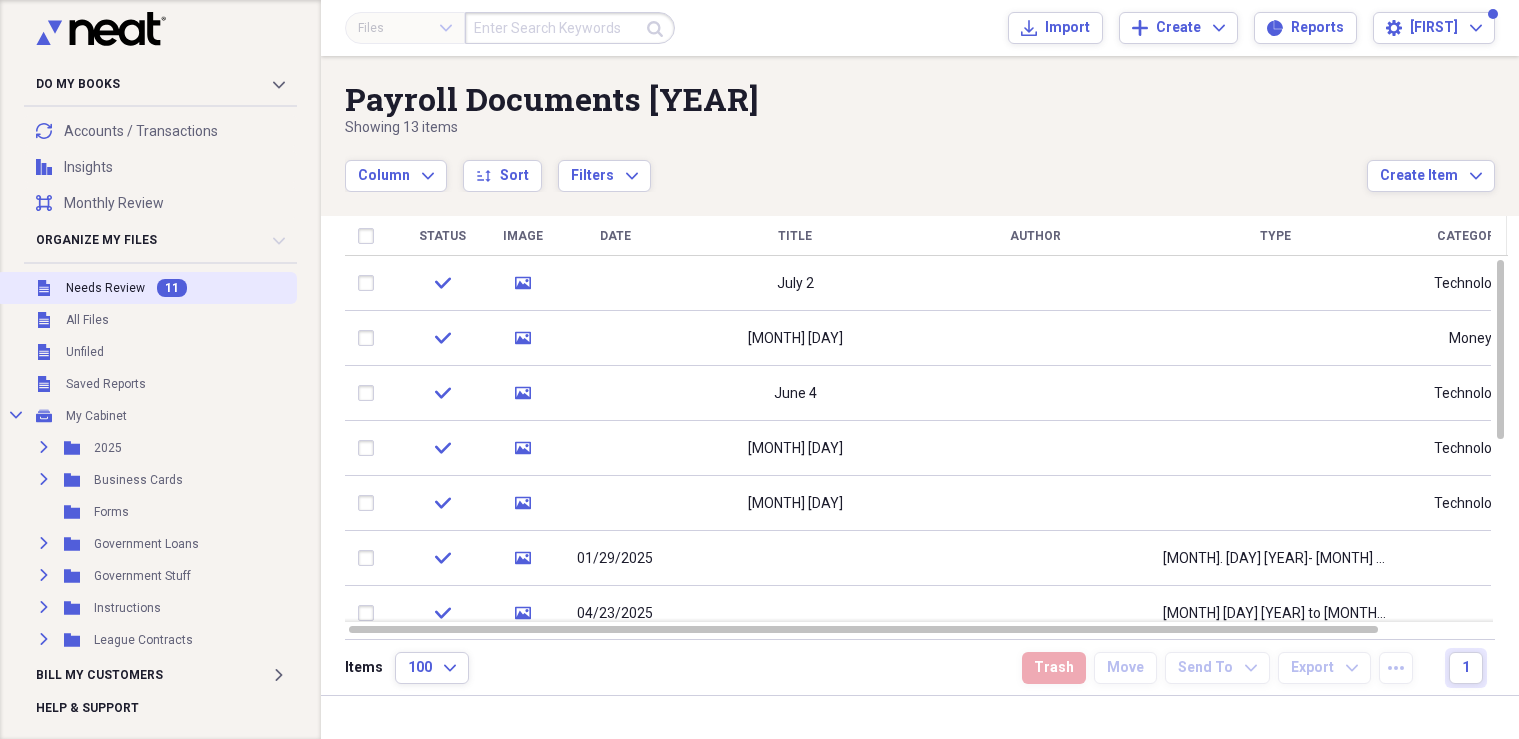 click on "Needs Review" at bounding box center [105, 288] 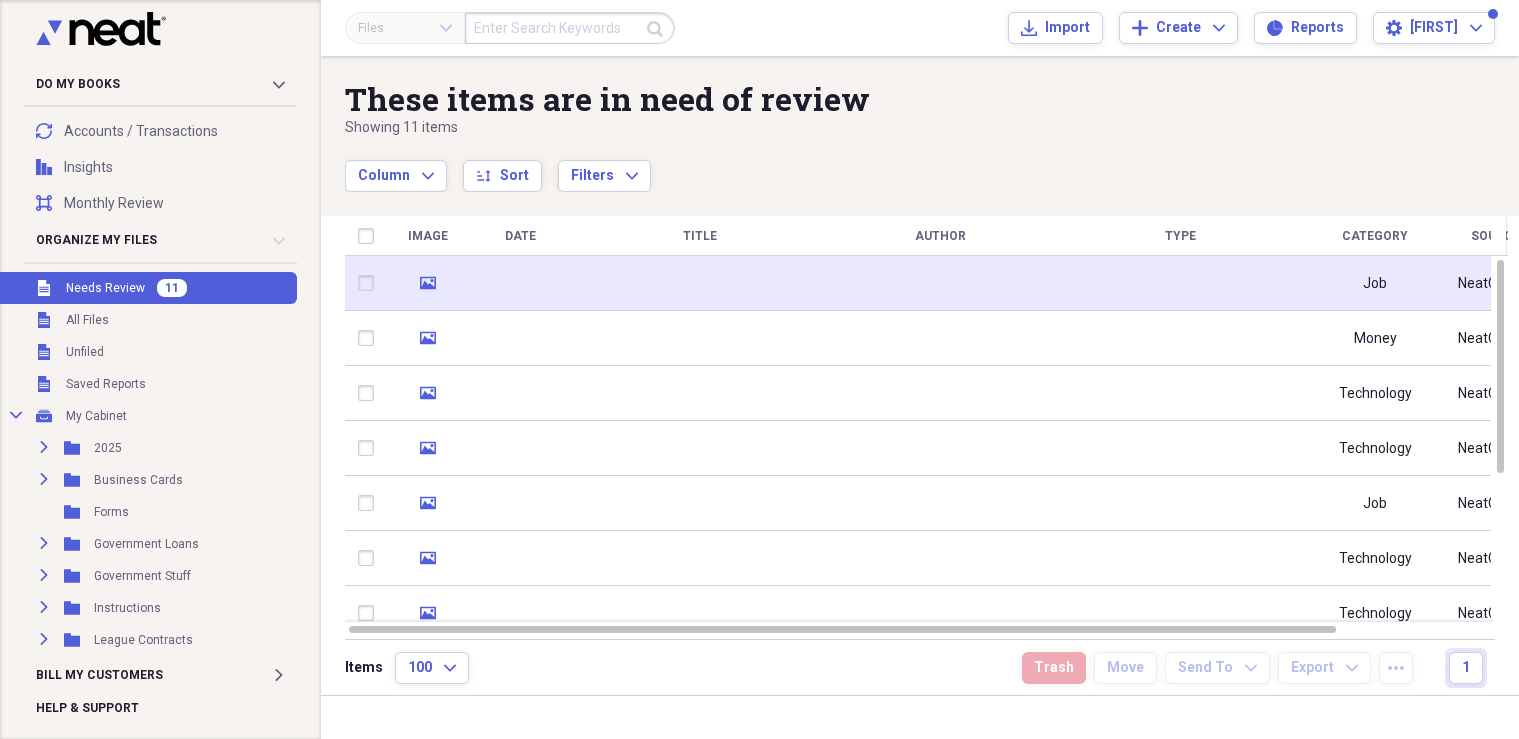 click at bounding box center (700, 283) 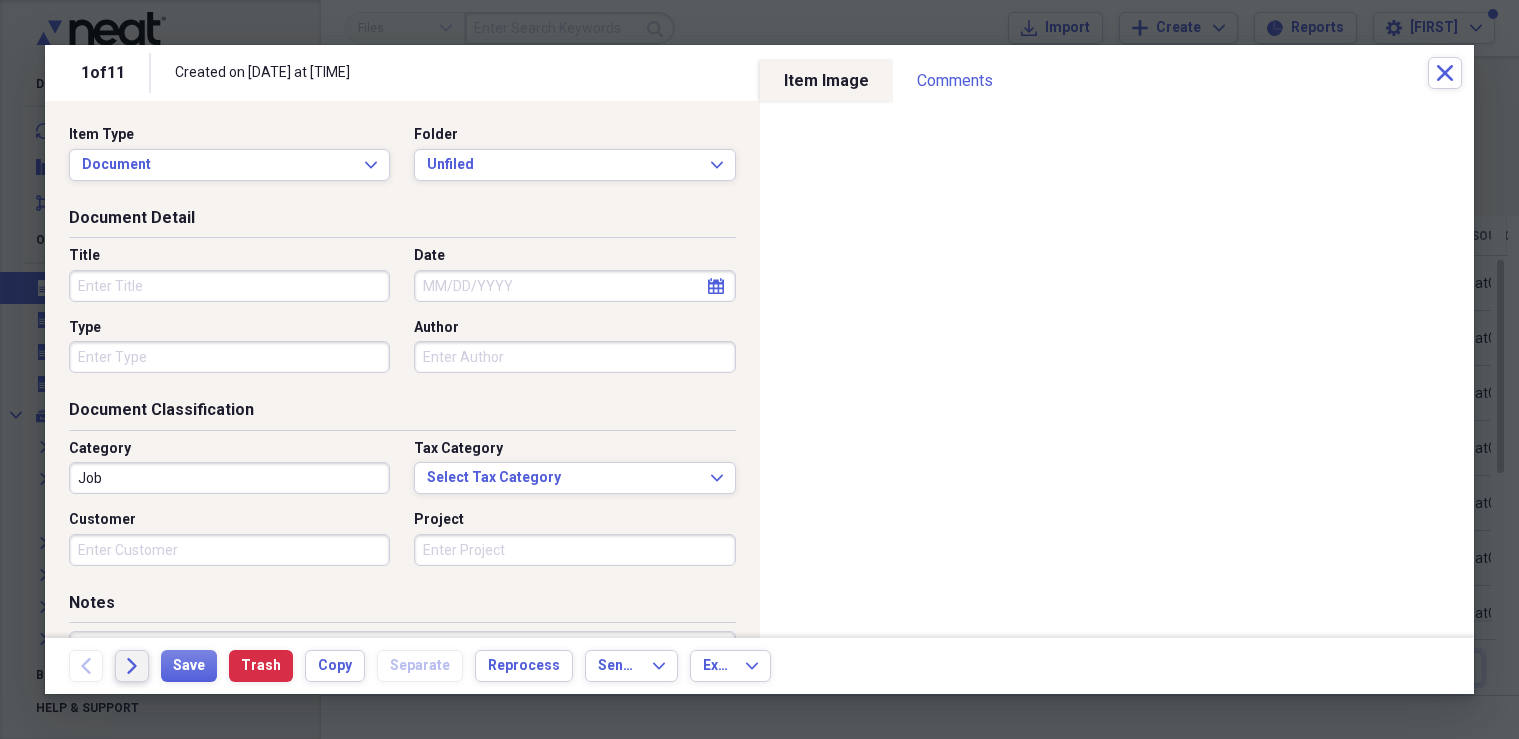 click 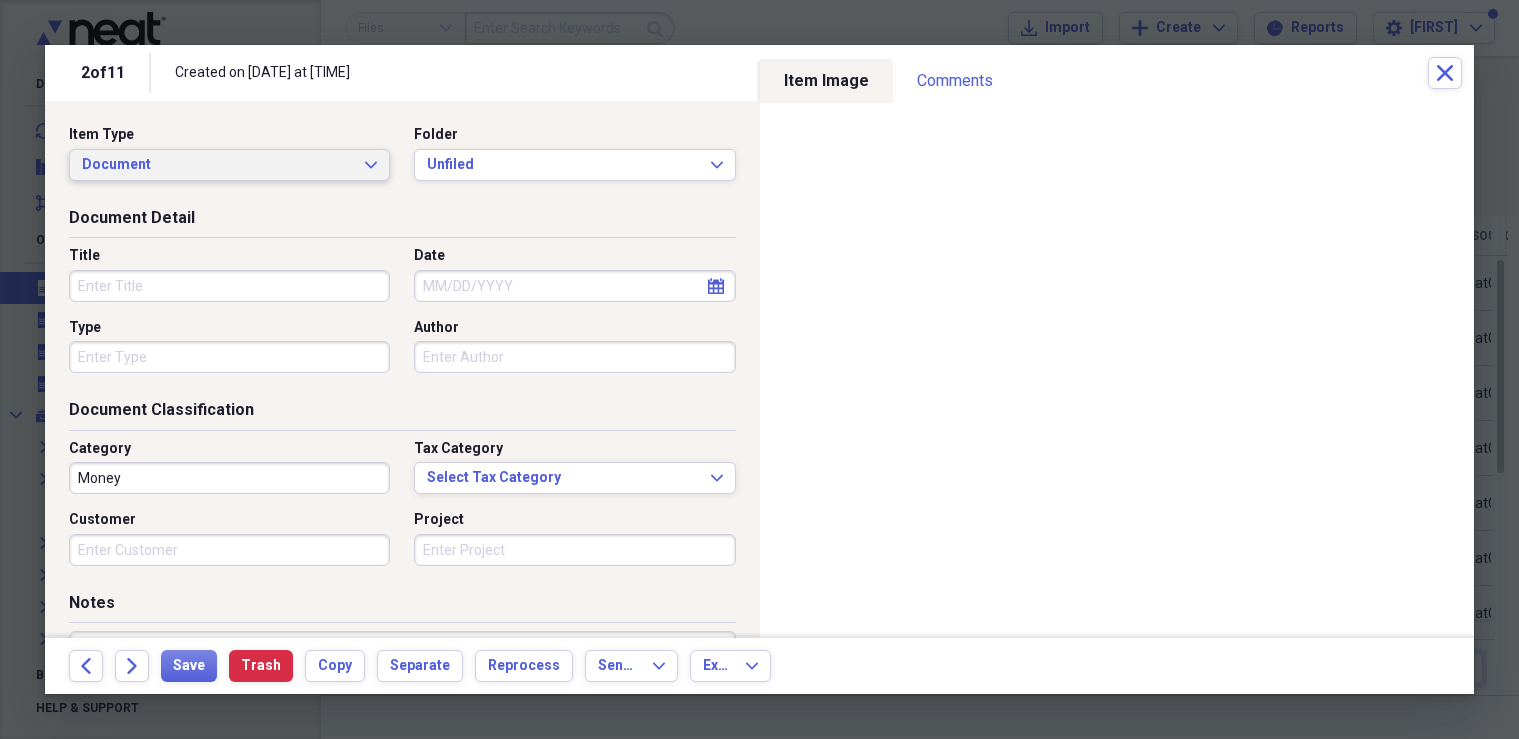 click on "Document Expand" at bounding box center (229, 165) 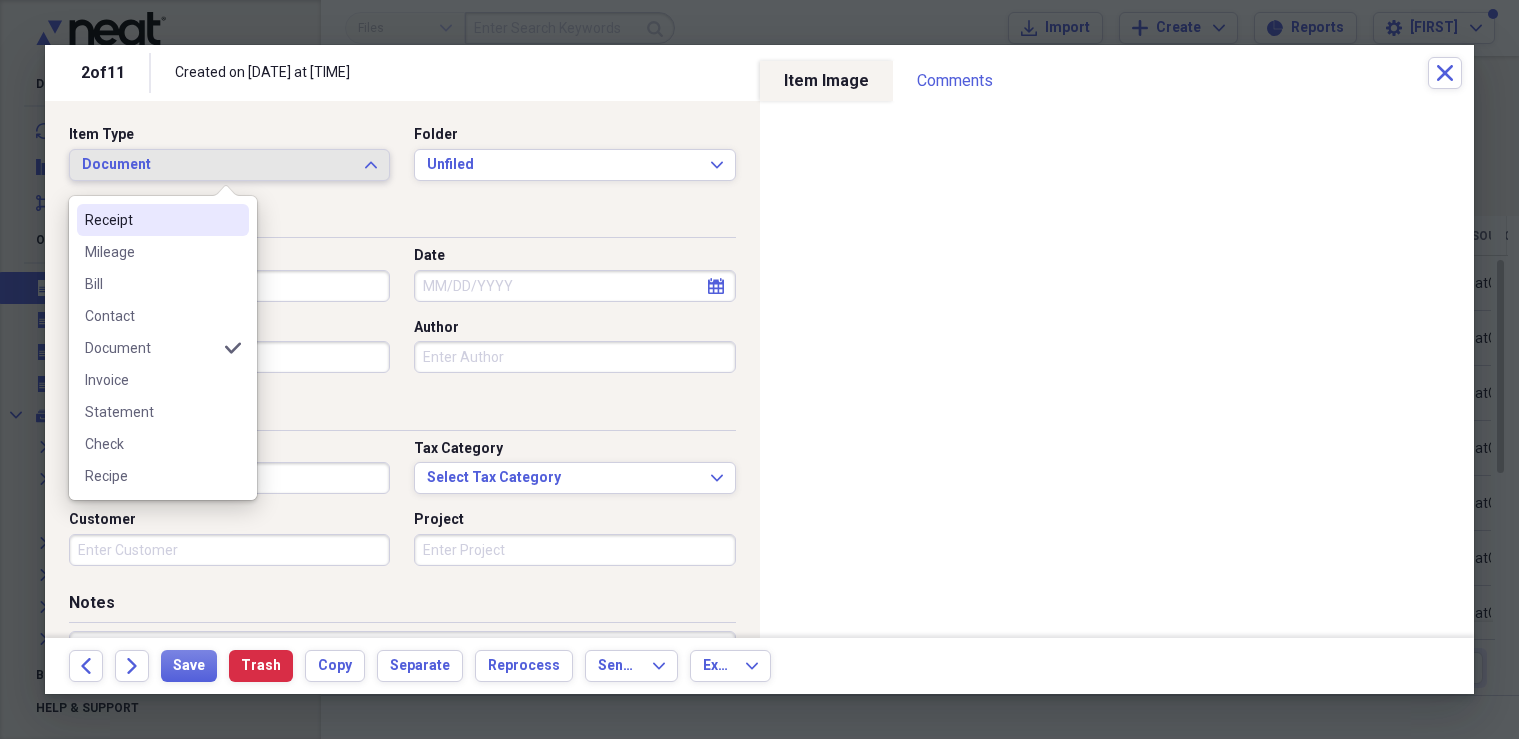 click on "Receipt" at bounding box center (151, 220) 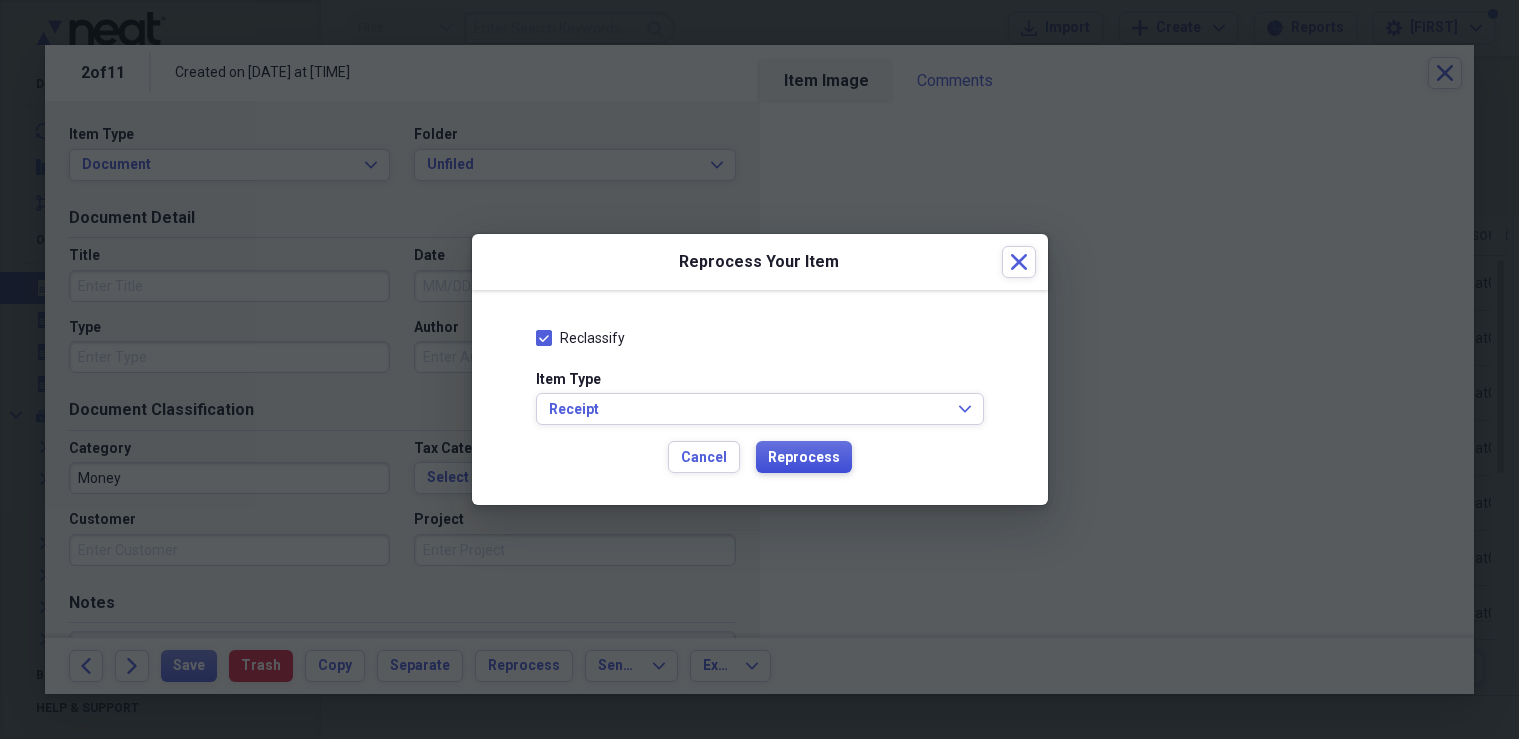 click on "Reprocess" at bounding box center (804, 458) 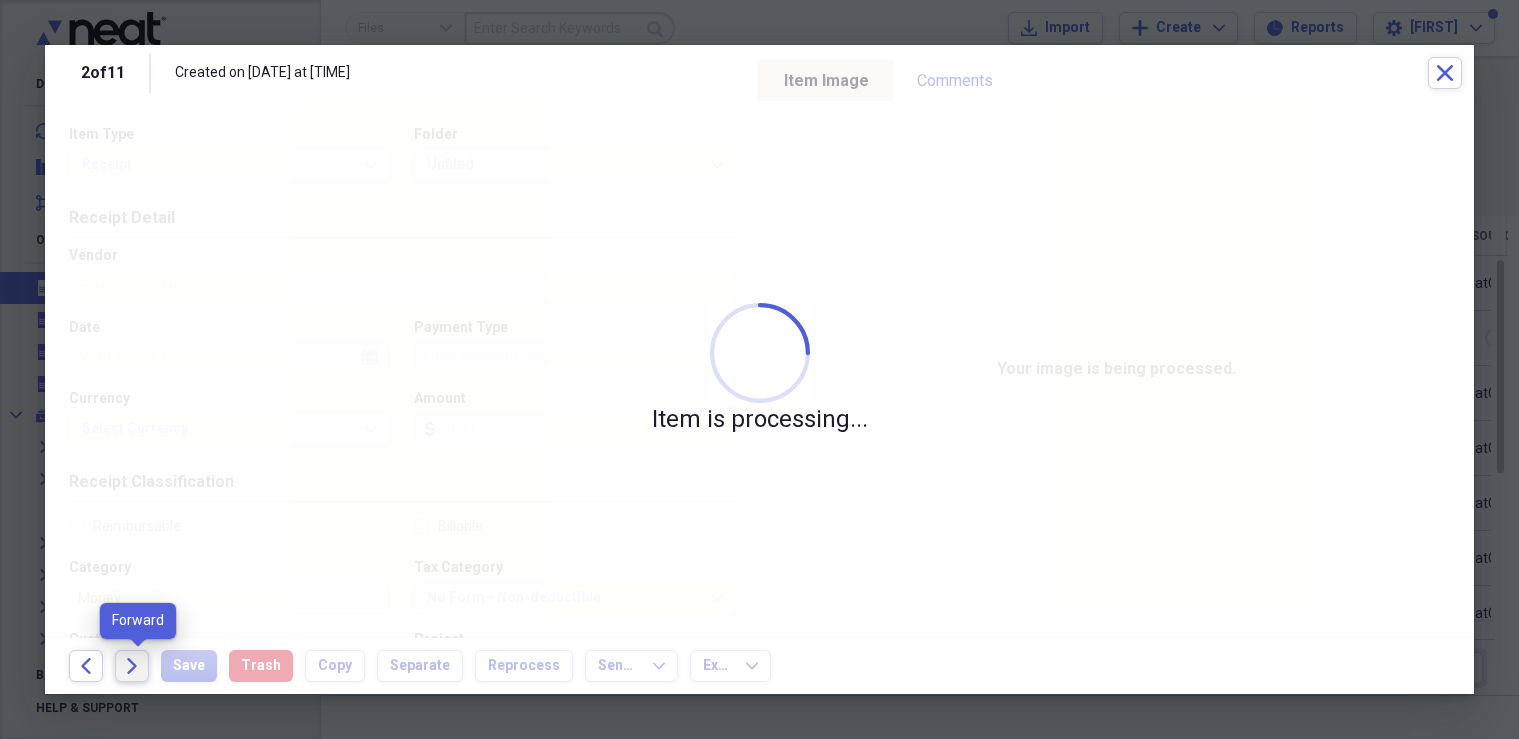 click on "Forward" 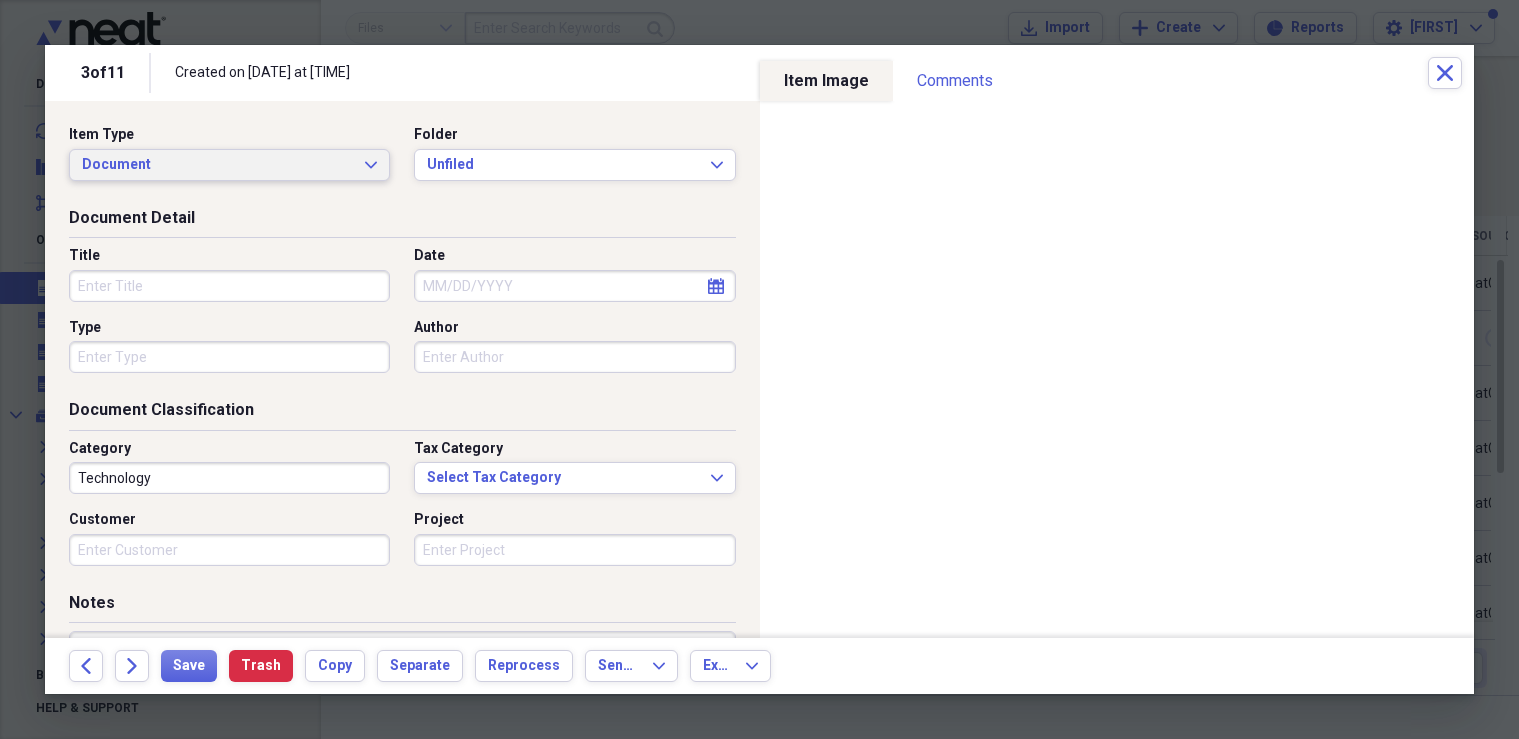 click on "Document" at bounding box center (217, 165) 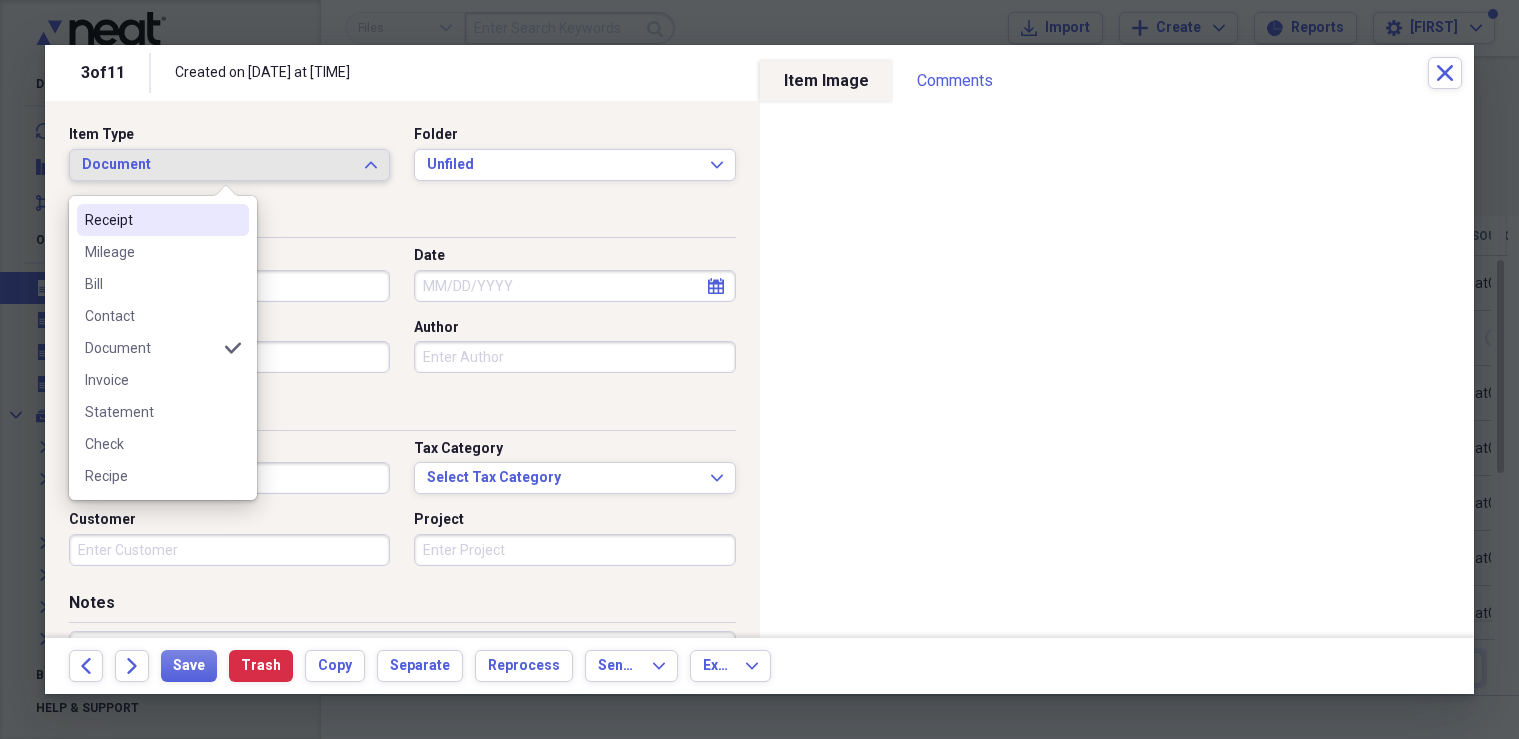 click on "Receipt" at bounding box center (151, 220) 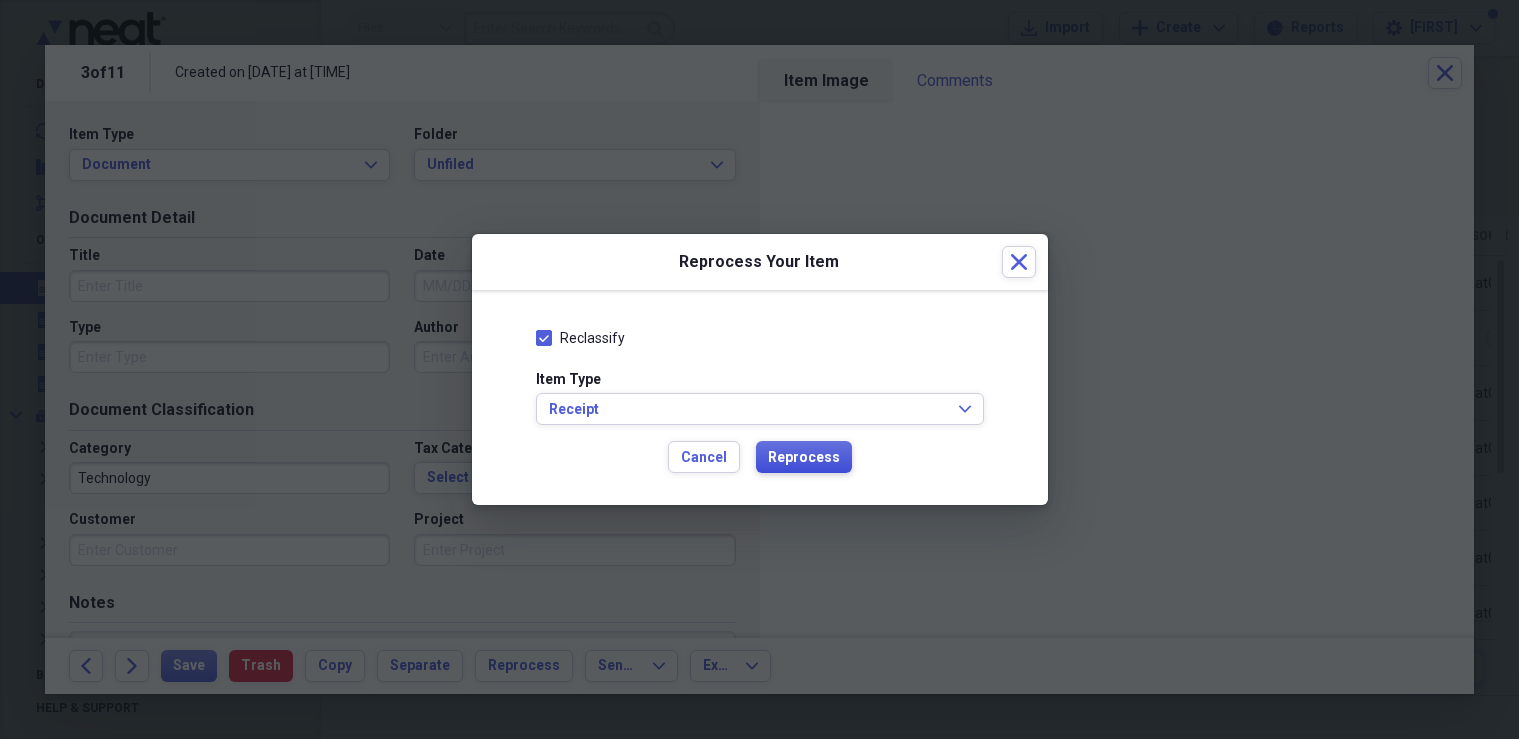 click on "Reprocess" at bounding box center [804, 458] 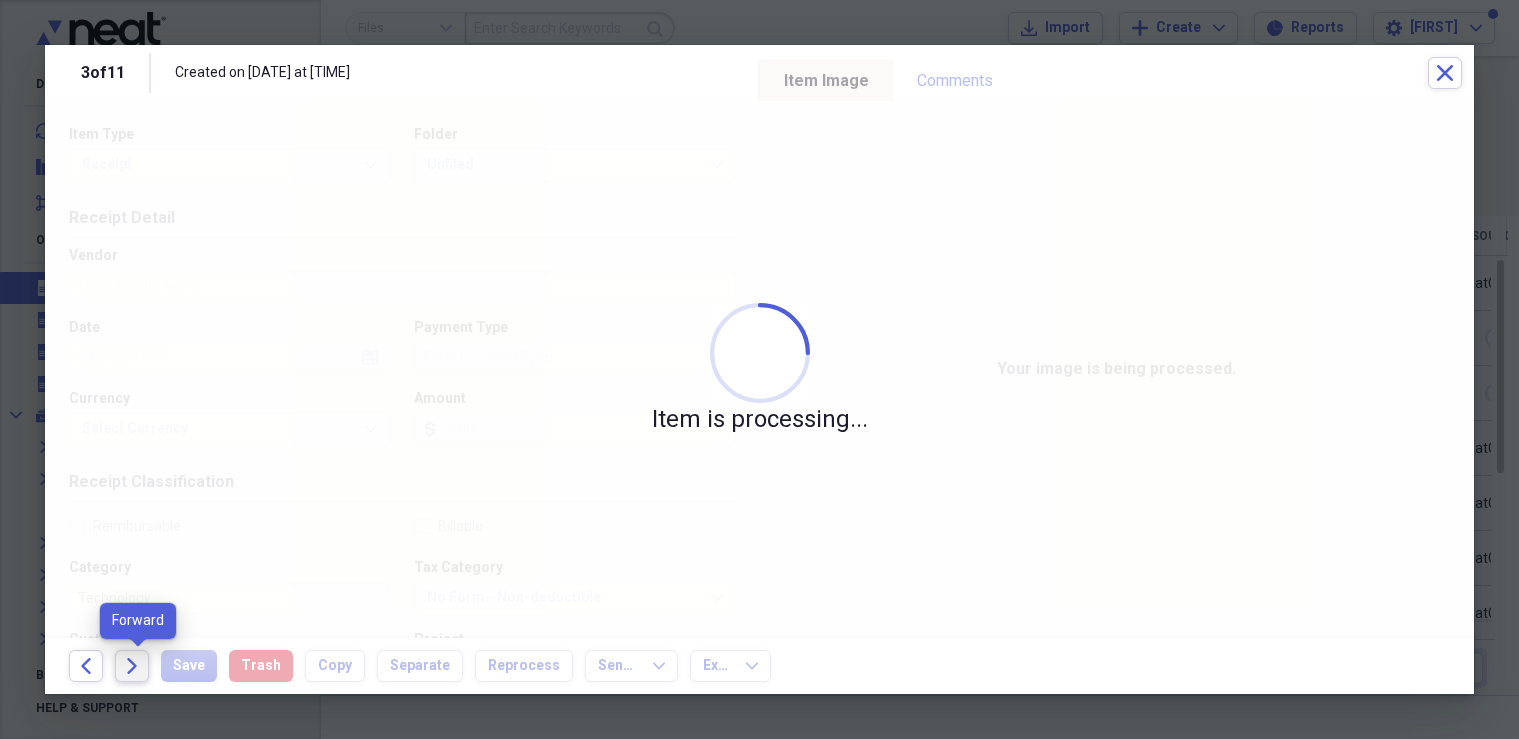 click on "Forward" 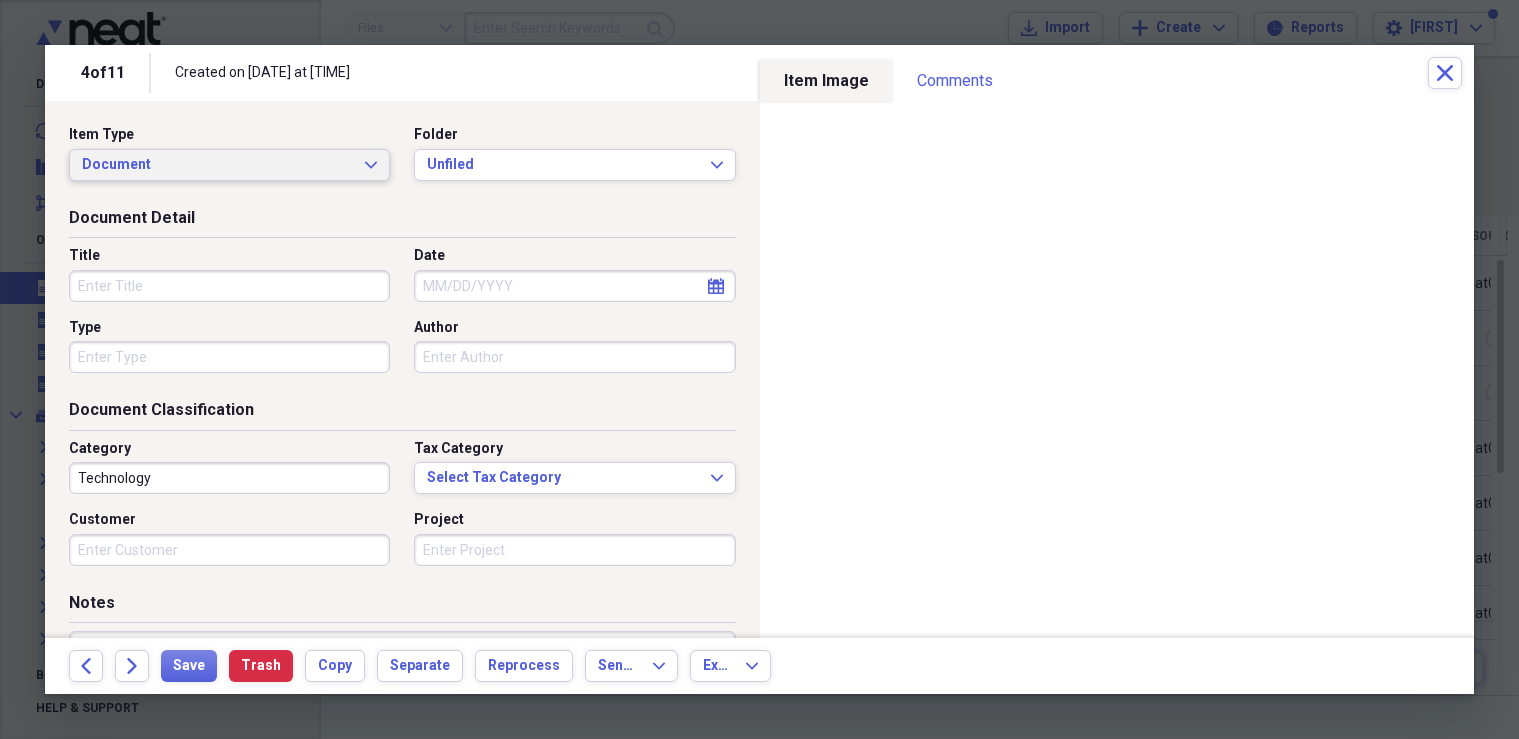 click on "Document" at bounding box center [217, 165] 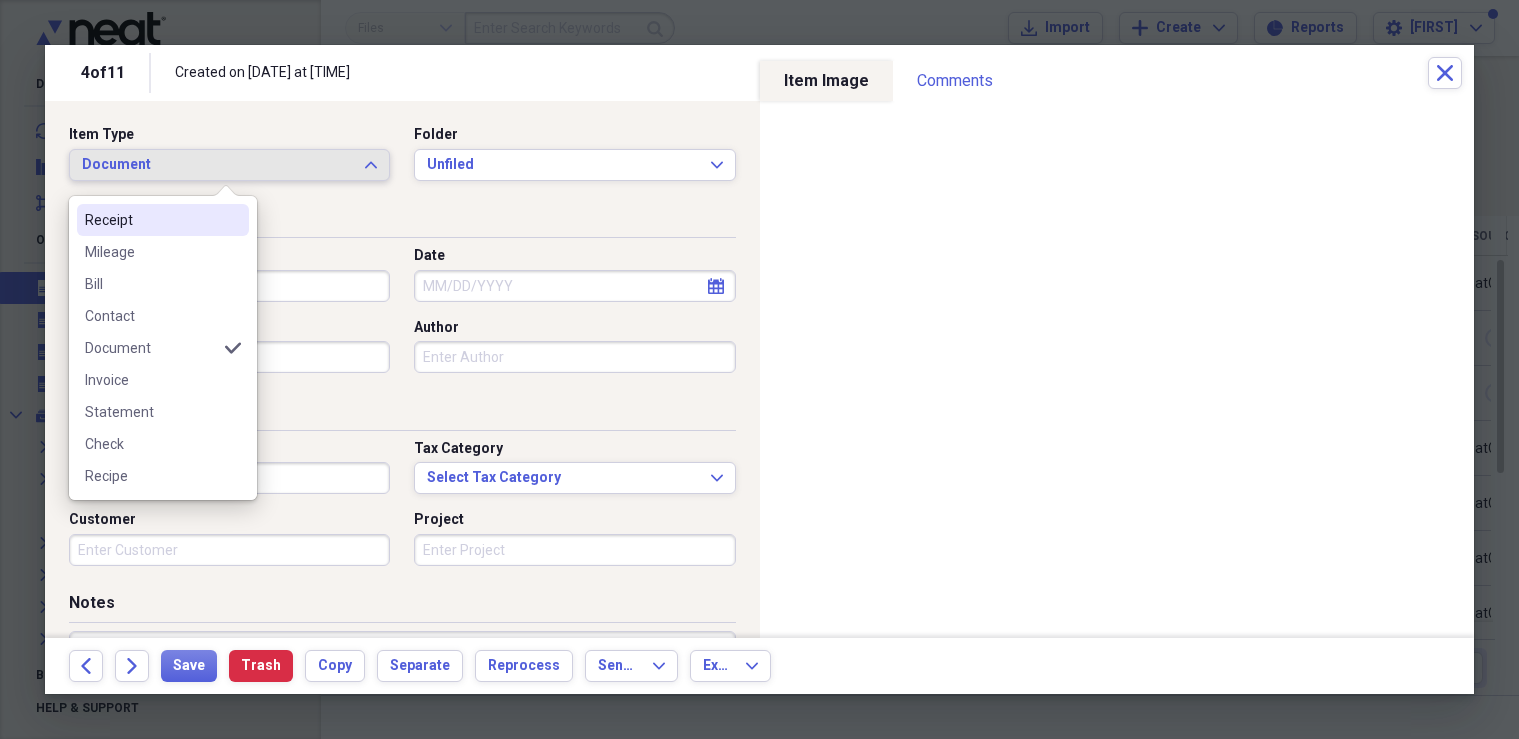 click on "Receipt" at bounding box center [151, 220] 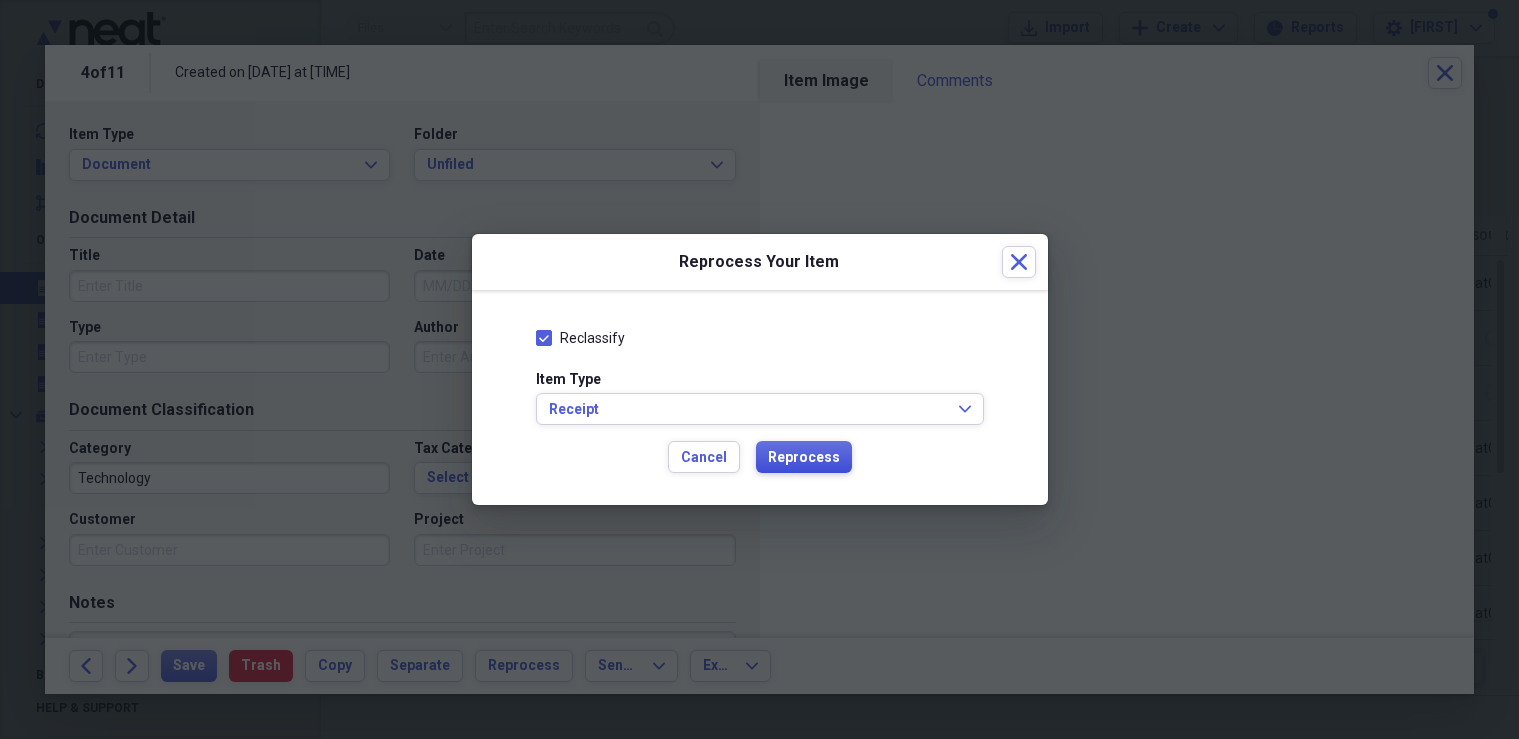 click on "Reprocess" at bounding box center [804, 458] 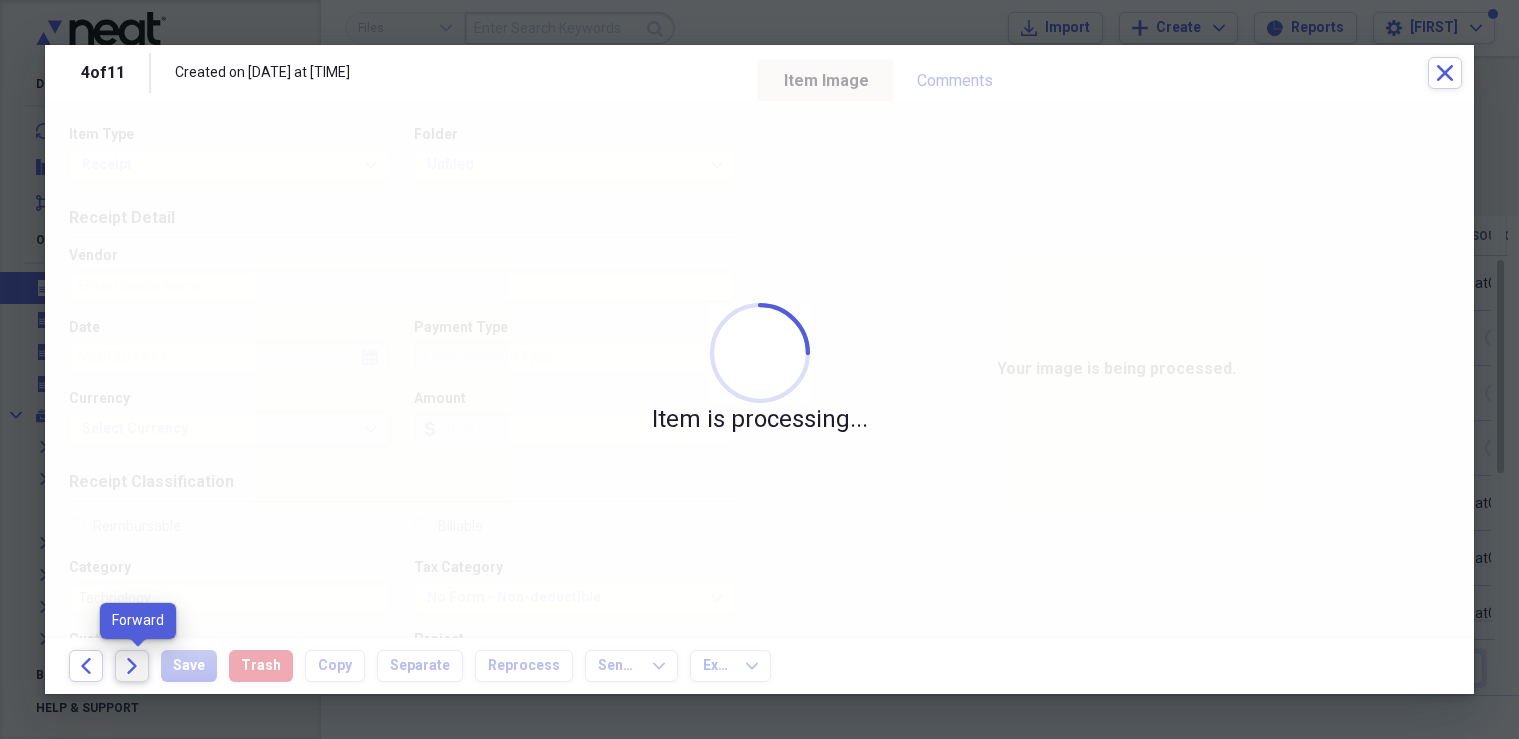 click on "Forward" 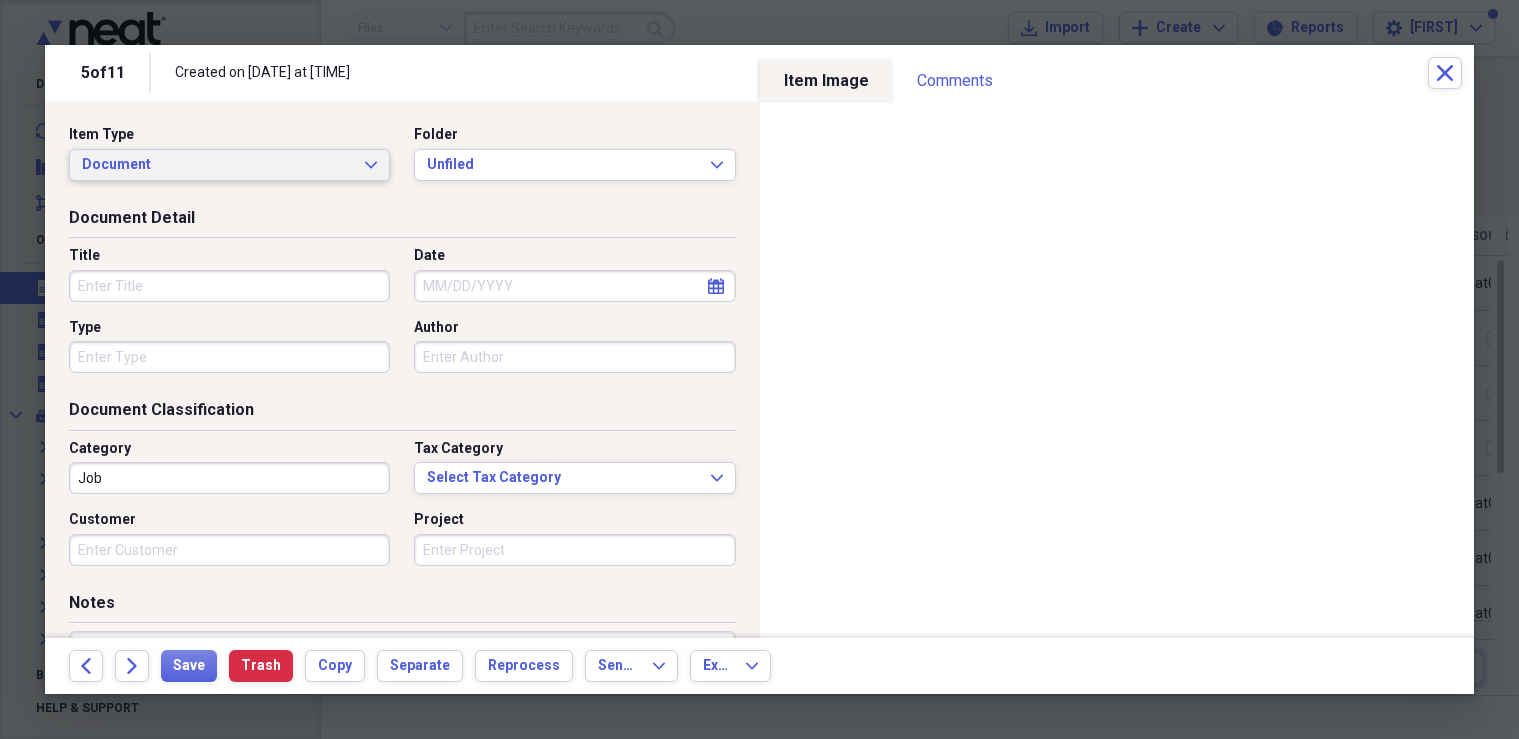 click on "Expand" 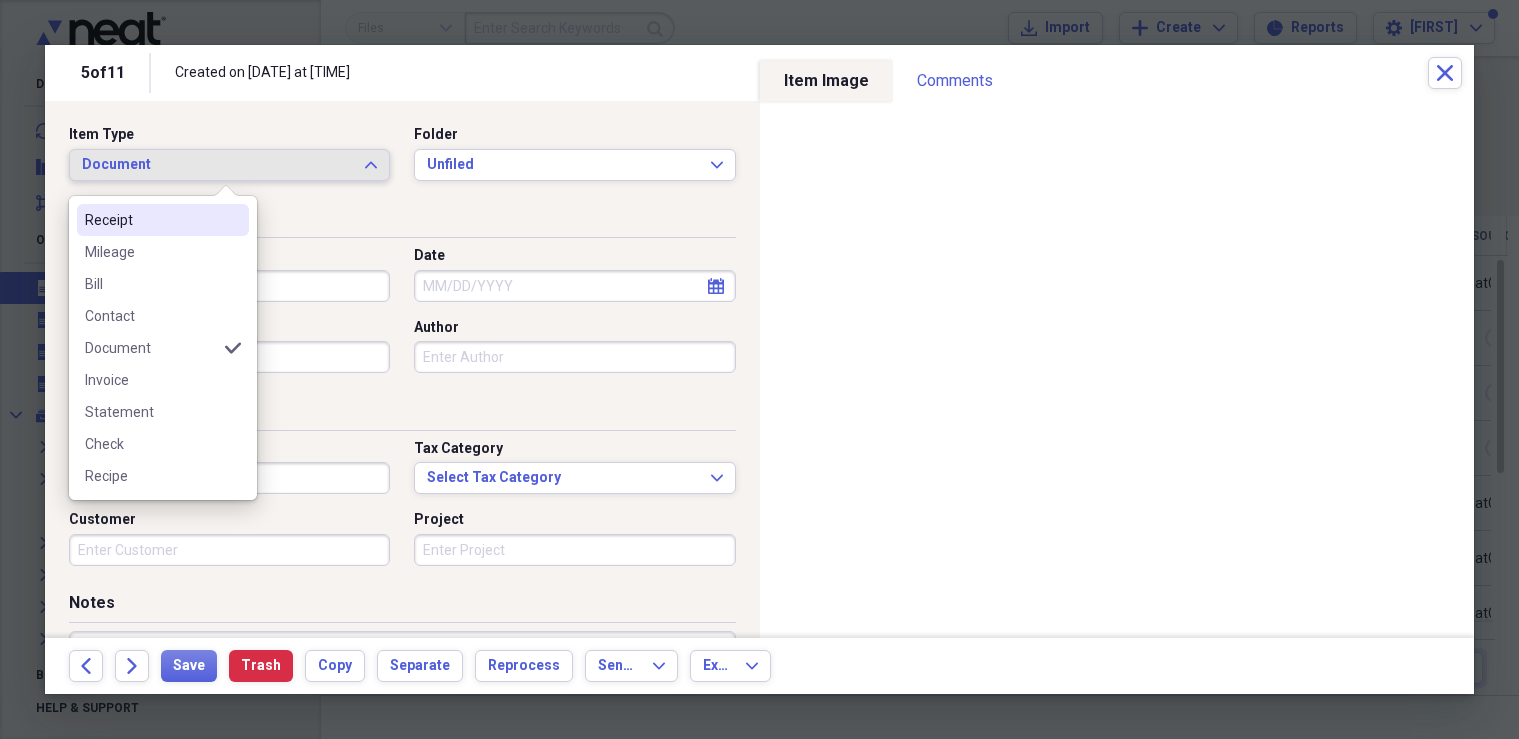 click on "Receipt" at bounding box center (163, 220) 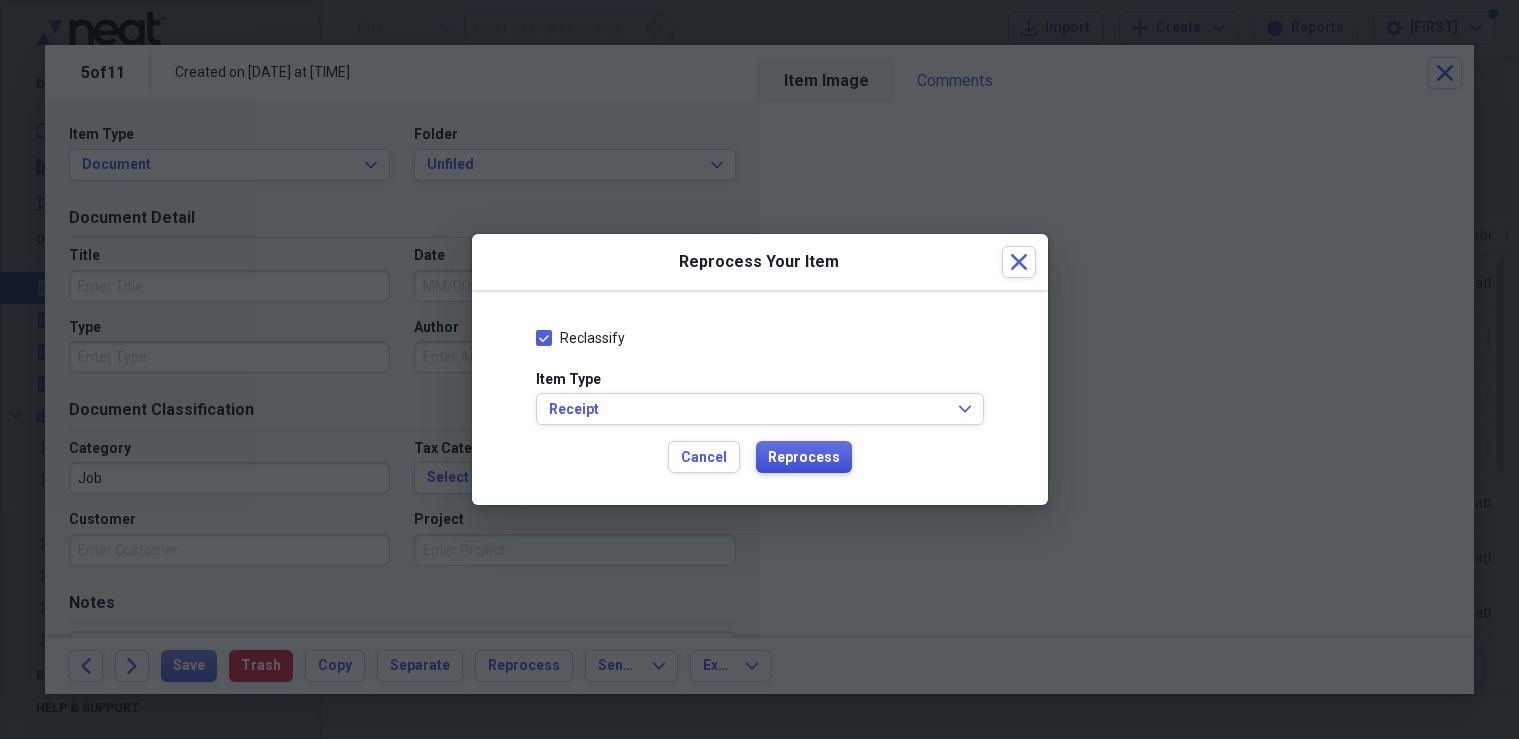 click on "Reprocess" at bounding box center (804, 458) 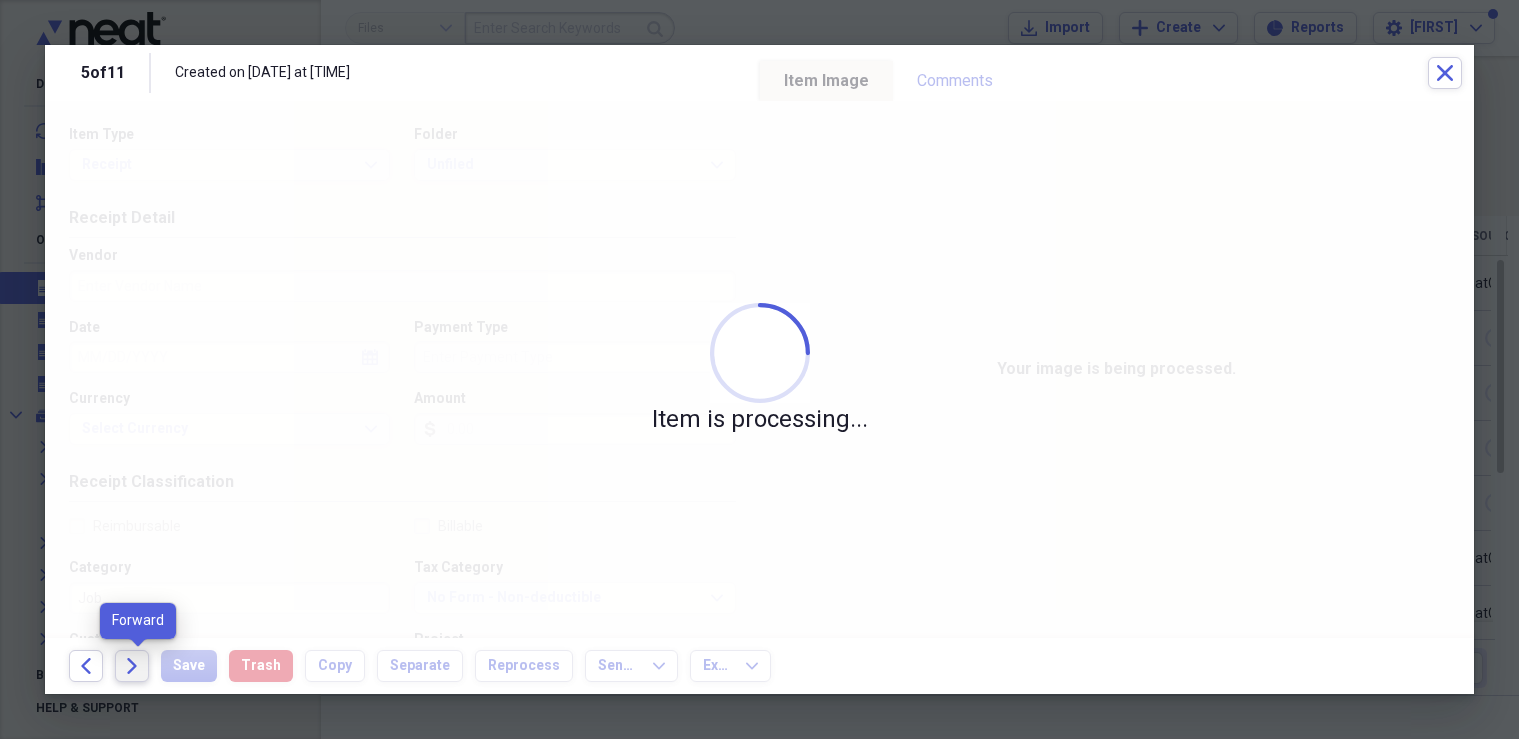 click on "Forward" at bounding box center (132, 666) 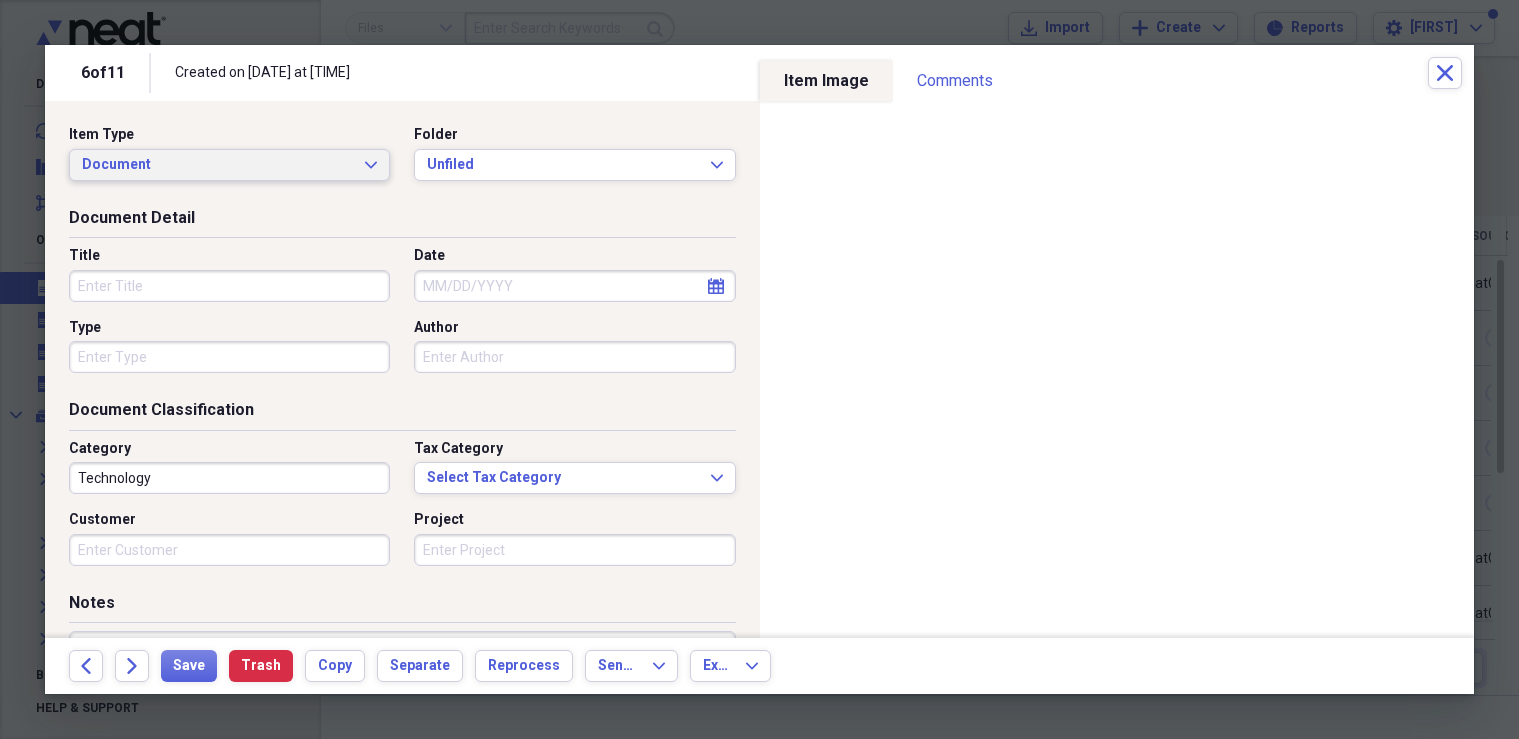 click on "Document" at bounding box center (217, 165) 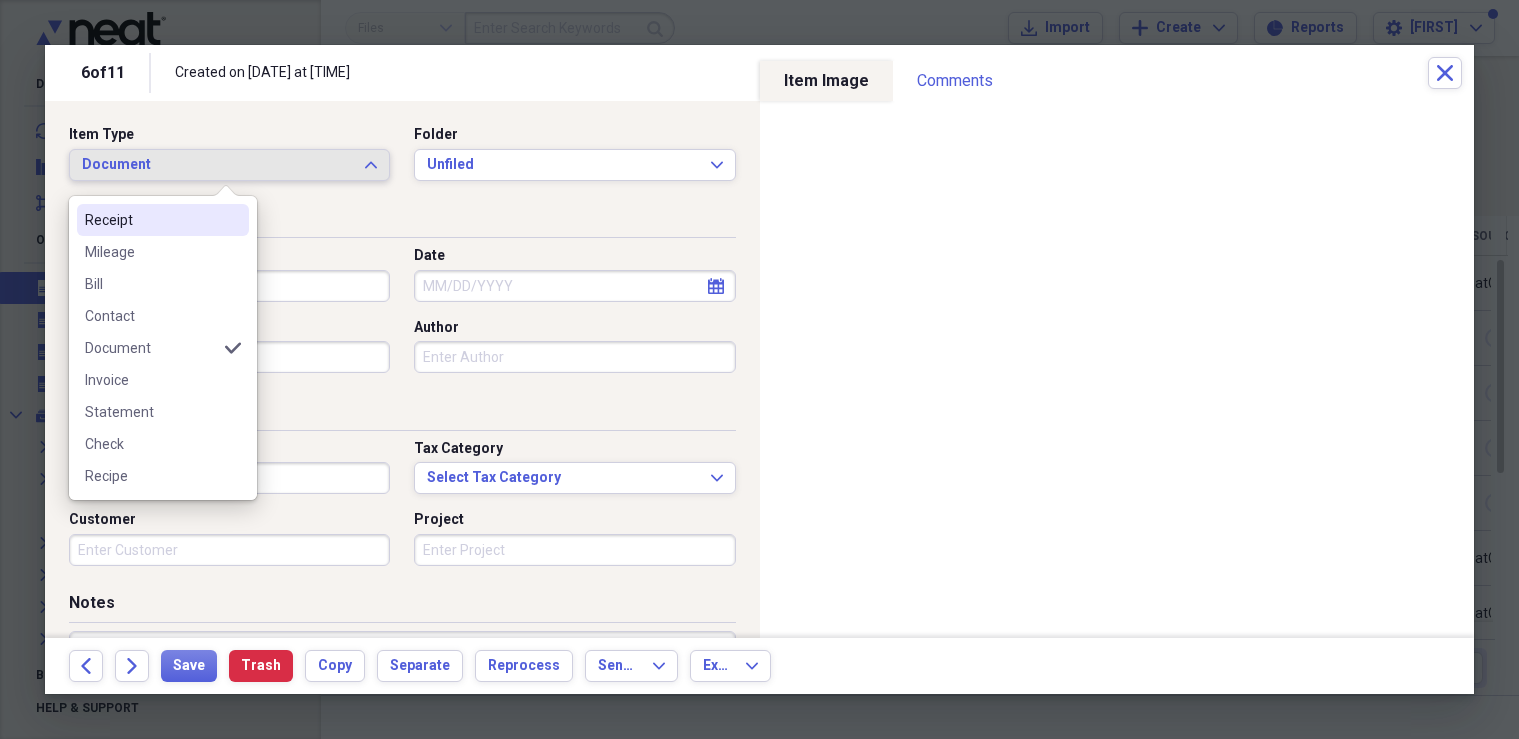 click on "Receipt" at bounding box center (151, 220) 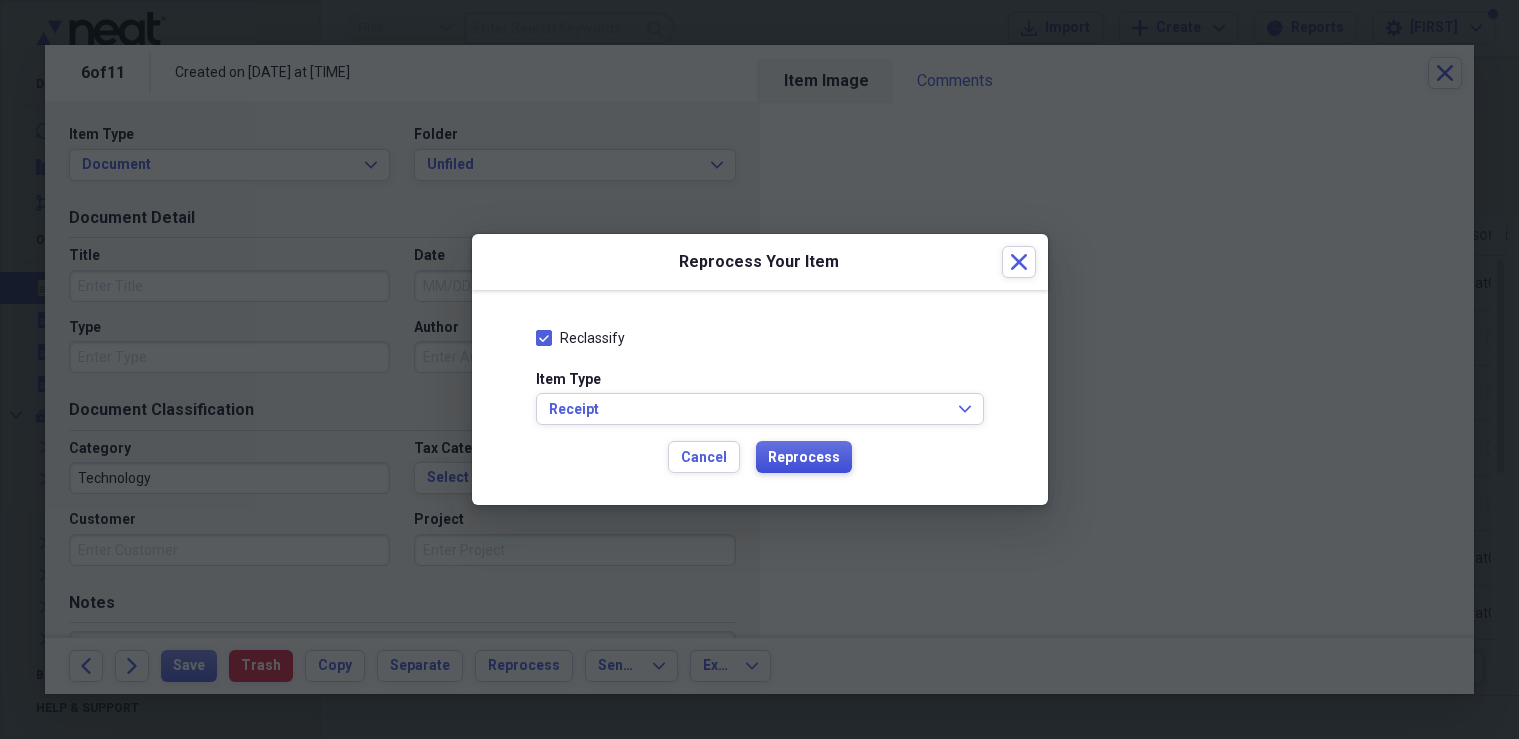 click on "Reprocess" at bounding box center [804, 458] 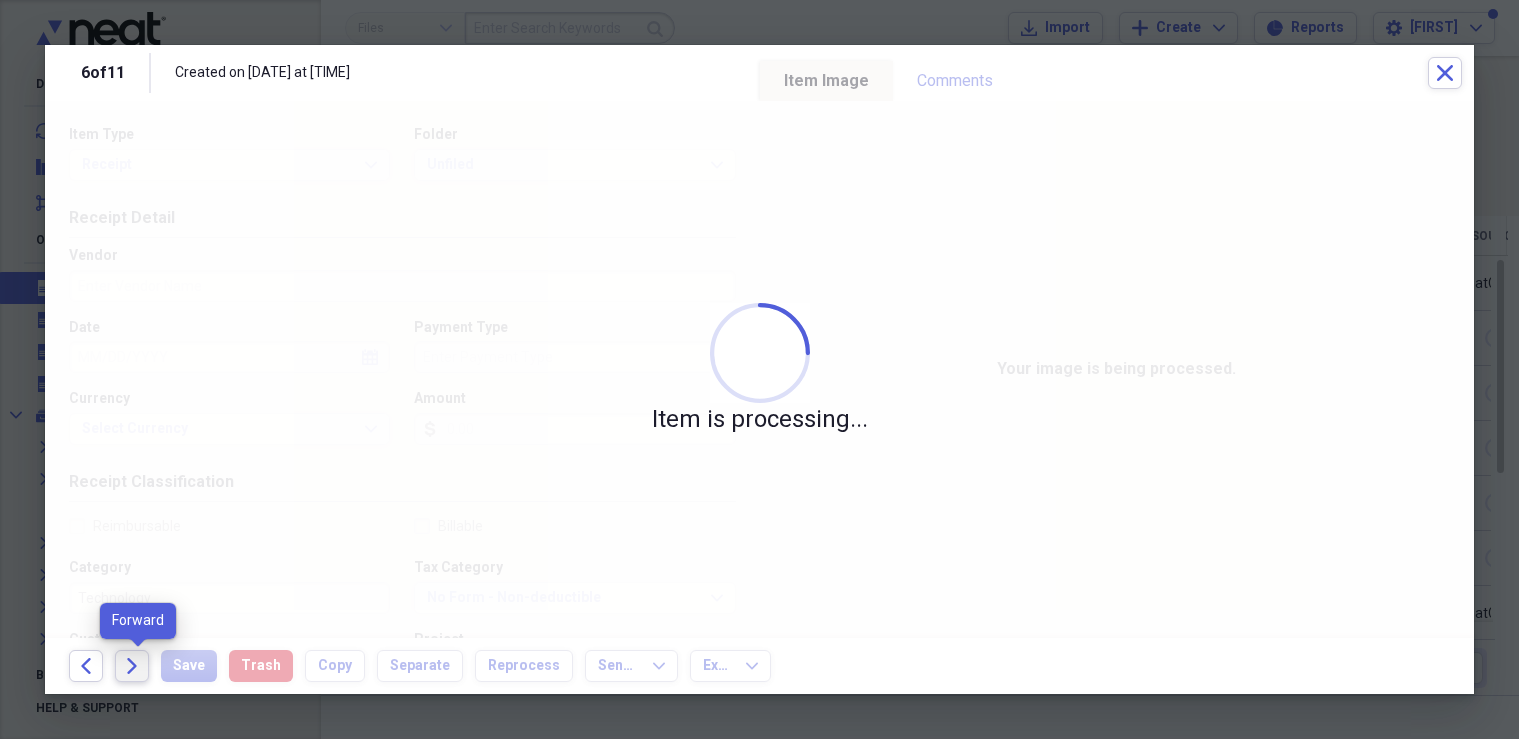 click on "Forward" 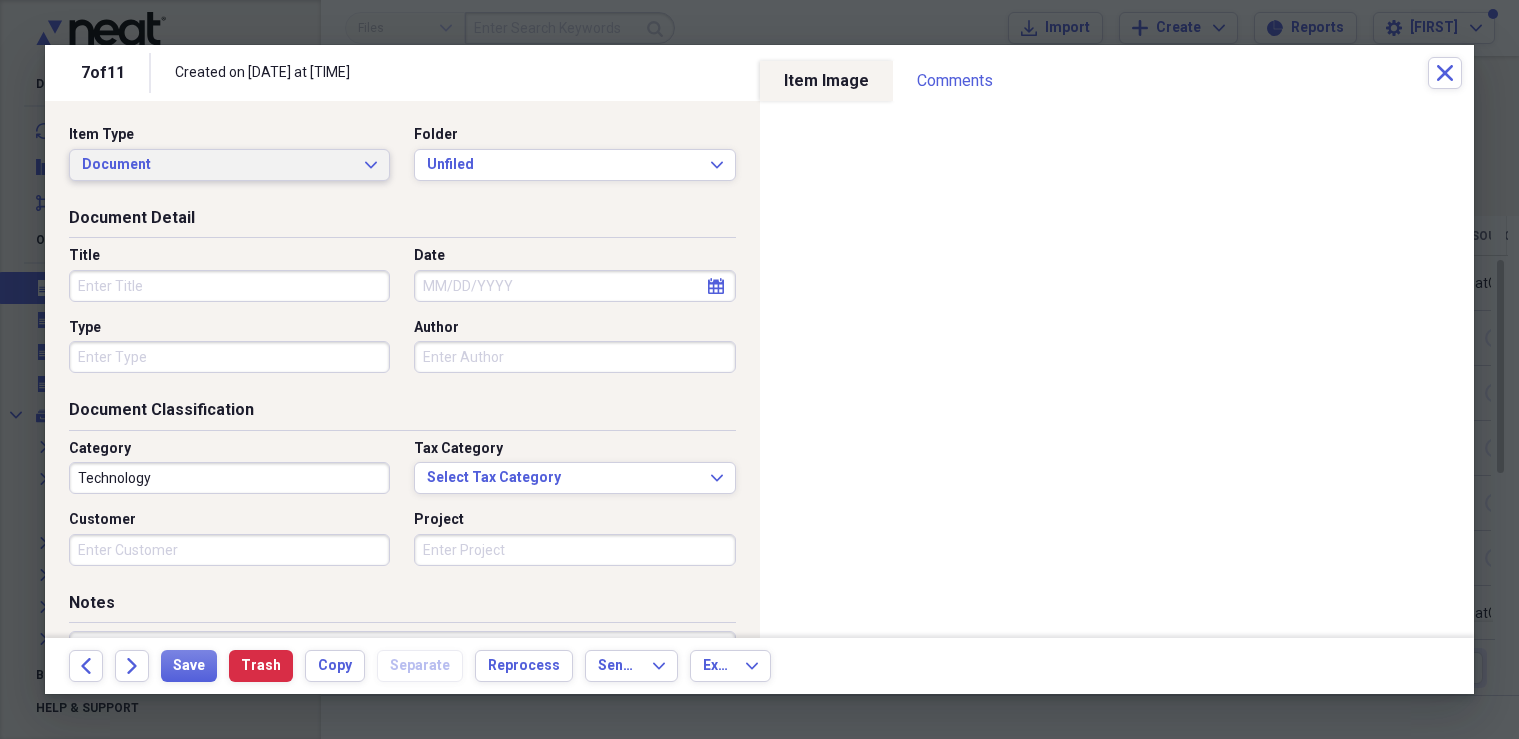 click on "Document" at bounding box center [217, 165] 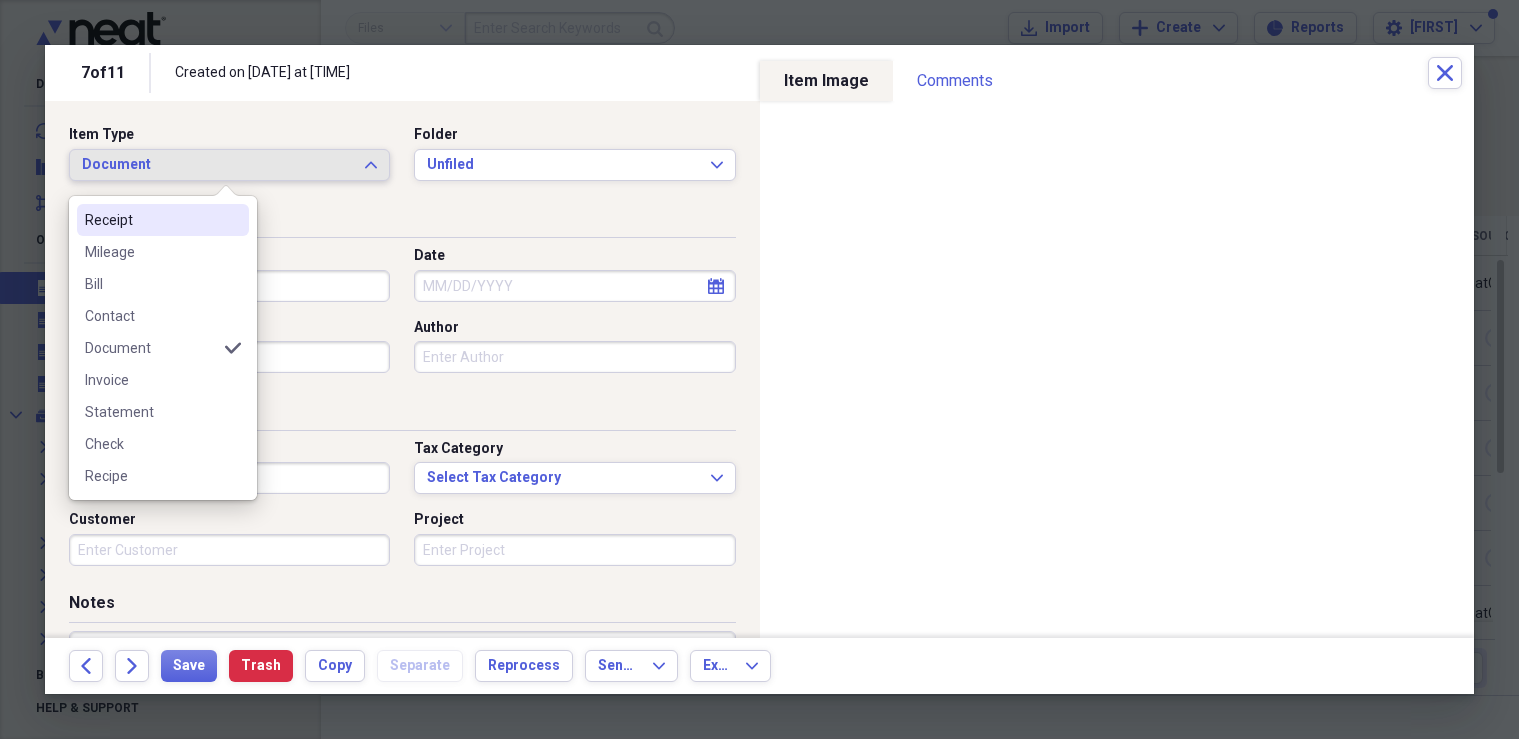 click at bounding box center (233, 220) 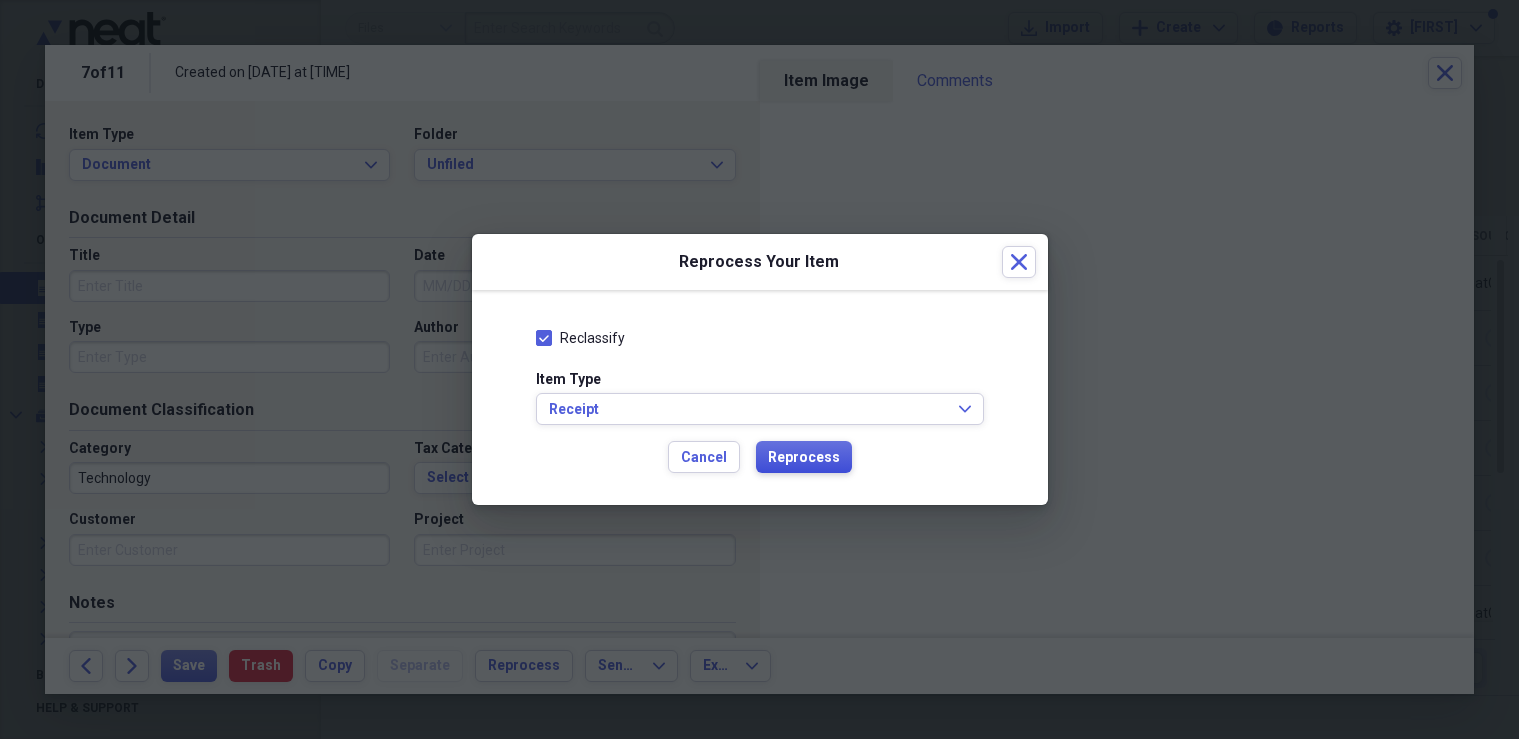 click on "Reprocess" at bounding box center (804, 457) 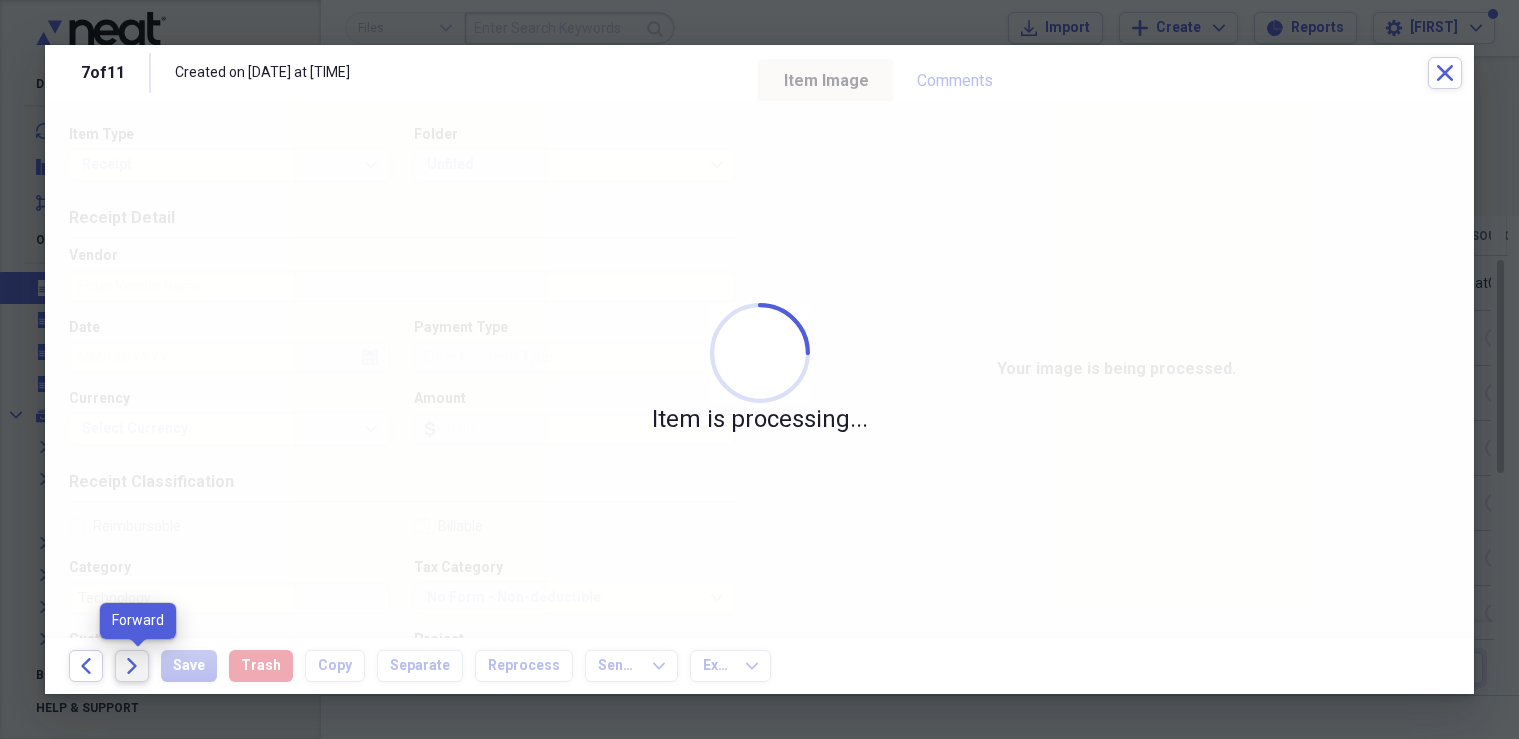 drag, startPoint x: 152, startPoint y: 660, endPoint x: 142, endPoint y: 661, distance: 10.049875 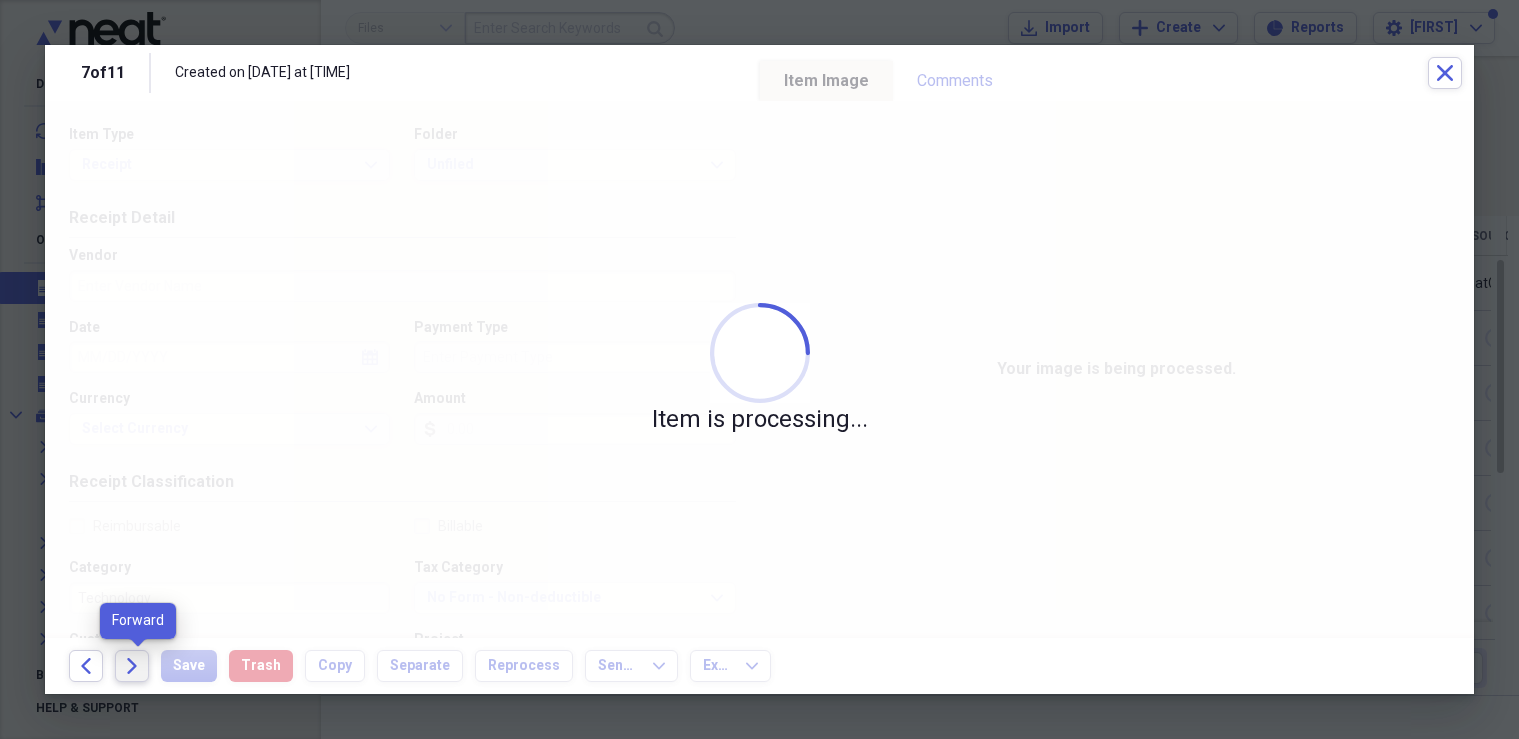 click on "Forward" at bounding box center [138, 666] 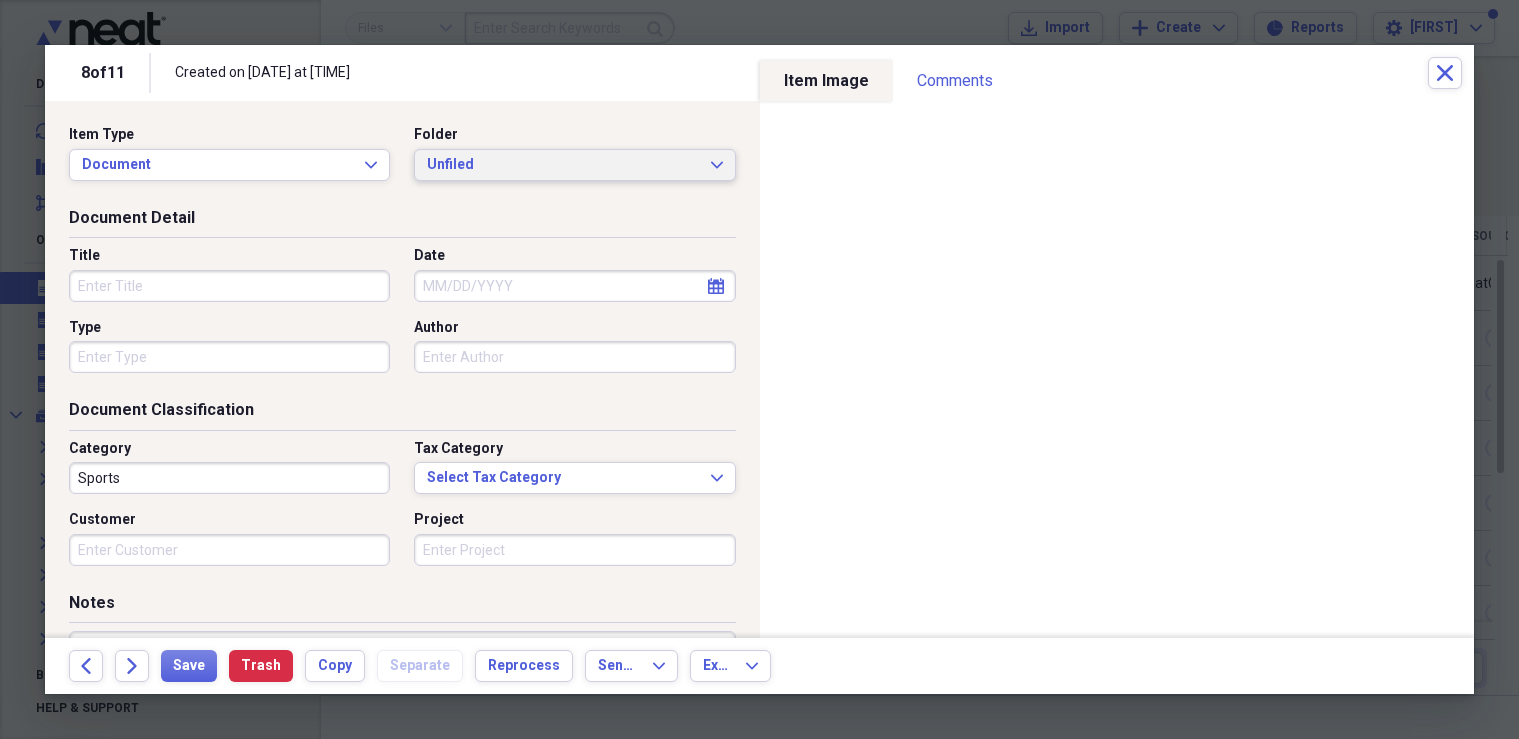 click on "Expand" 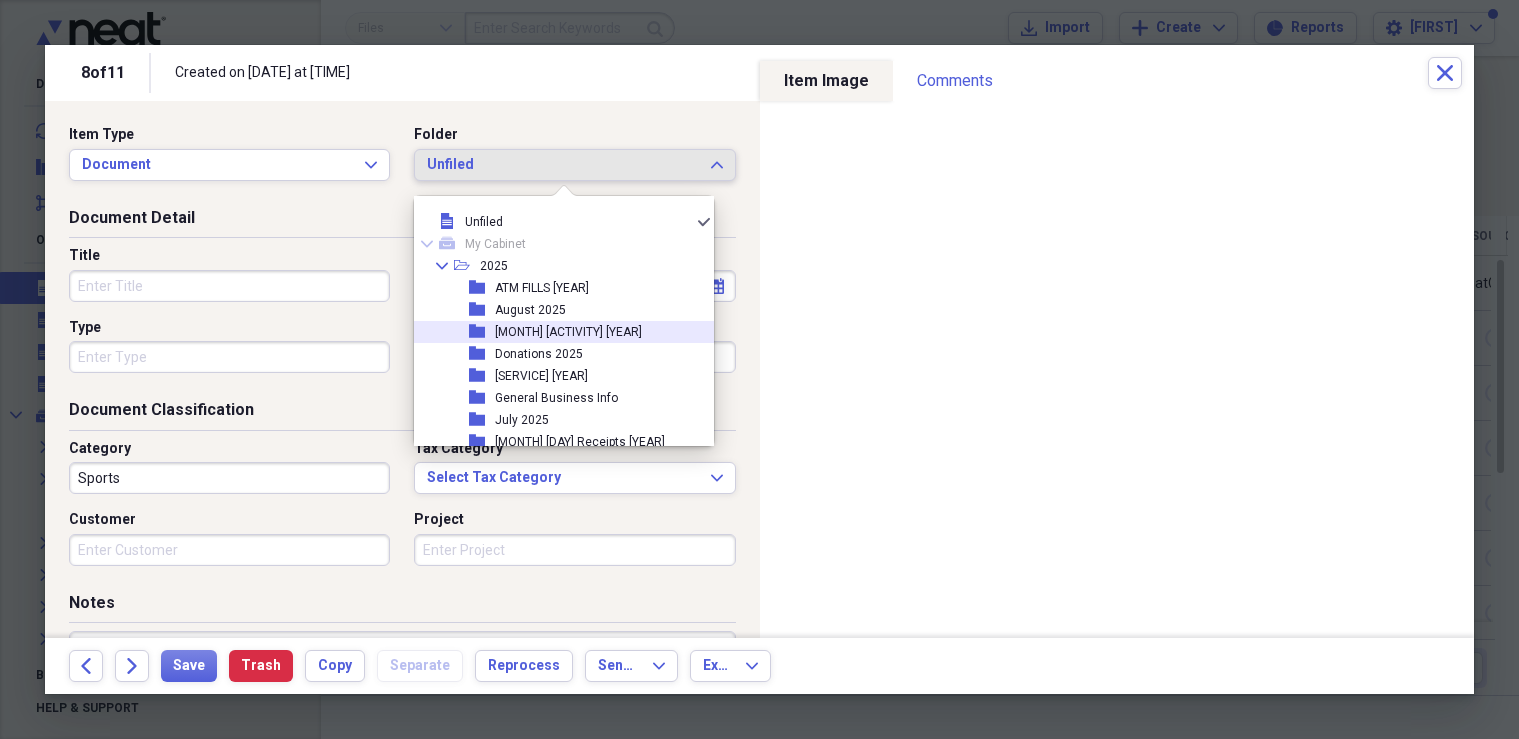 click on "[MONTH] [ACTIVITY] [YEAR]" at bounding box center (568, 332) 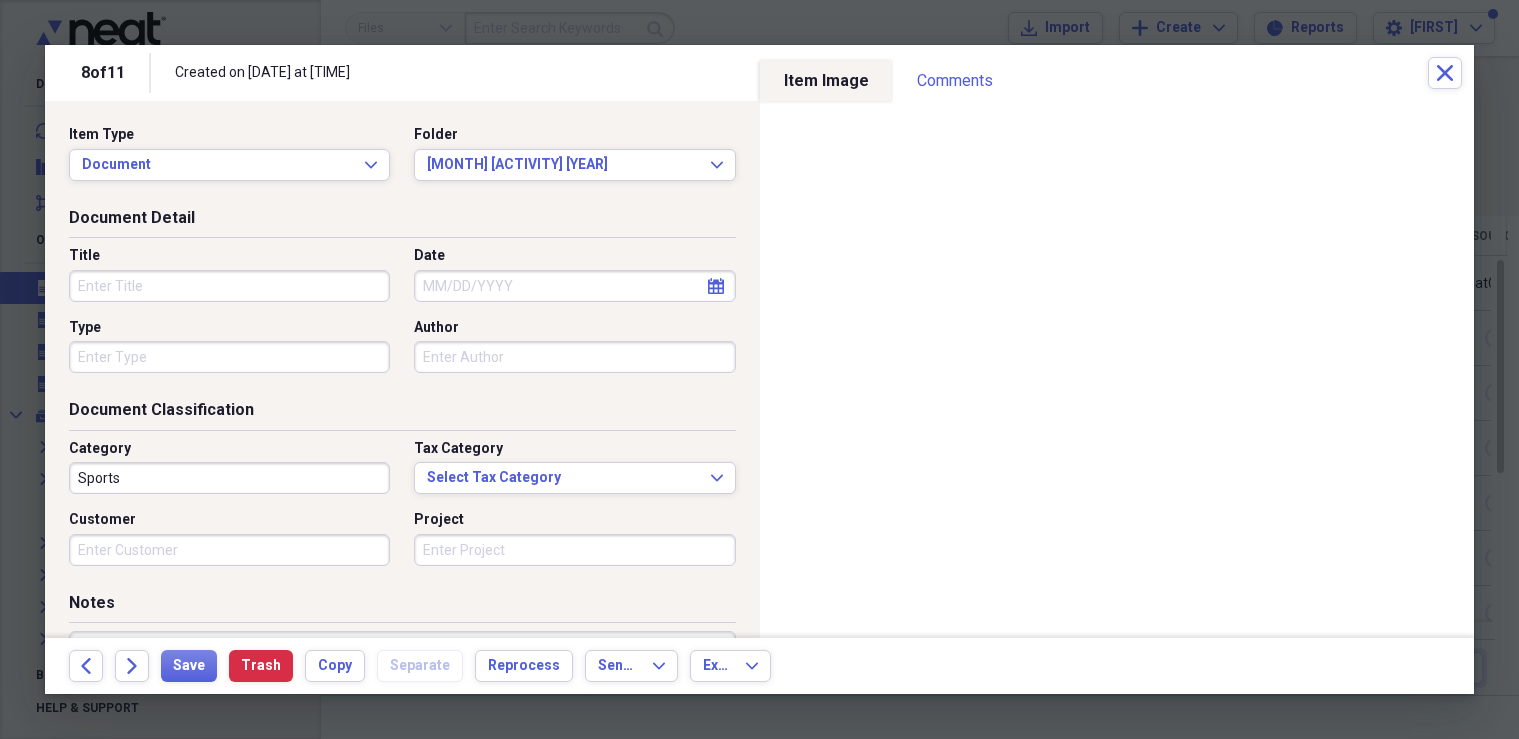 click on "Category Sports" at bounding box center [235, 467] 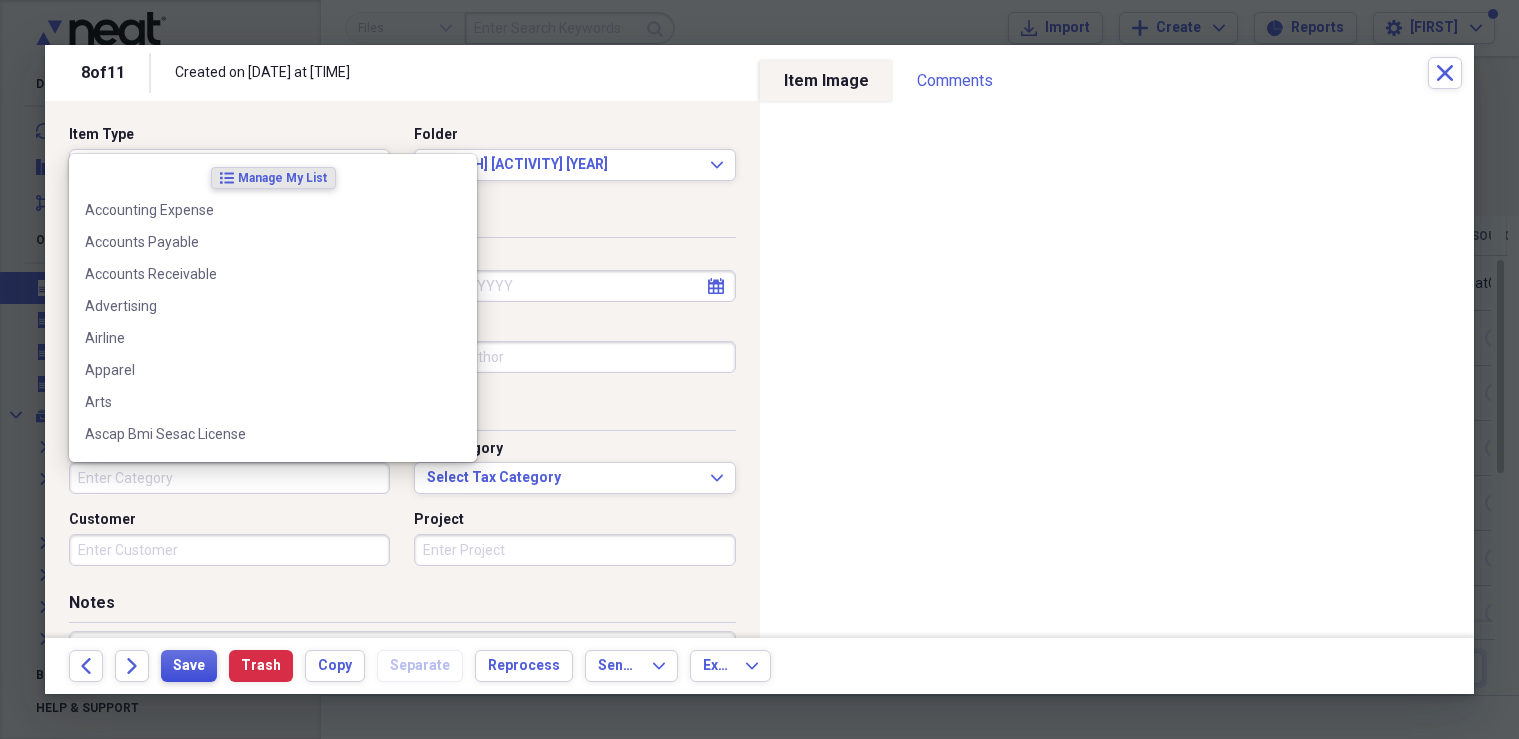 type 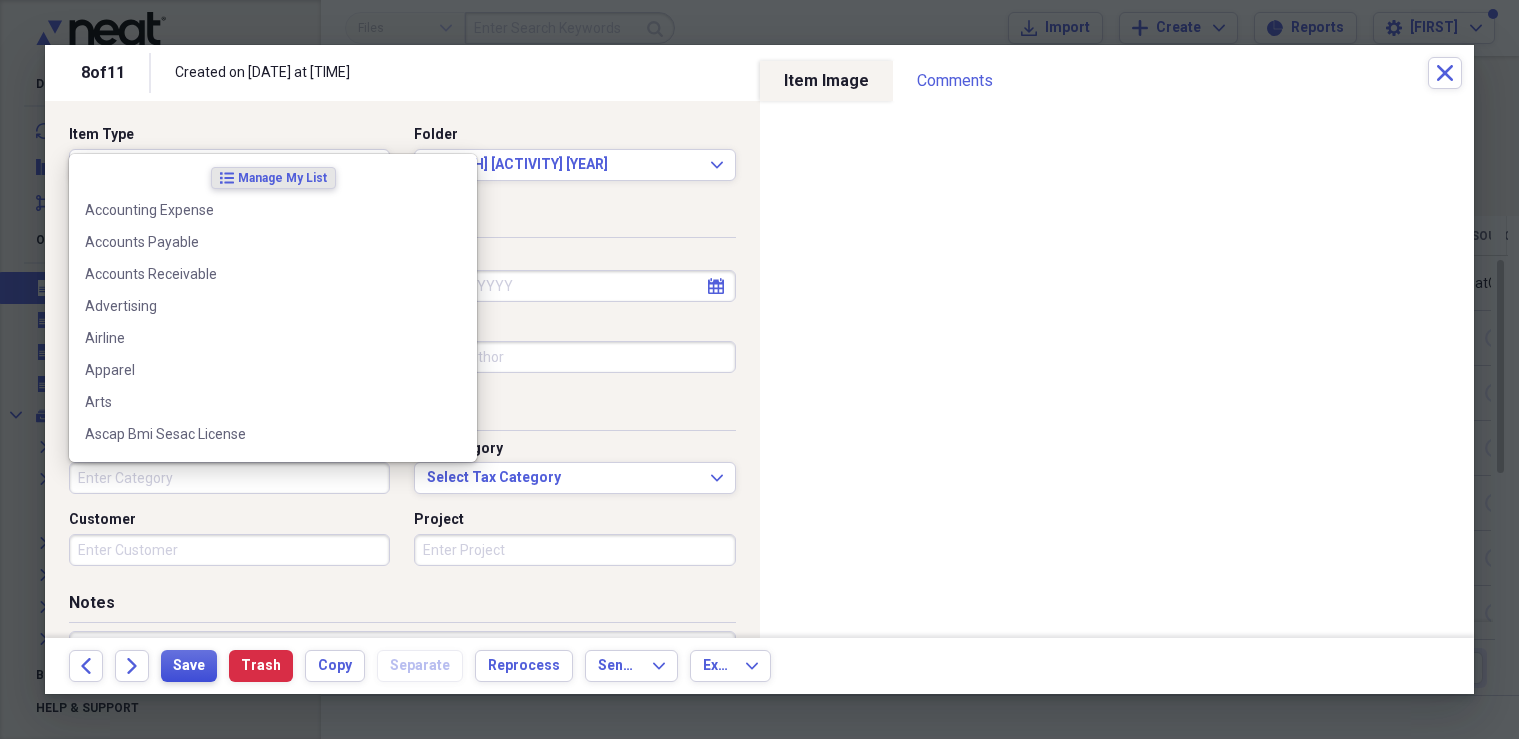 click on "Save" at bounding box center [189, 666] 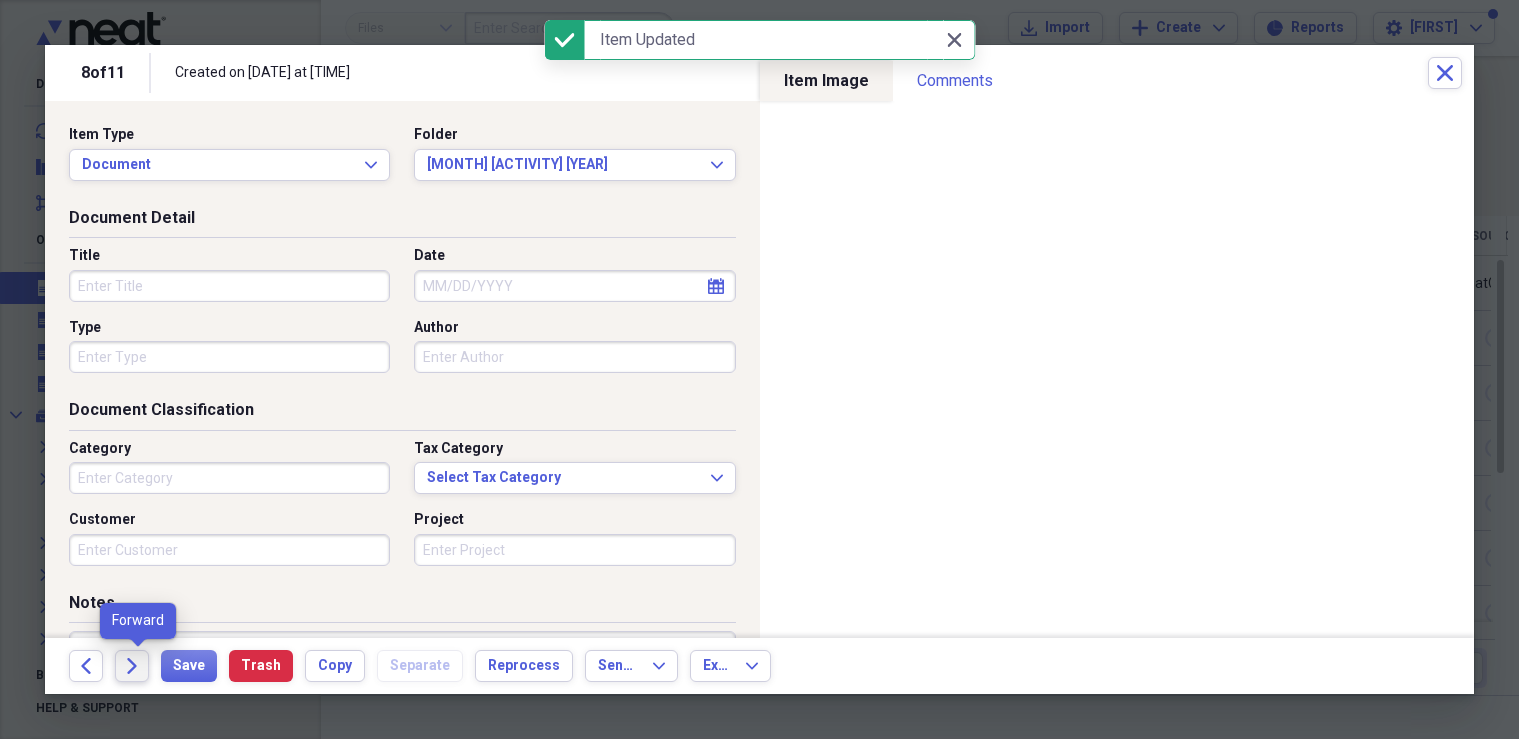 click on "Forward" 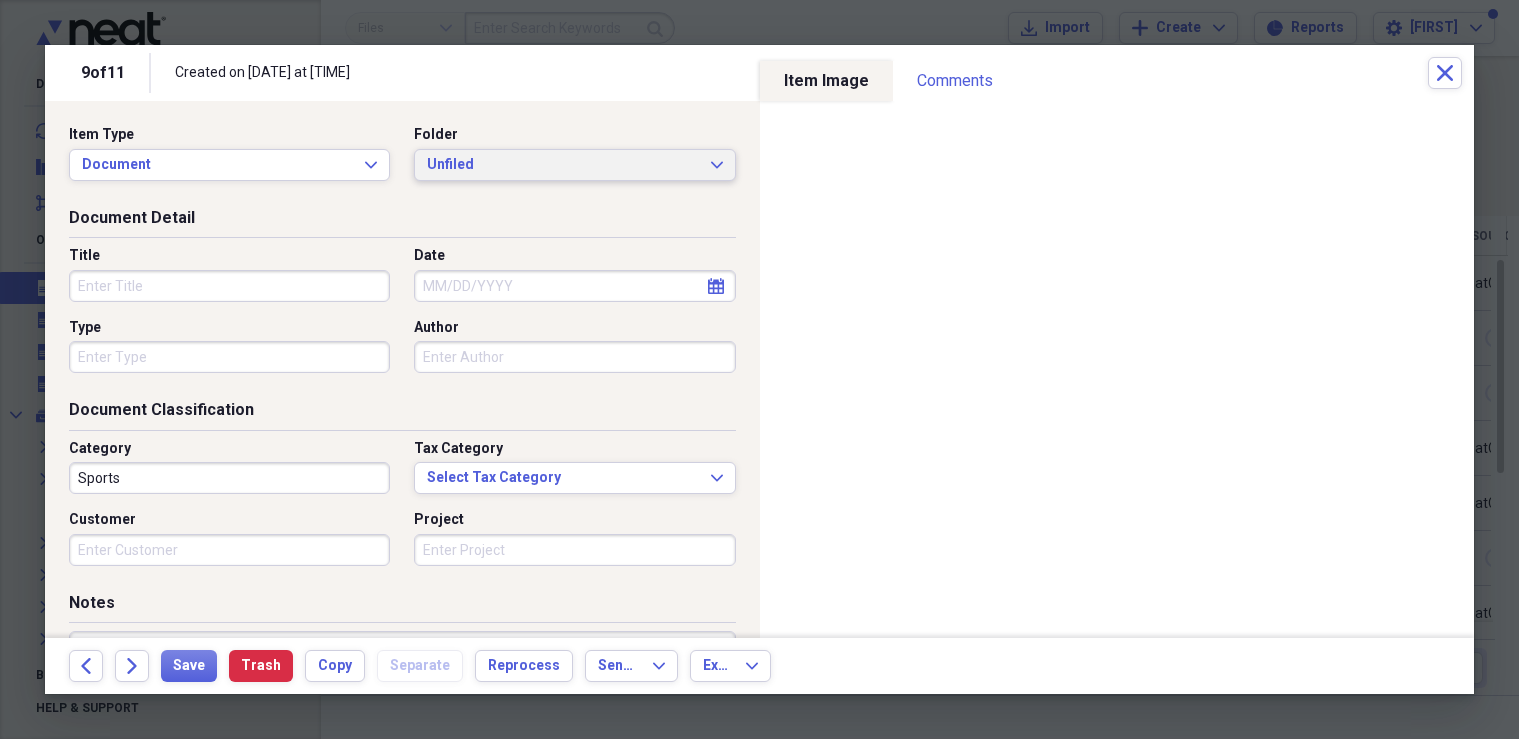 click on "Unfiled" at bounding box center (562, 165) 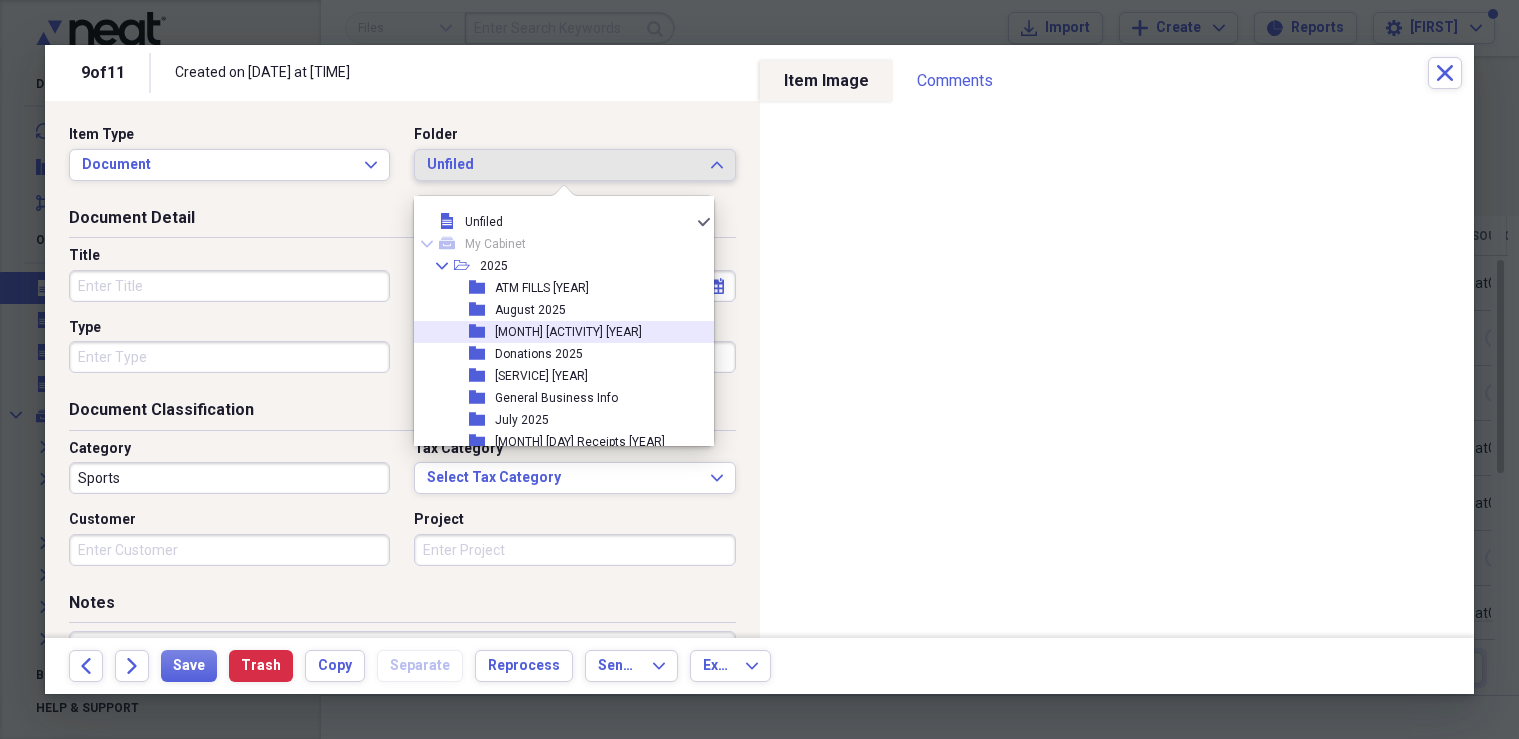 click on "[MONTH] [ACTIVITY] [YEAR]" at bounding box center [568, 332] 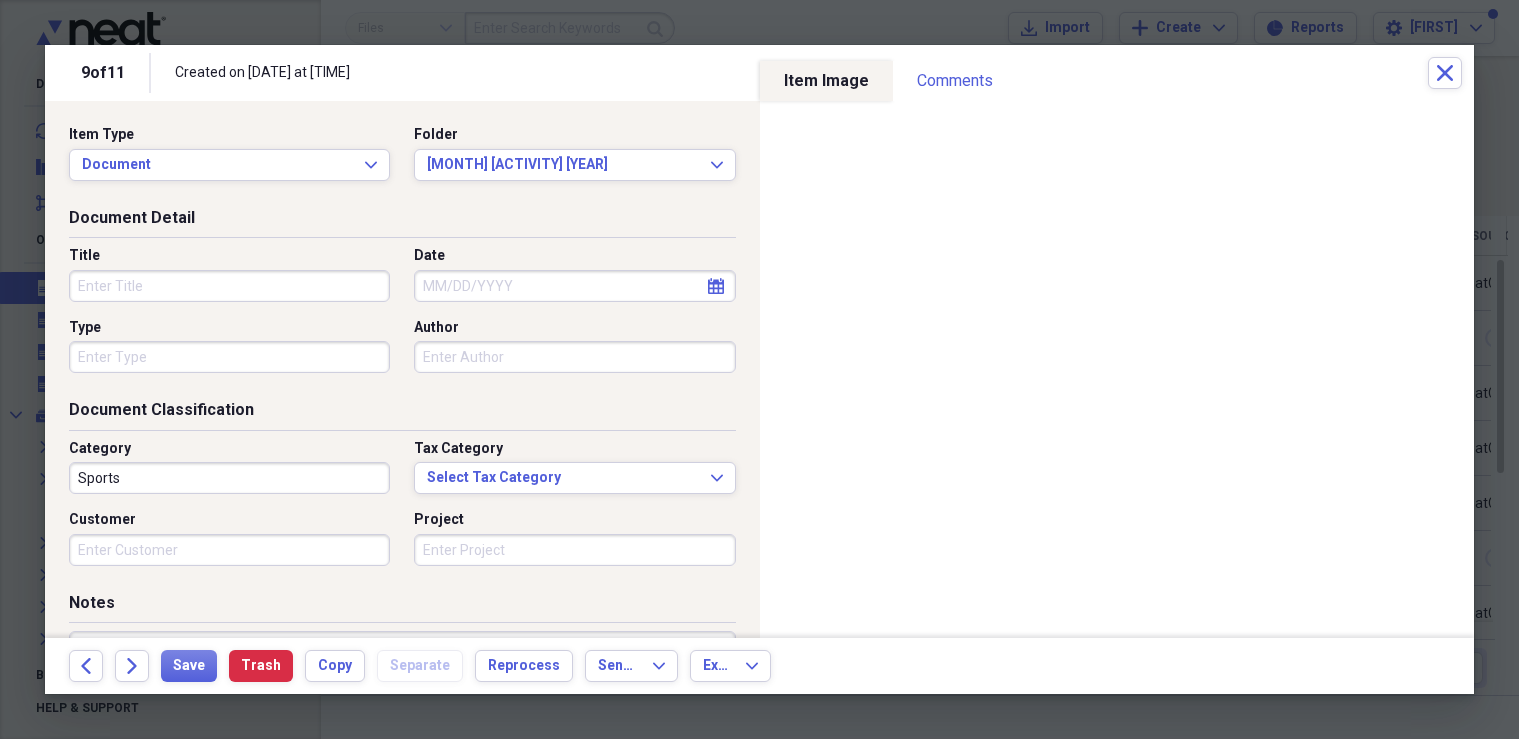 click on "calendar Calendar" at bounding box center (574, 286) 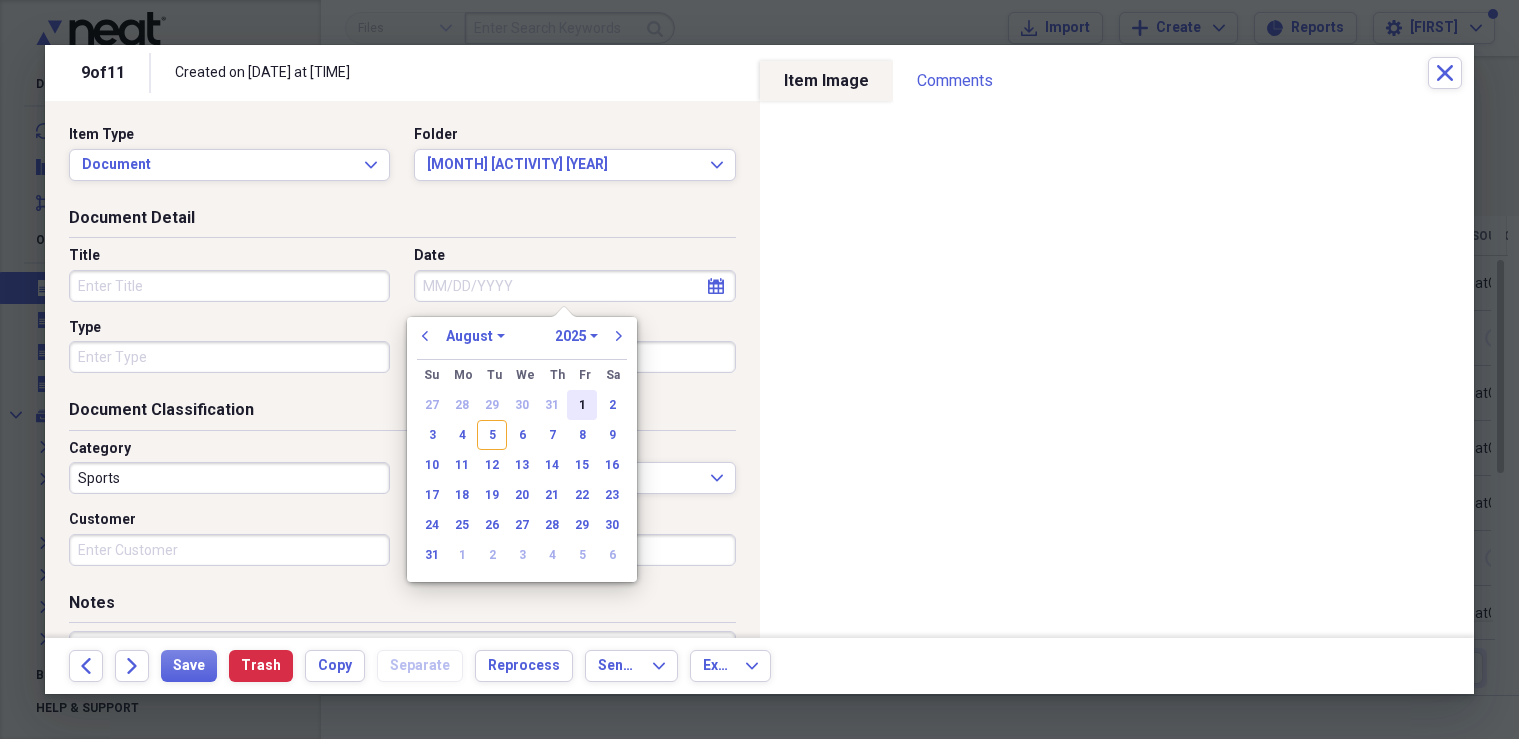 click on "1" at bounding box center (582, 405) 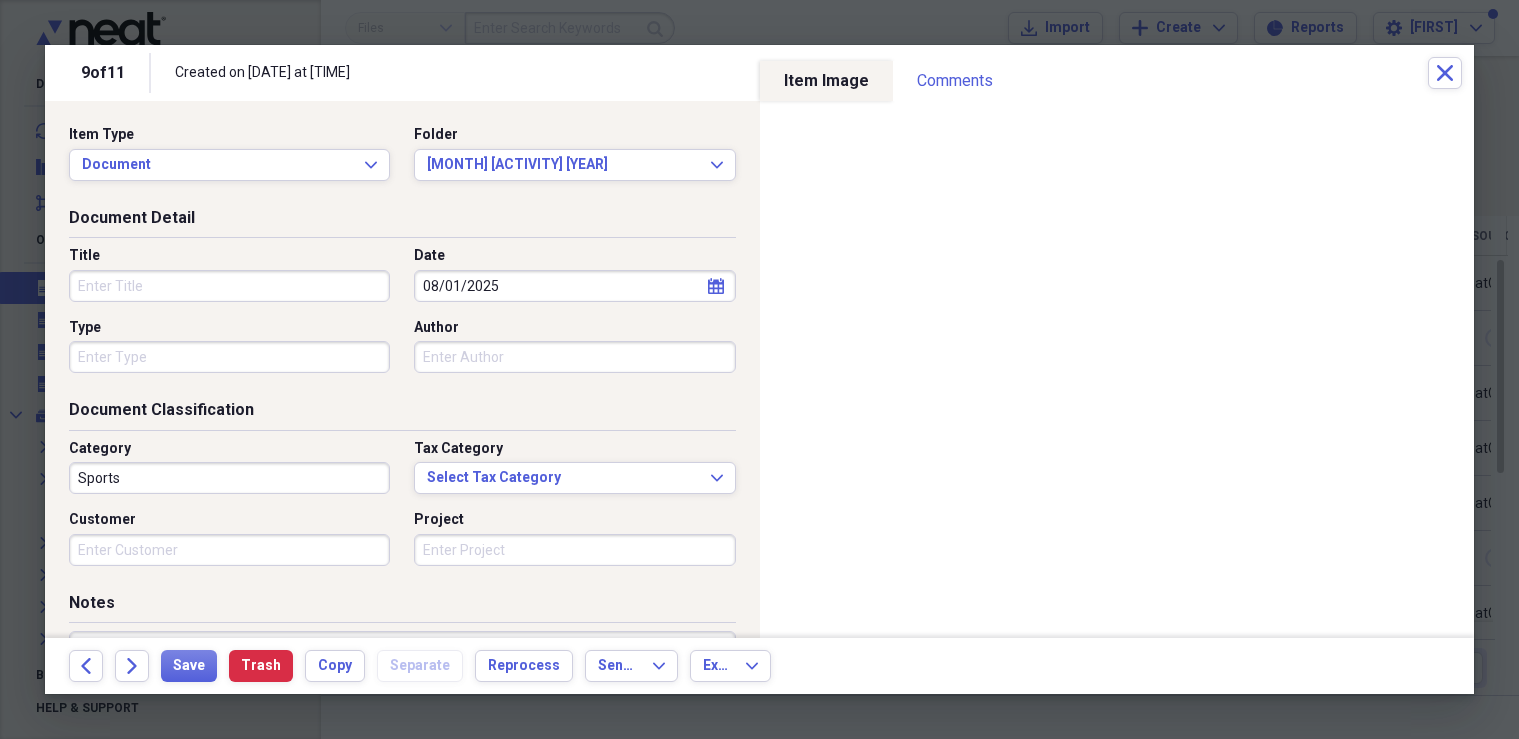 click on "Sports" at bounding box center [229, 478] 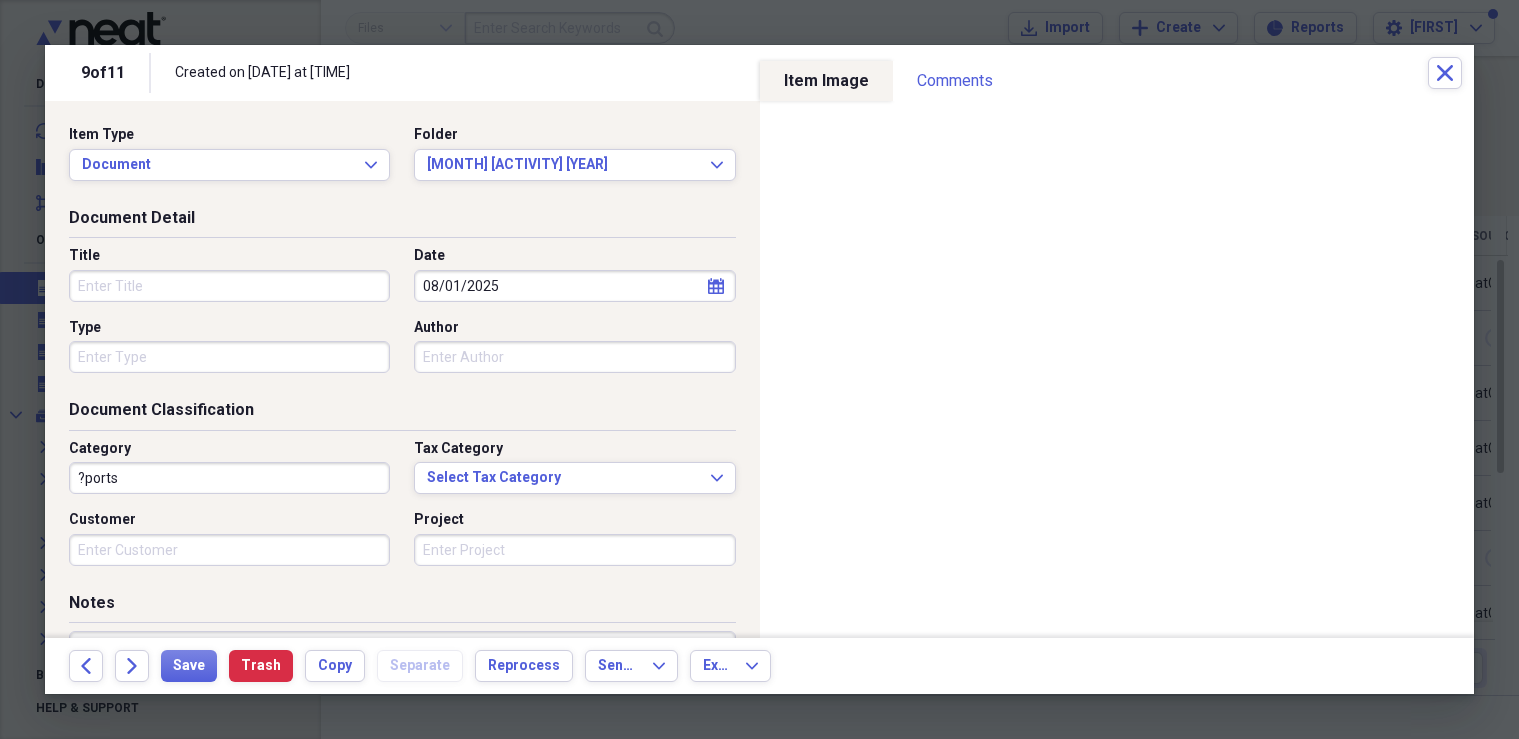 click on "?ports" at bounding box center [229, 478] 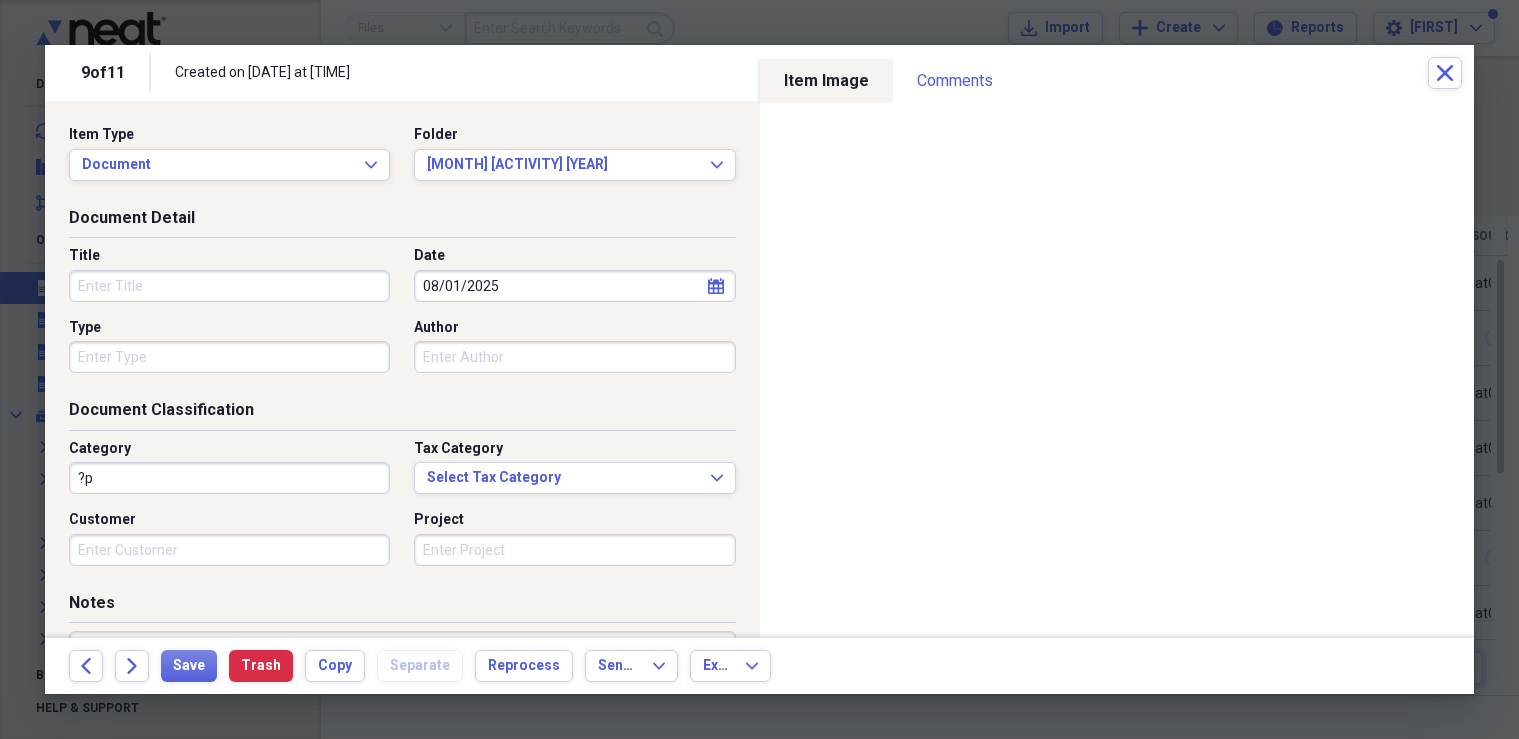 type on "?" 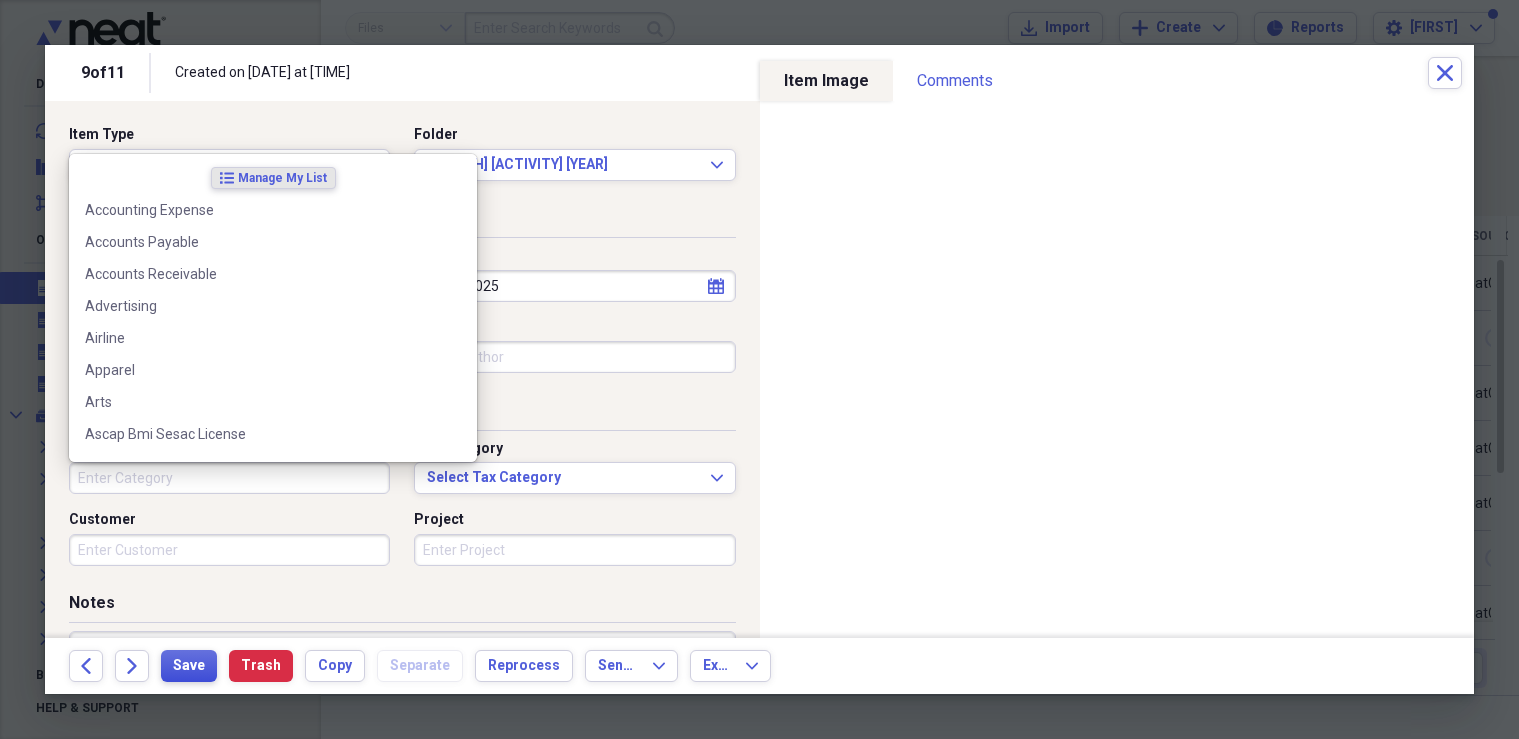 type 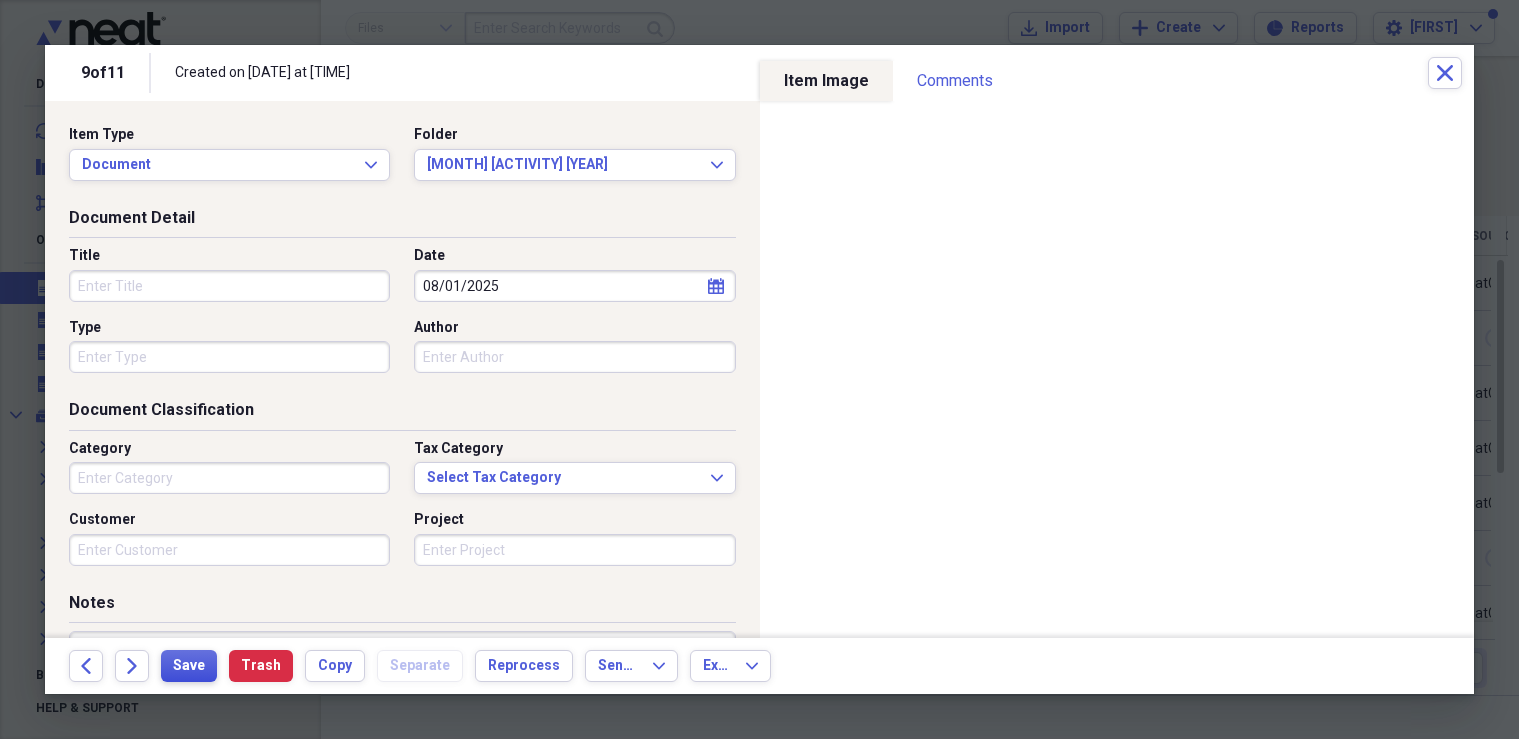 click on "Save" at bounding box center (189, 666) 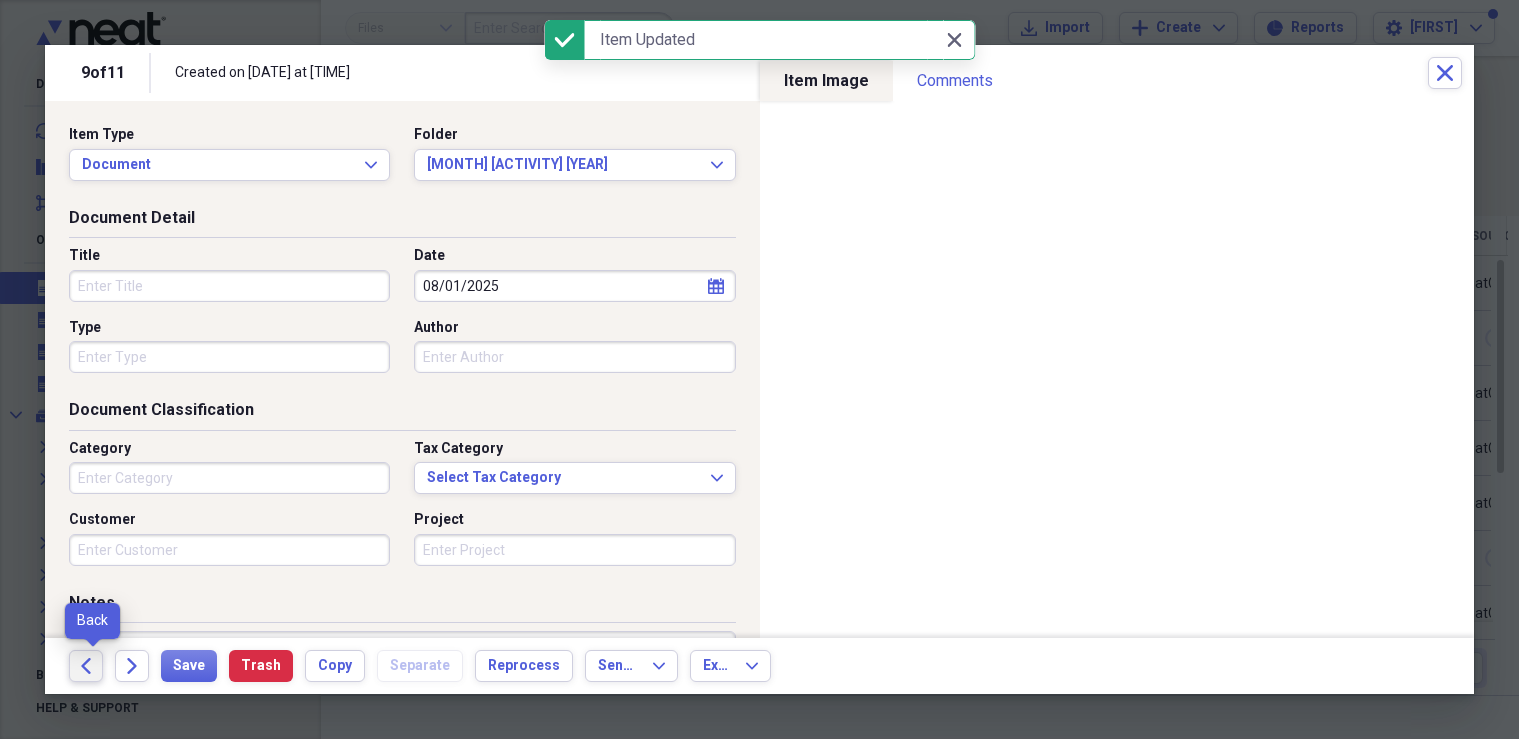 click on "Back" 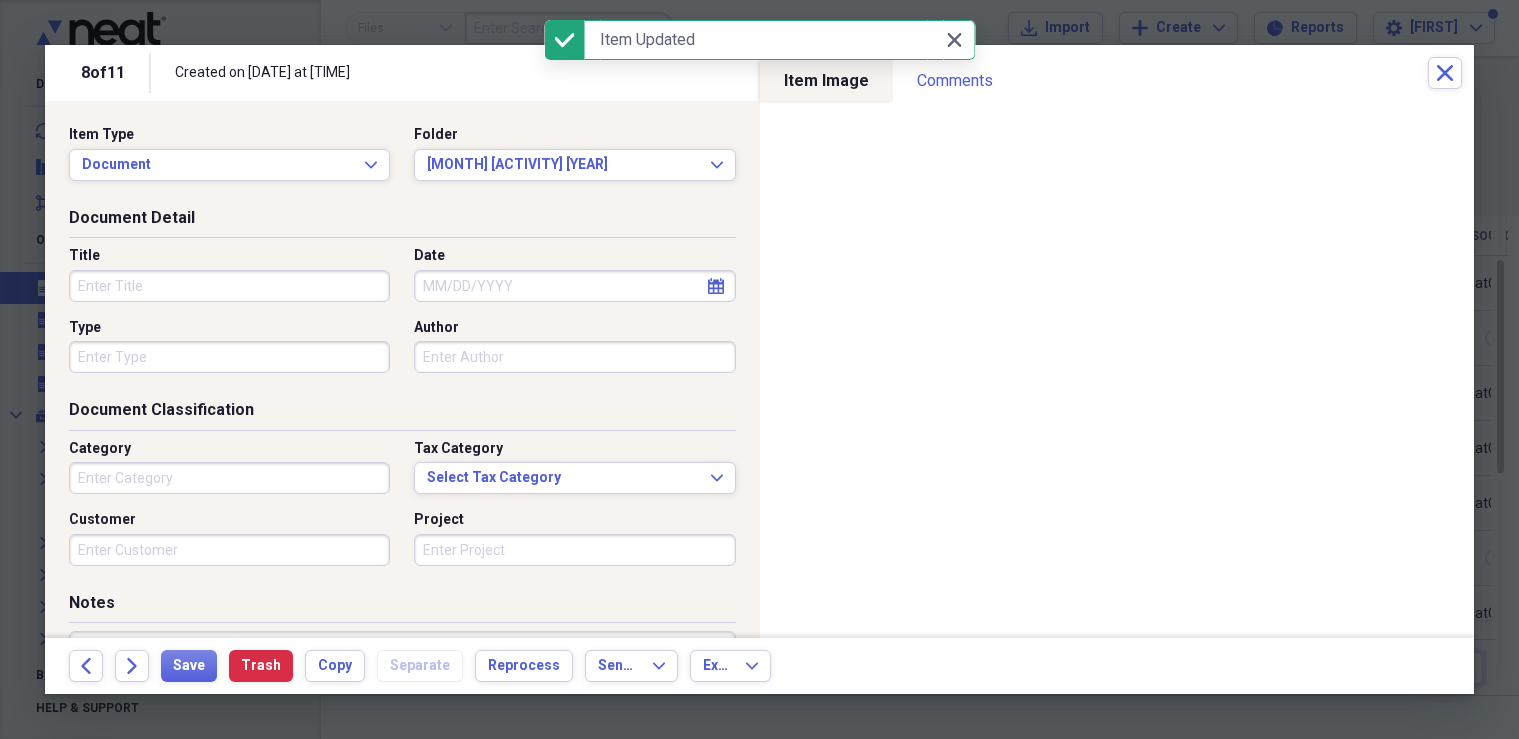 click on "calendar" 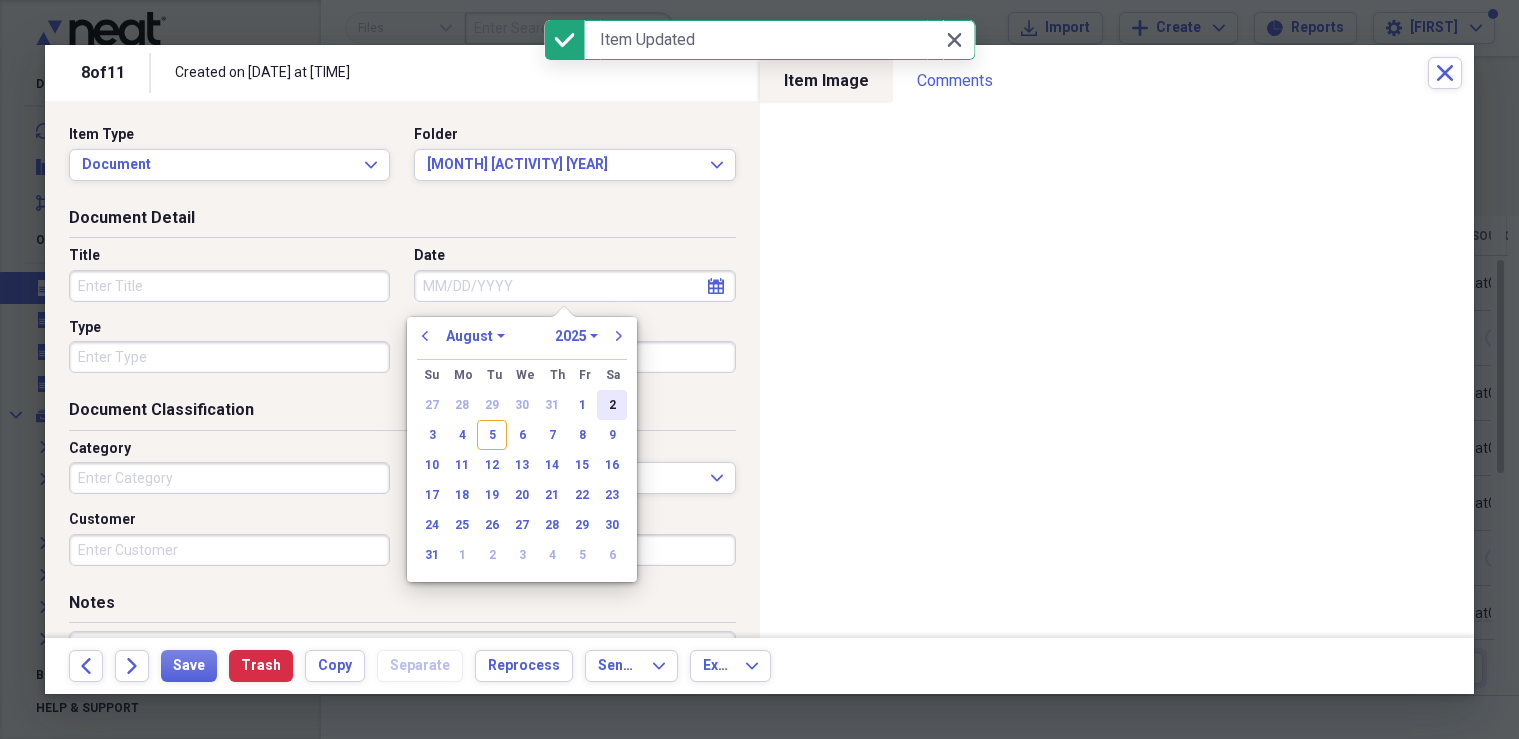click on "2" at bounding box center (612, 405) 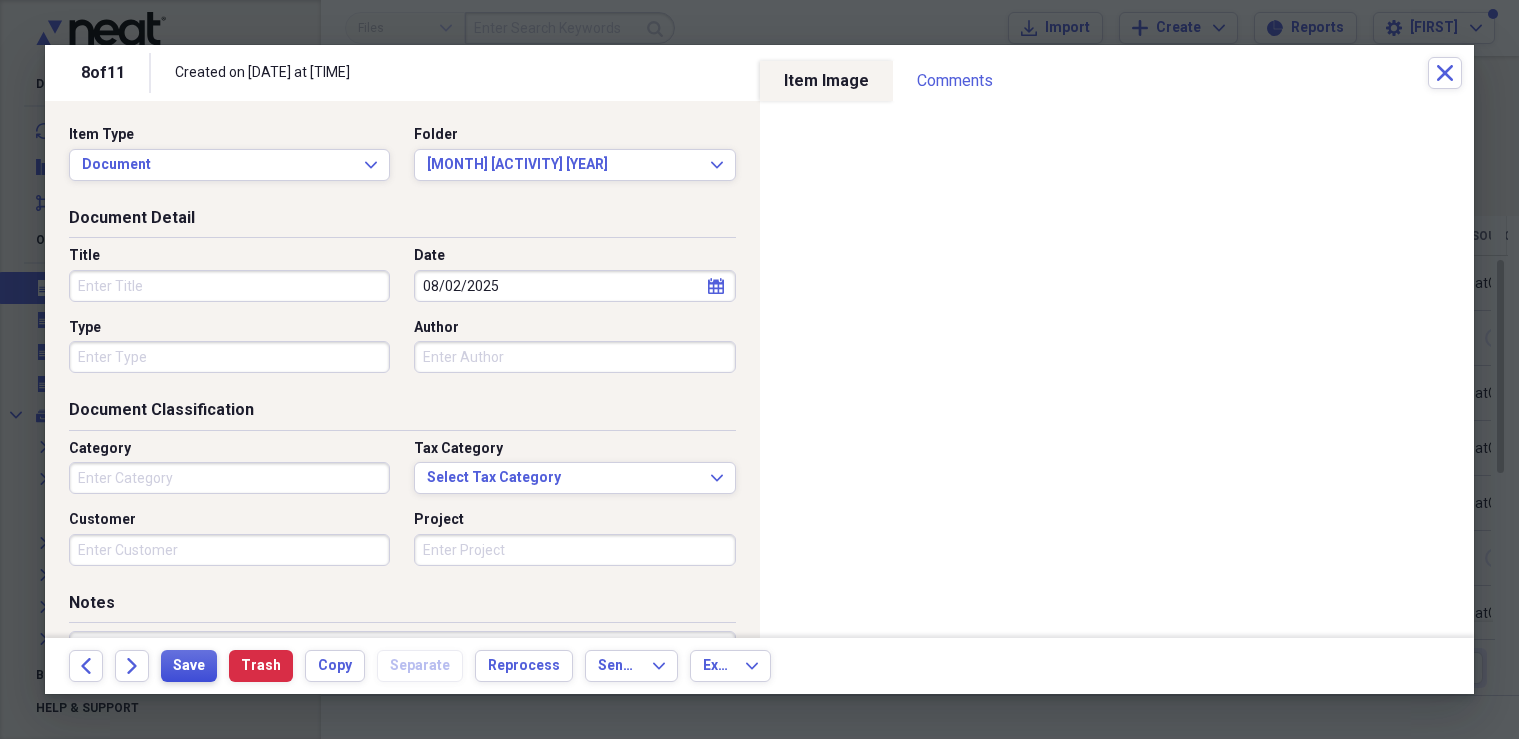 click on "Save" at bounding box center [189, 666] 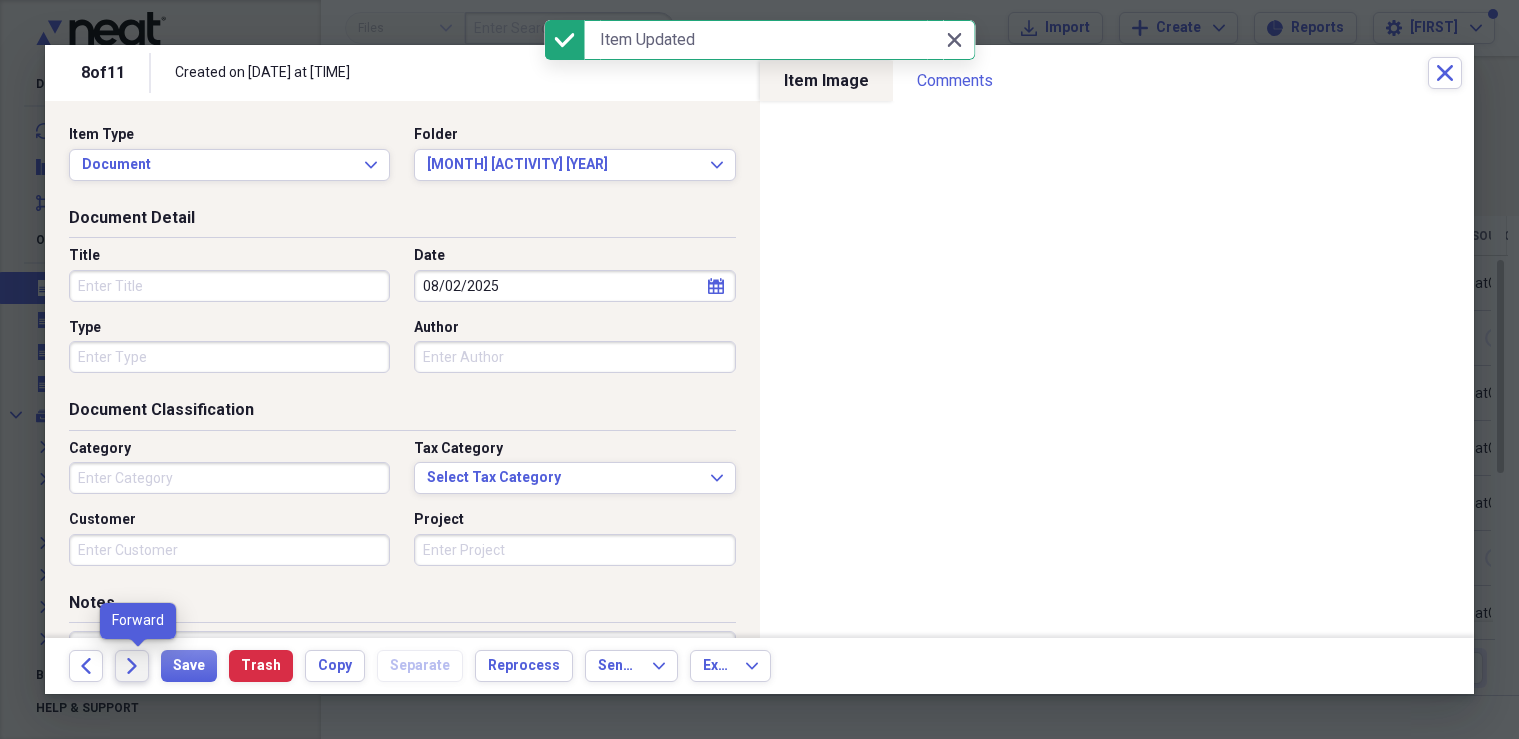 click on "Forward" 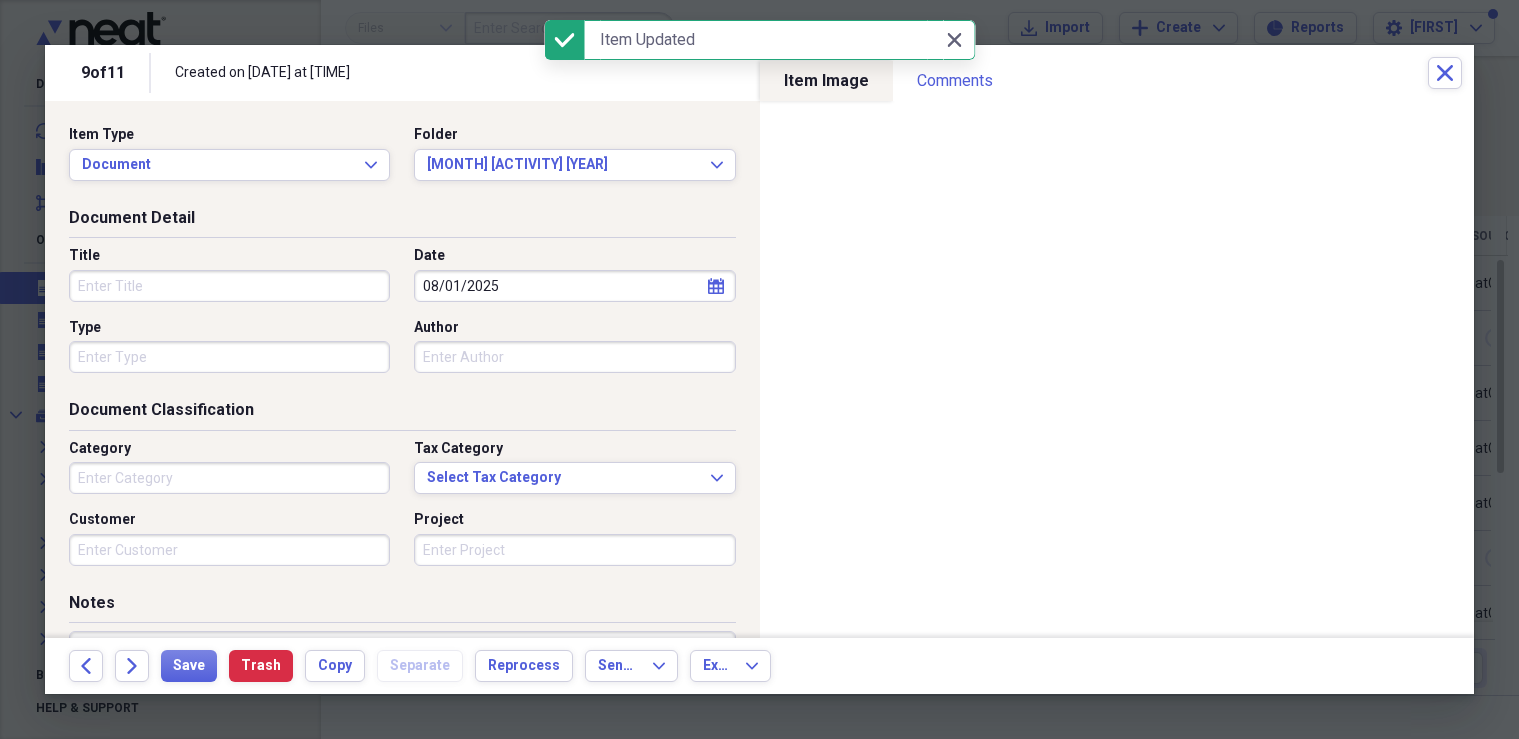 click on "Forward" 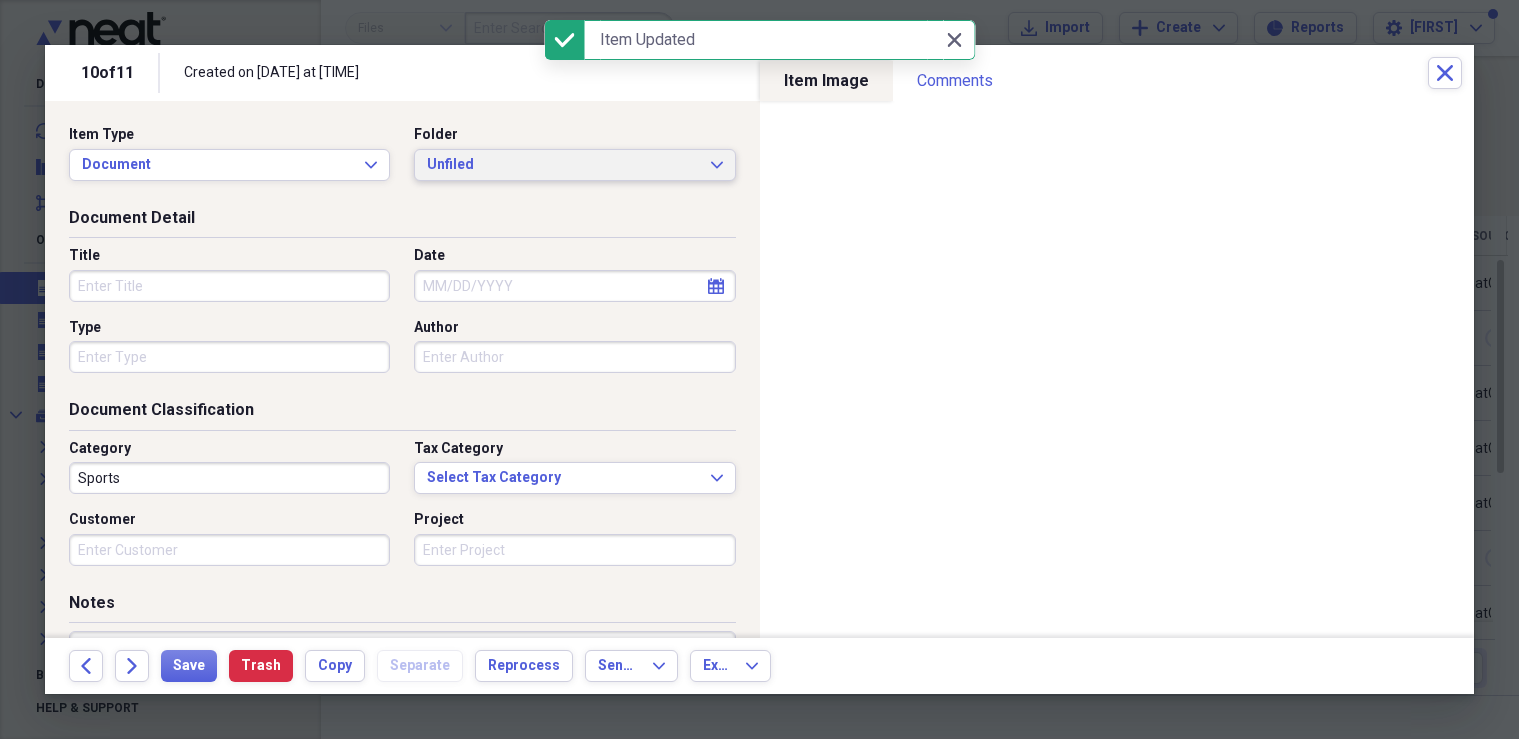 click on "Expand" 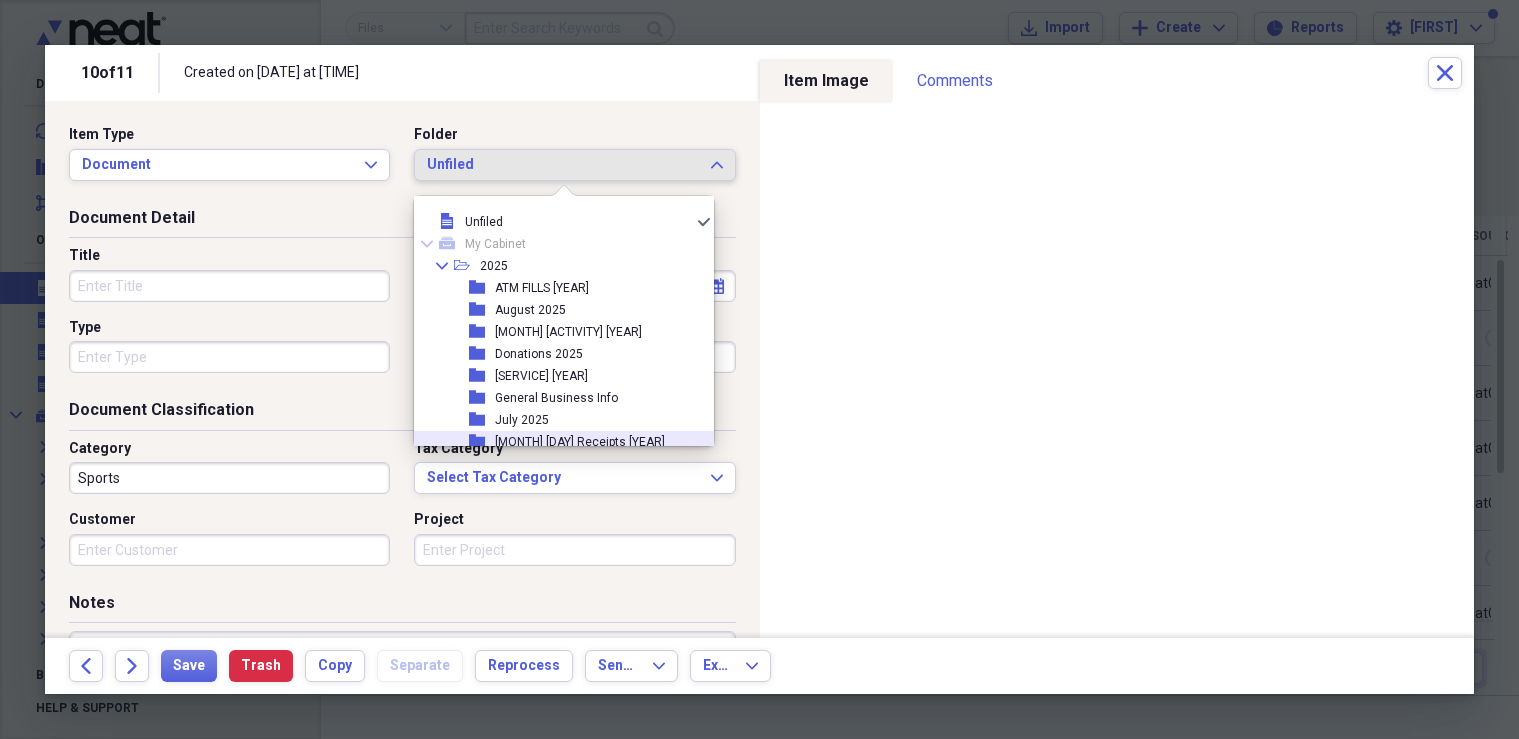 click on "[MONTH] [DAY] Receipts [YEAR]" at bounding box center (580, 442) 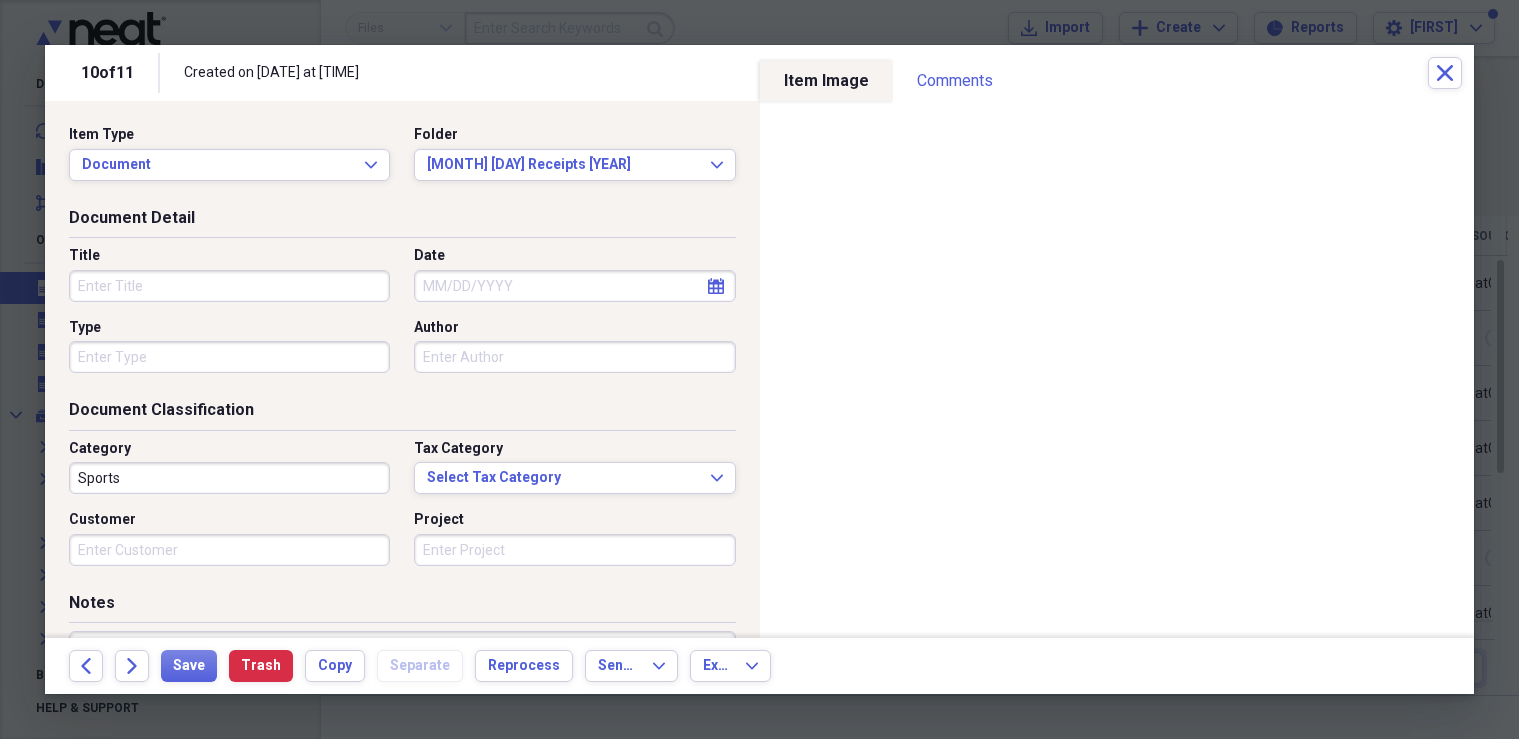 click on "calendar Calendar" at bounding box center [716, 286] 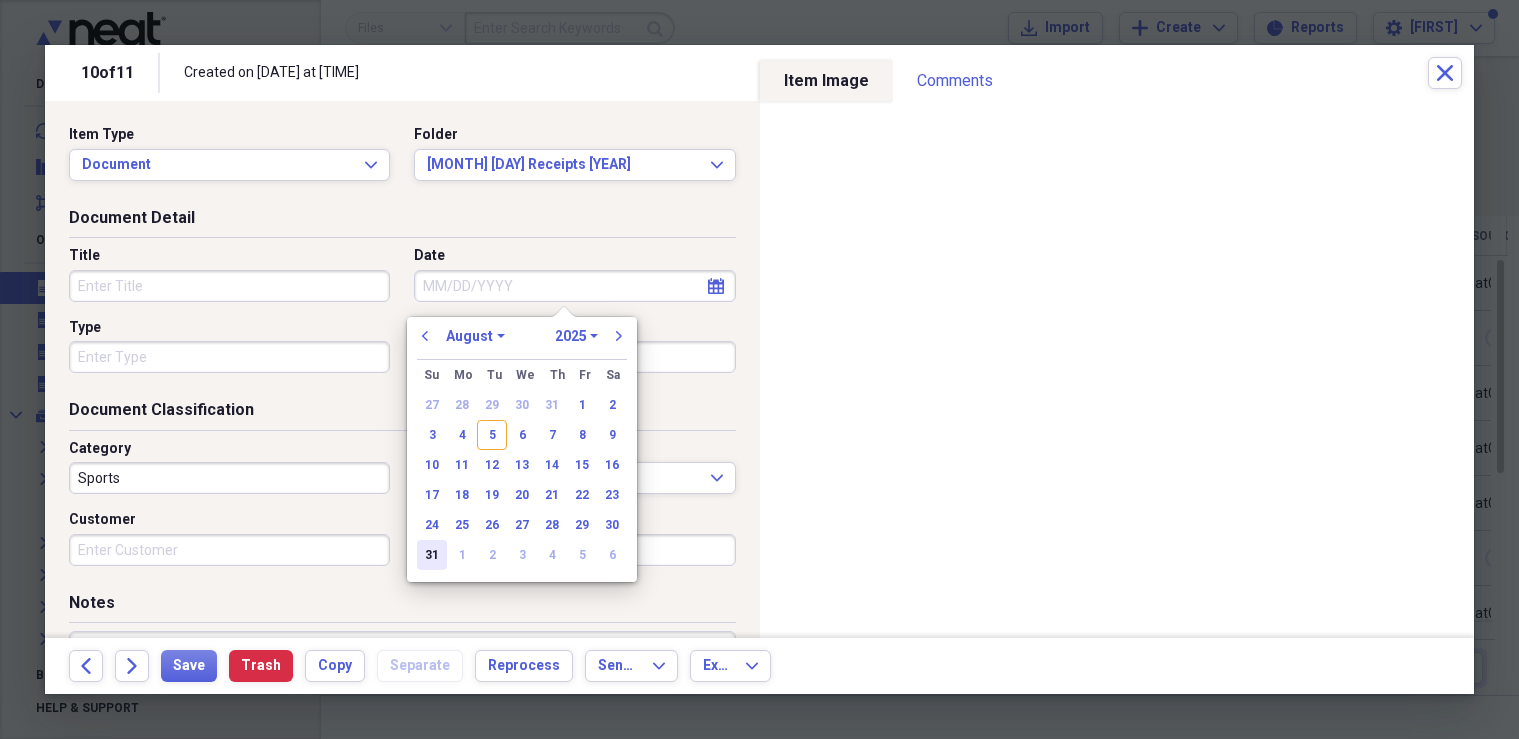 click on "31" at bounding box center (432, 555) 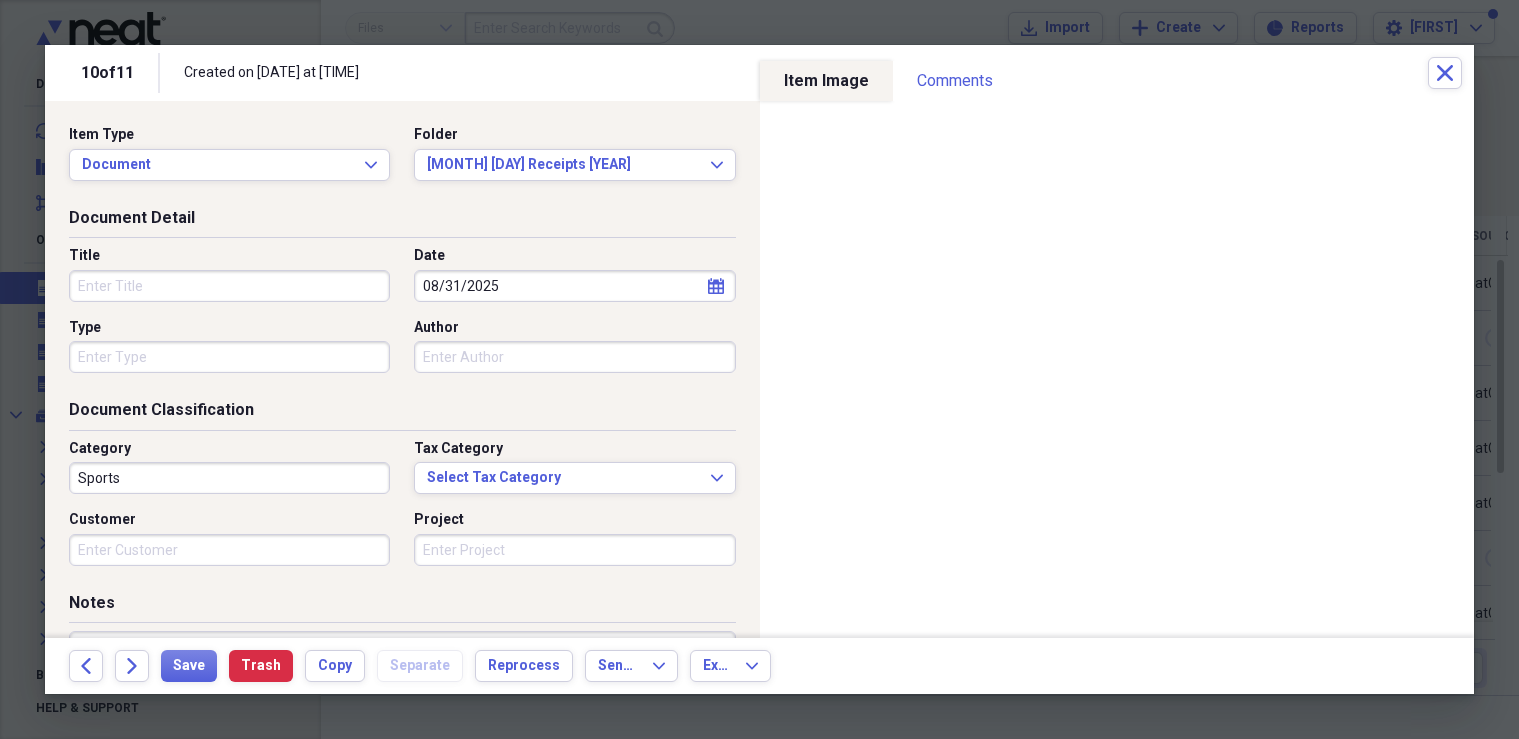 click on "Sports" at bounding box center [229, 478] 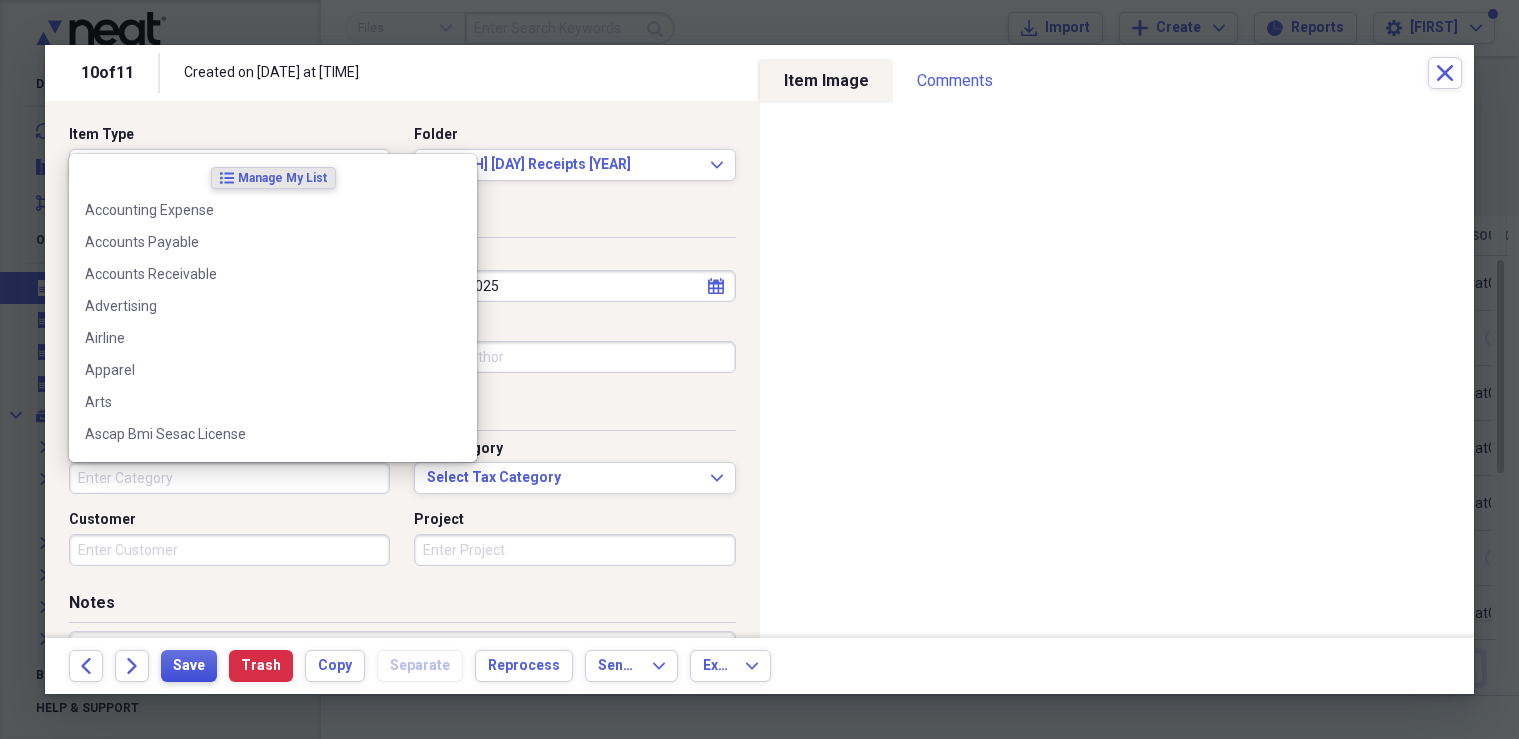 type 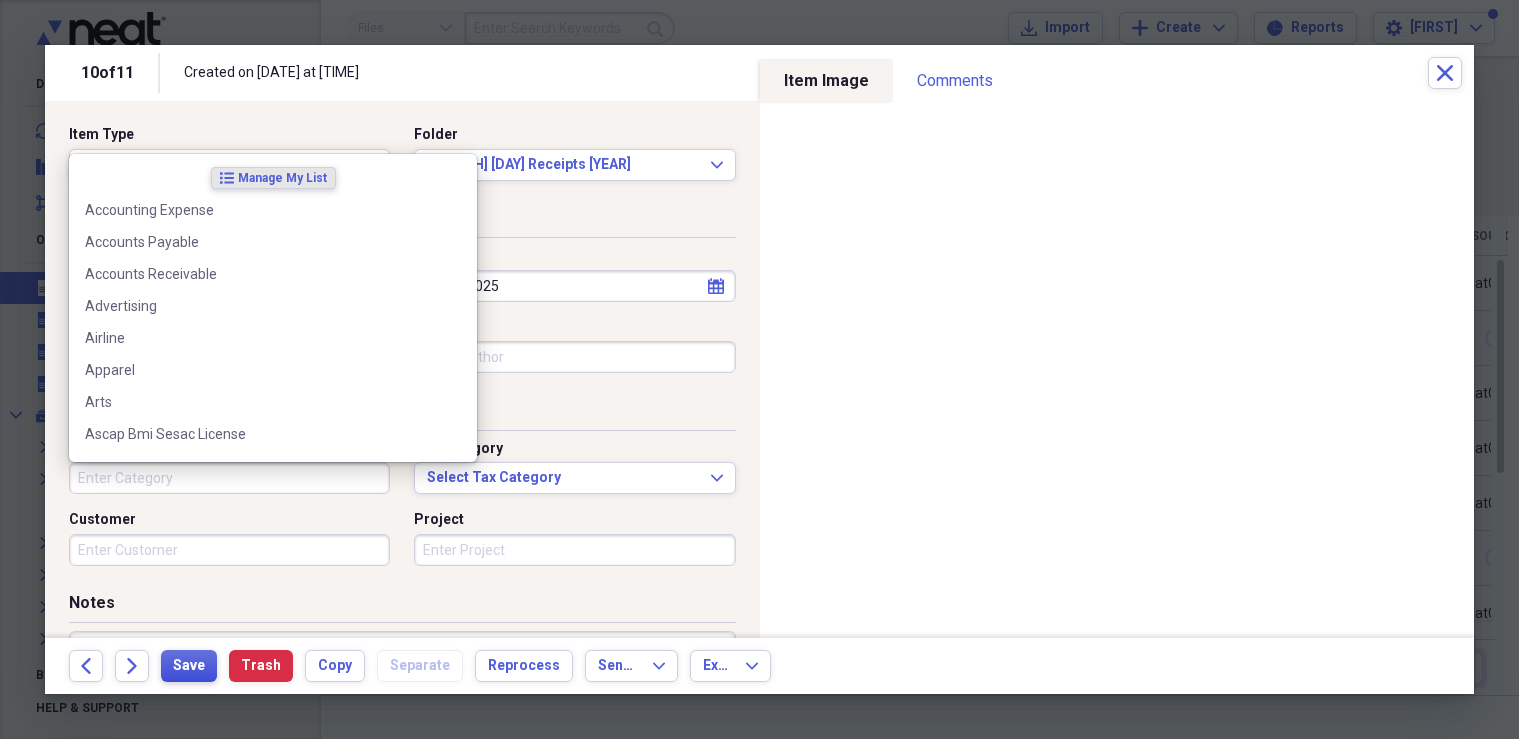 click on "Save" at bounding box center [189, 666] 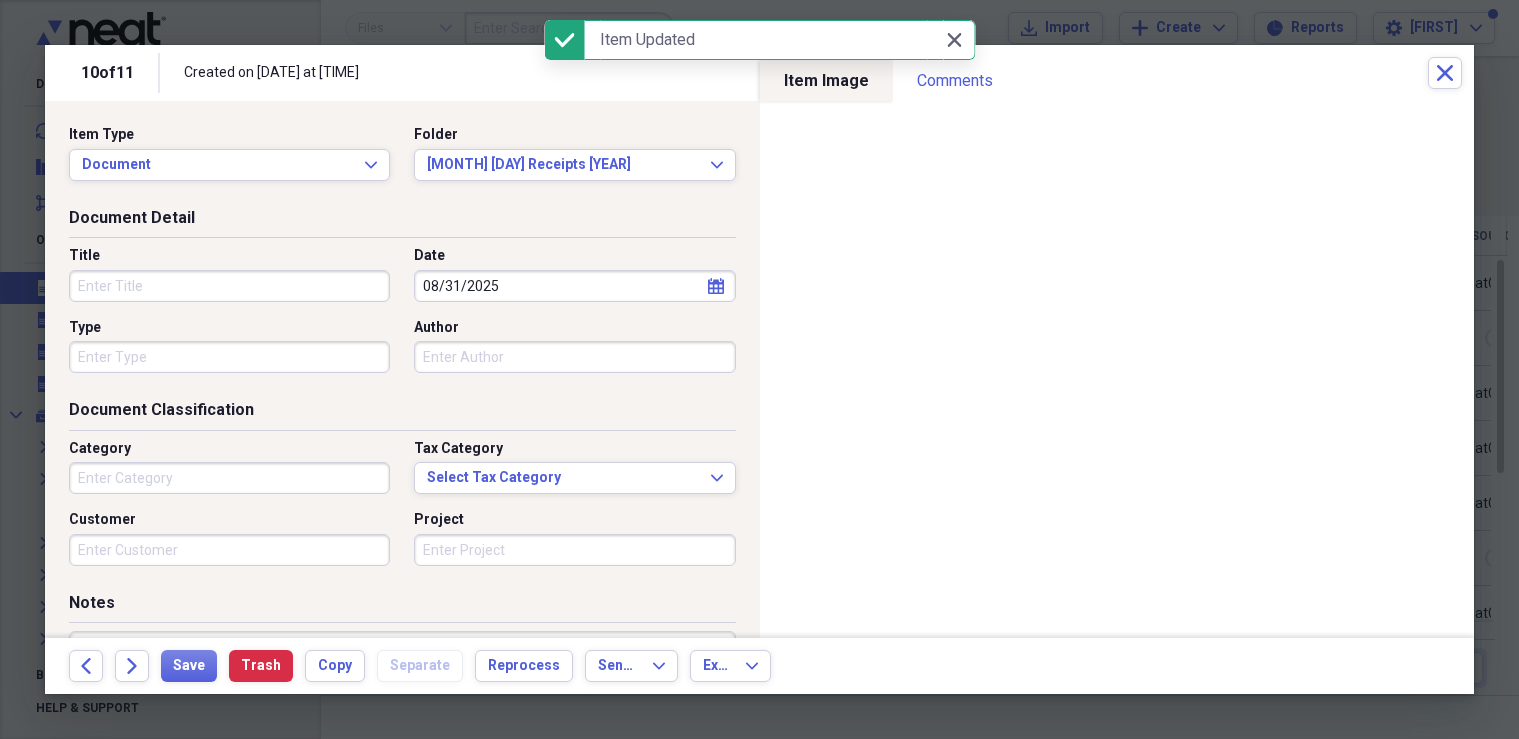 click on "08/31/2025" at bounding box center [574, 286] 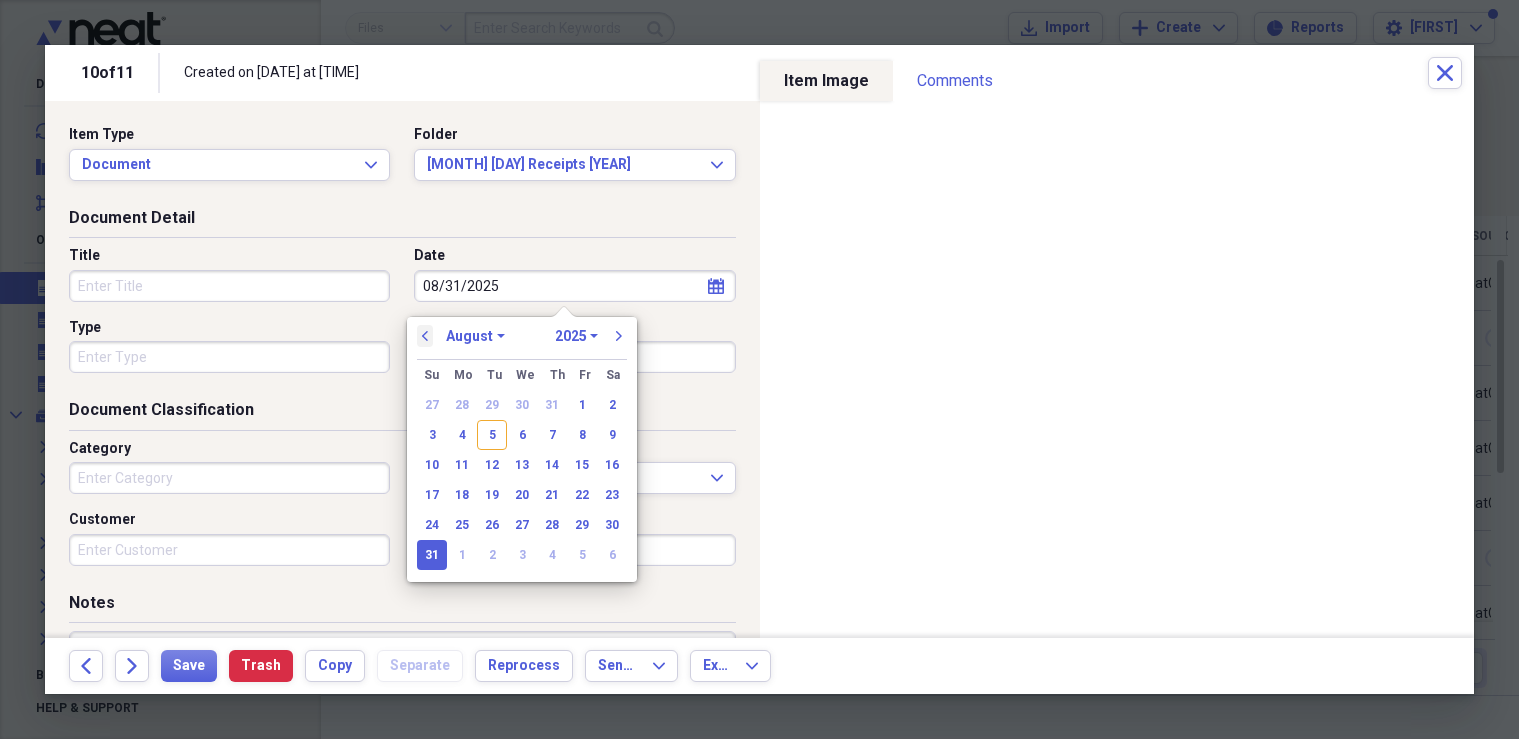 click on "previous" at bounding box center (425, 336) 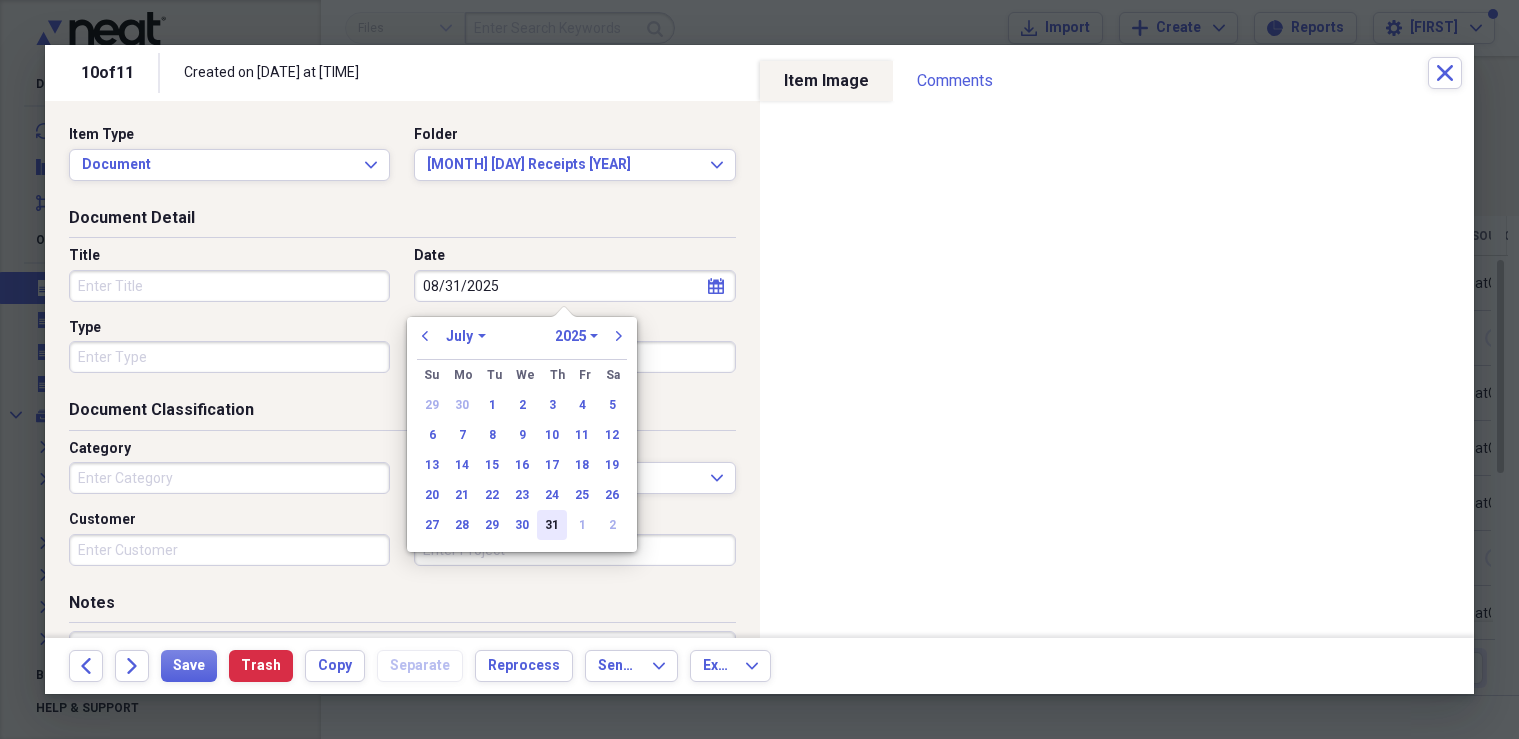 click on "31" at bounding box center [552, 525] 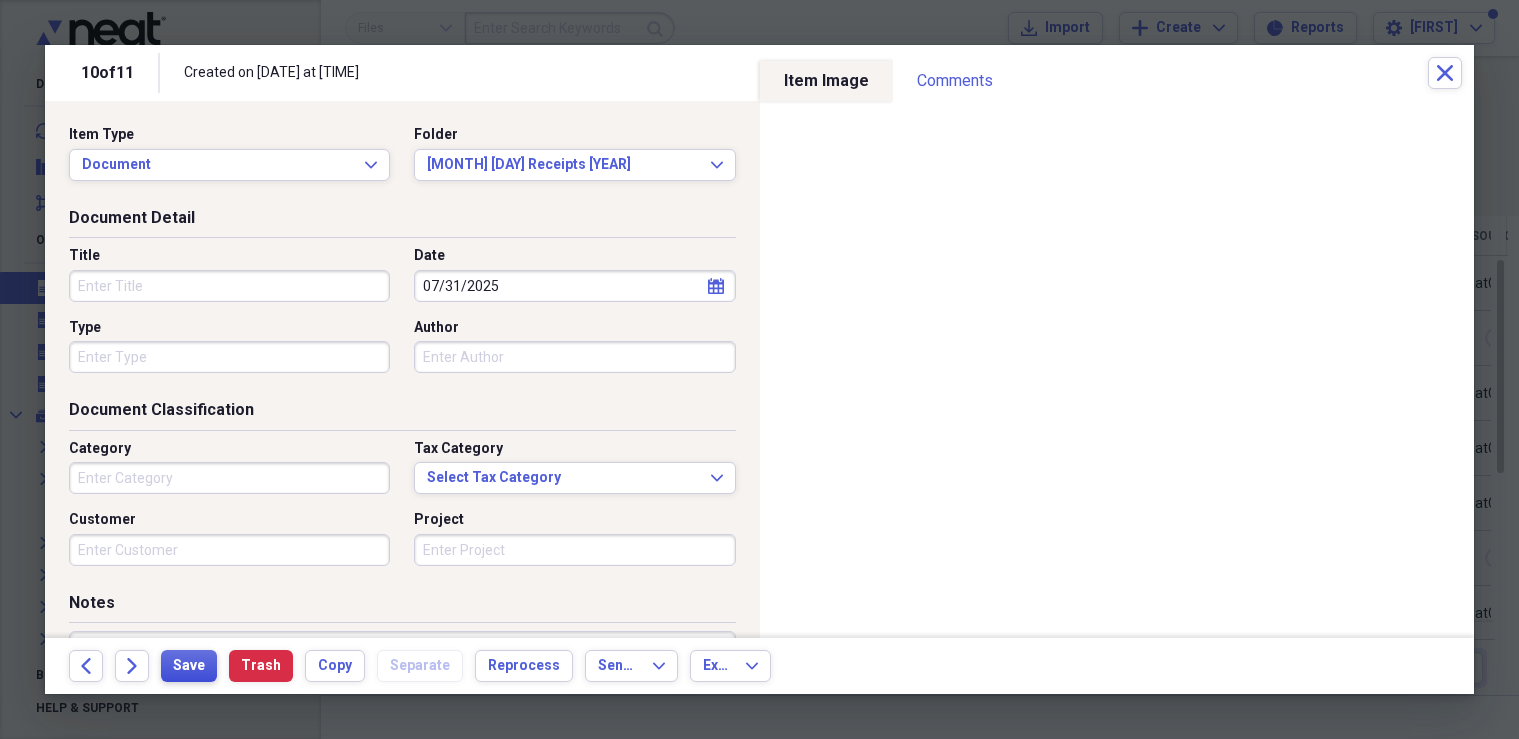 click on "Save" at bounding box center (189, 666) 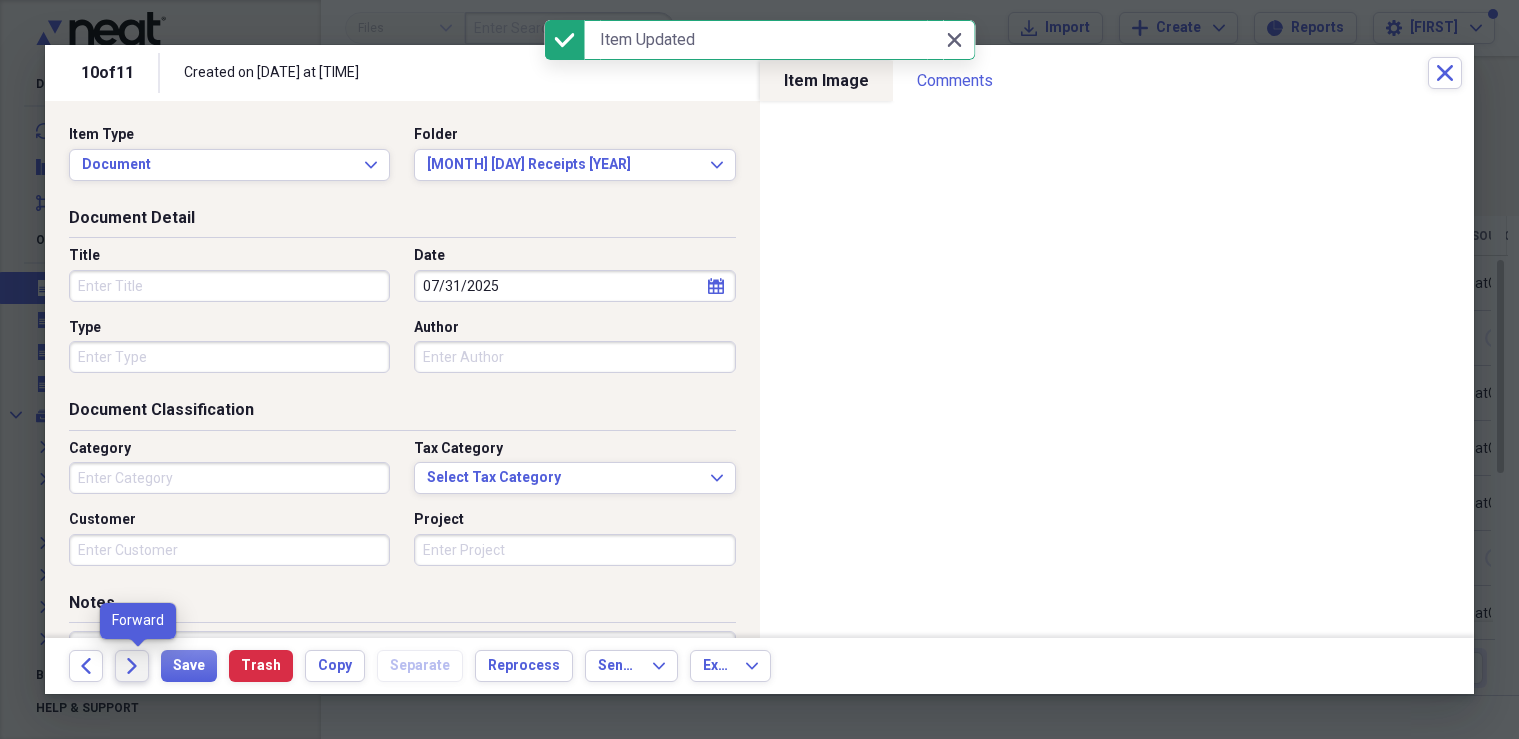 click on "Forward" 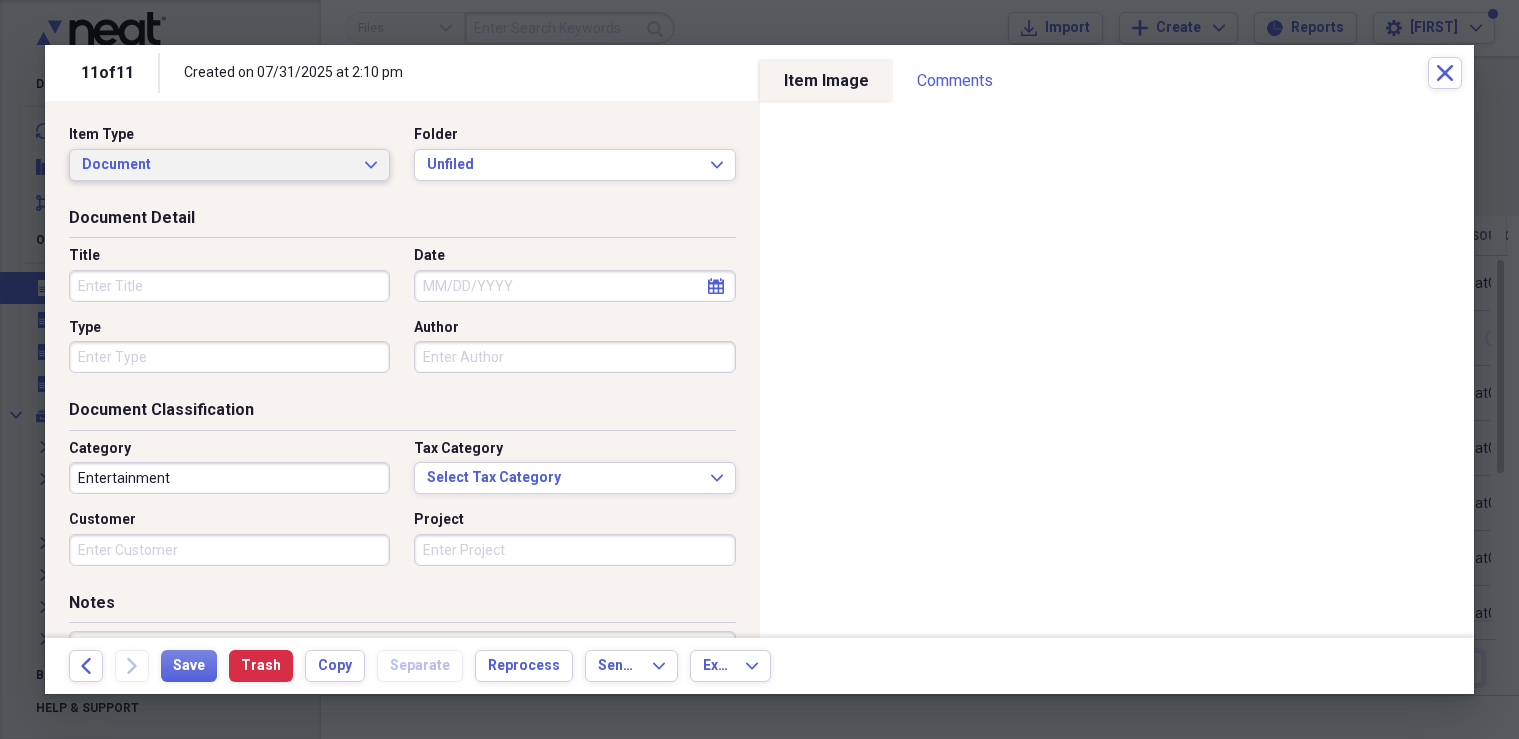 click on "Document" at bounding box center (217, 165) 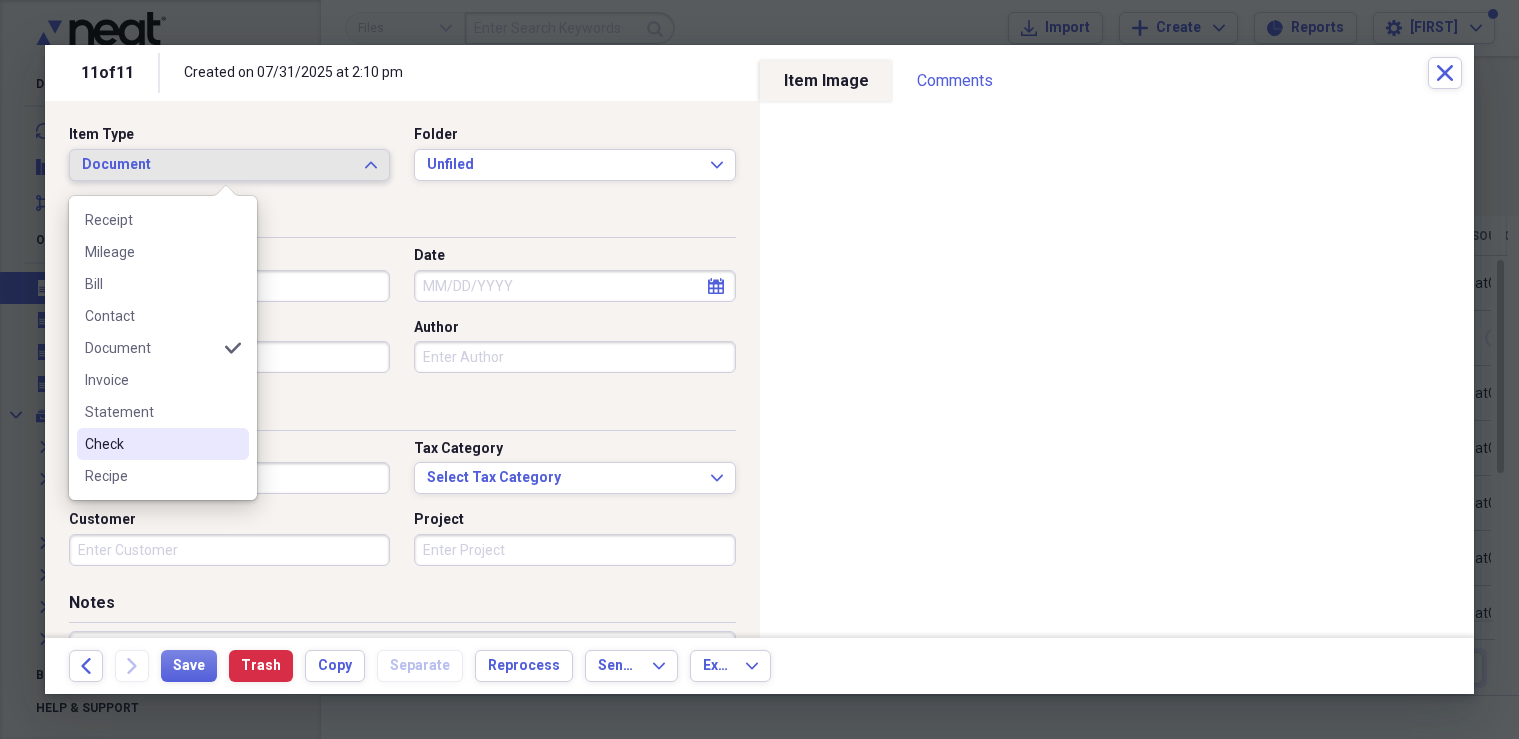 click on "Check" at bounding box center [151, 444] 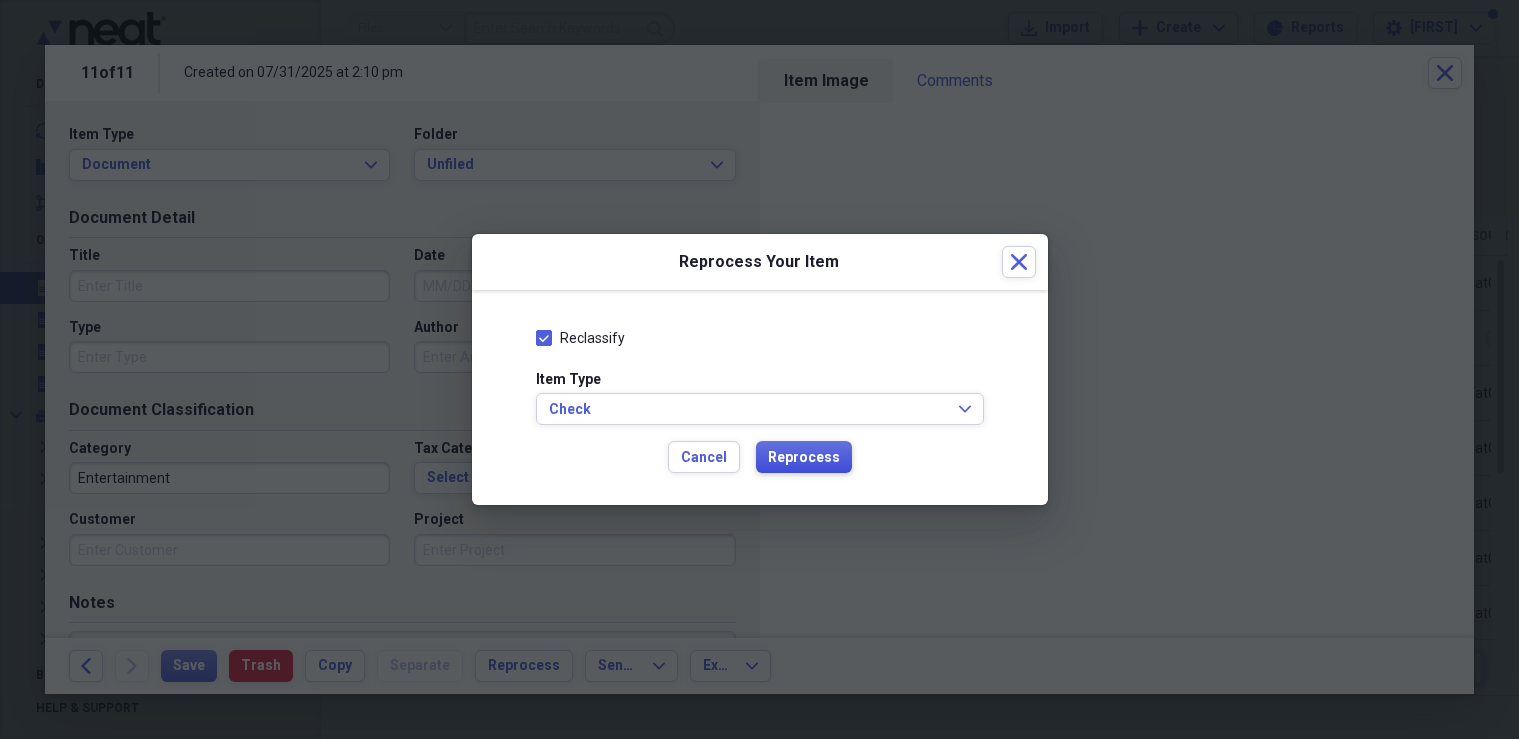 click on "Reprocess" at bounding box center [804, 458] 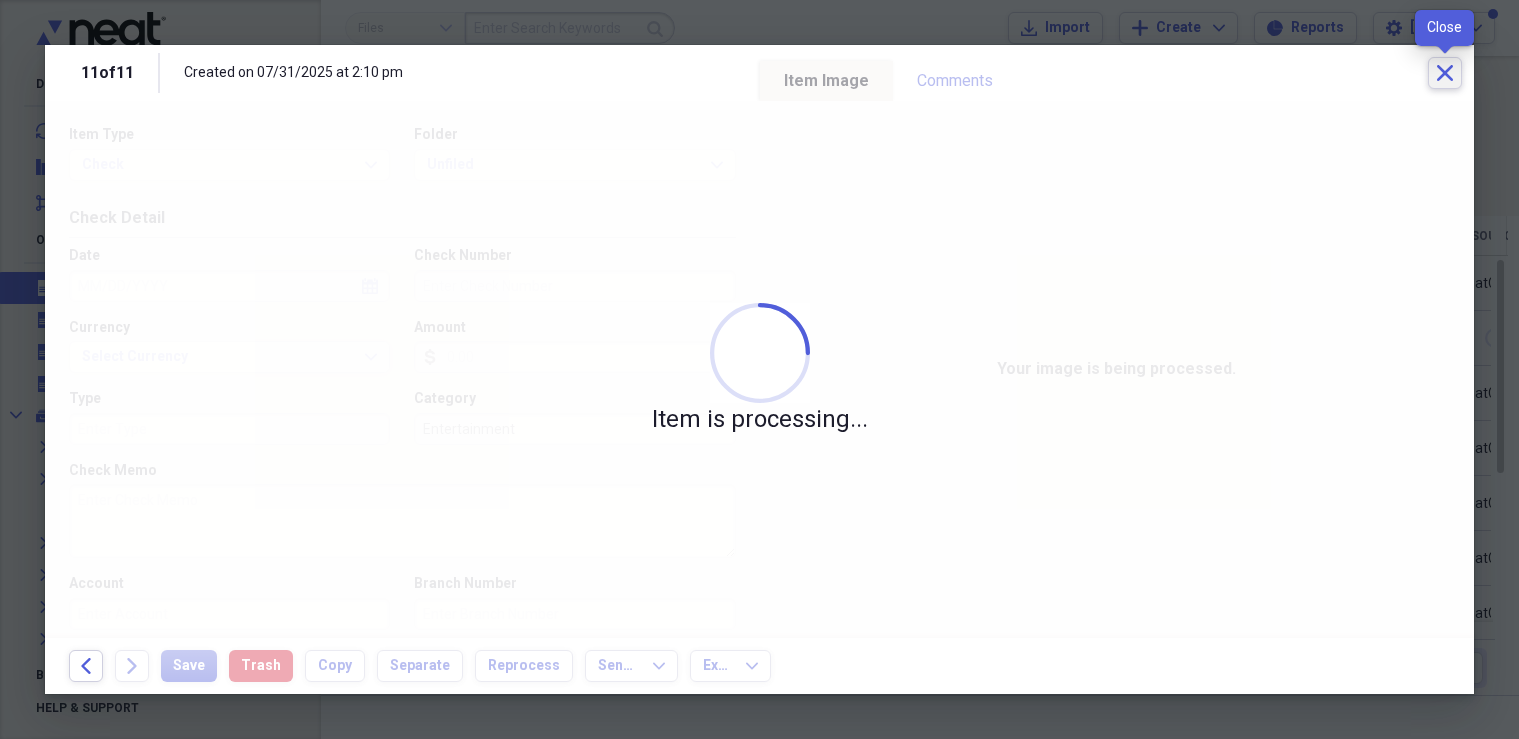 click 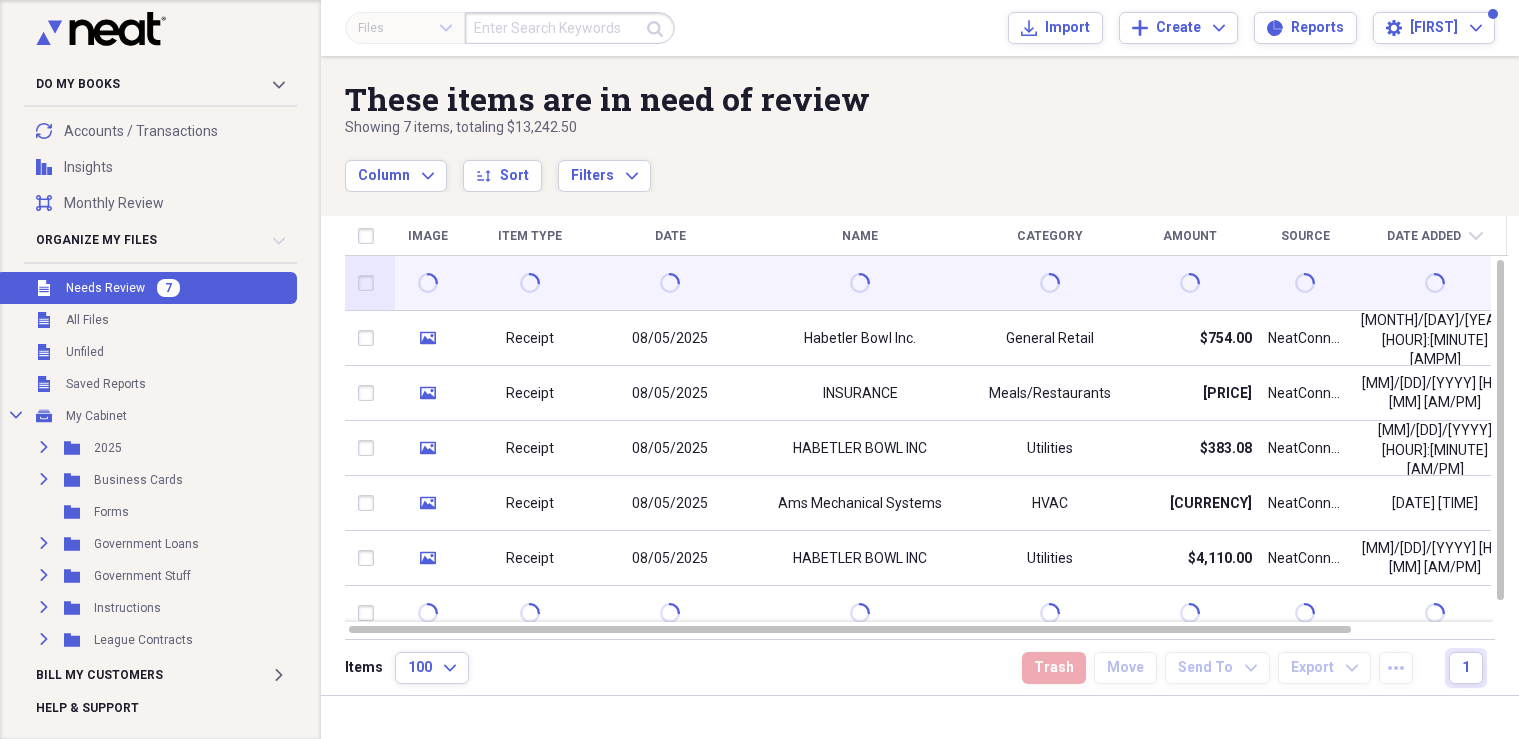 click at bounding box center [370, 283] 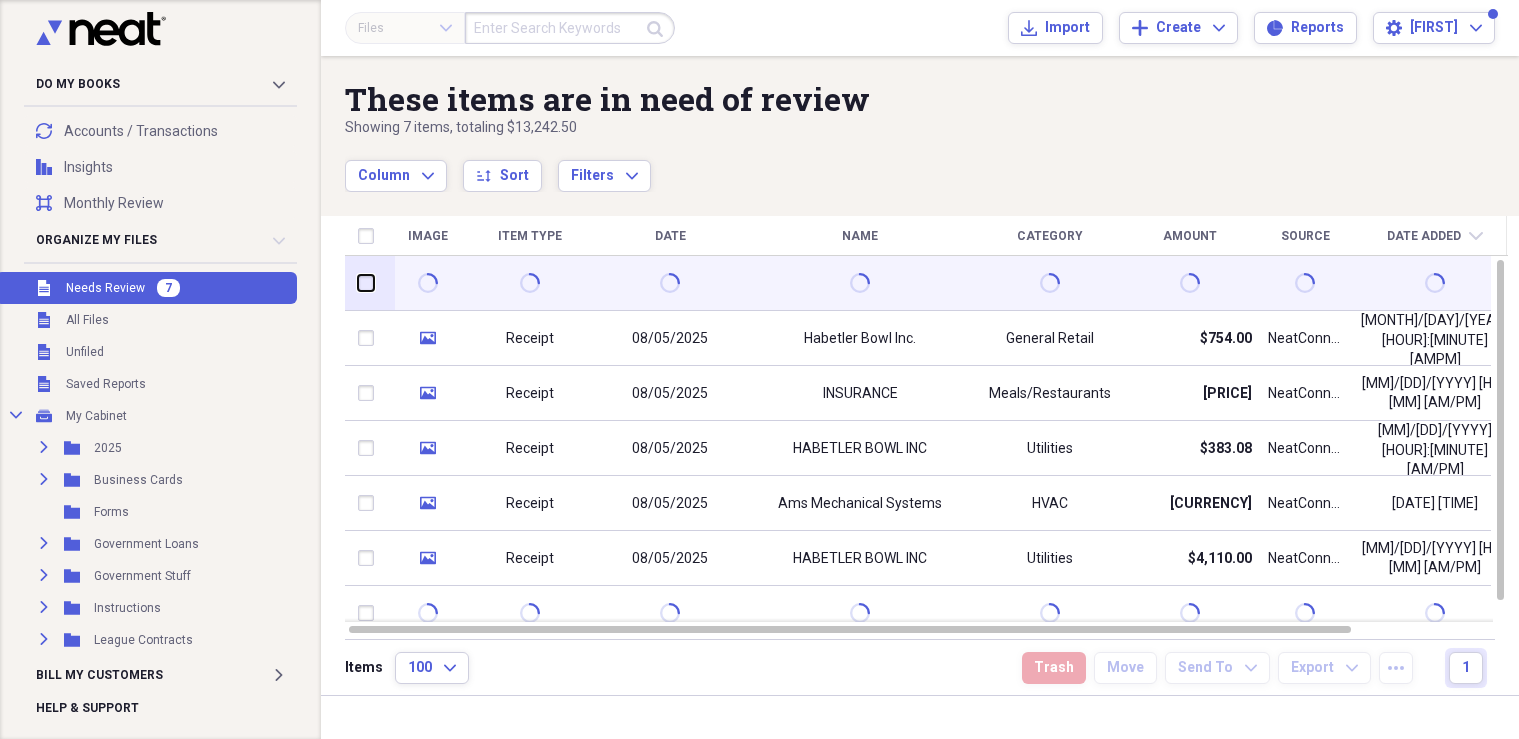 click at bounding box center [358, 283] 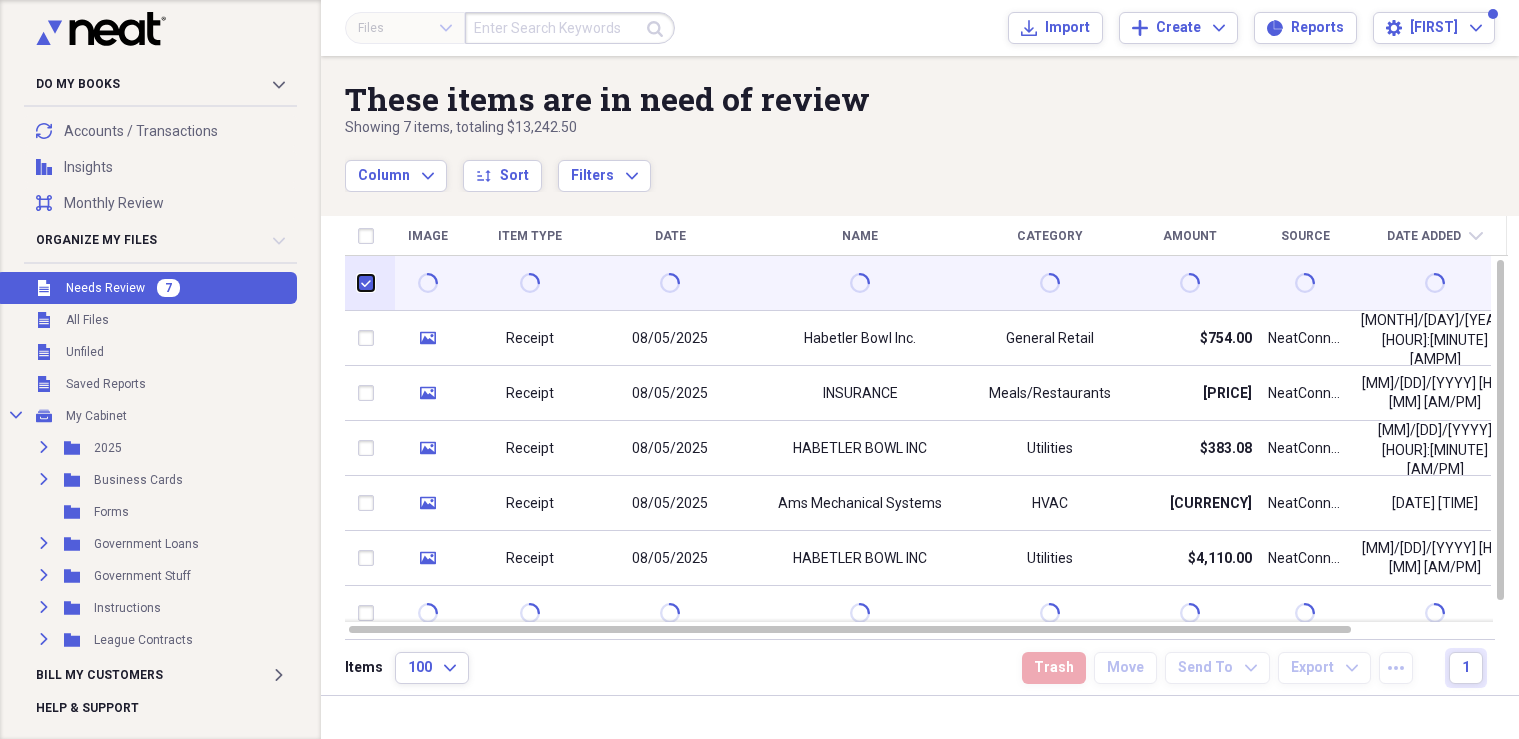 checkbox on "true" 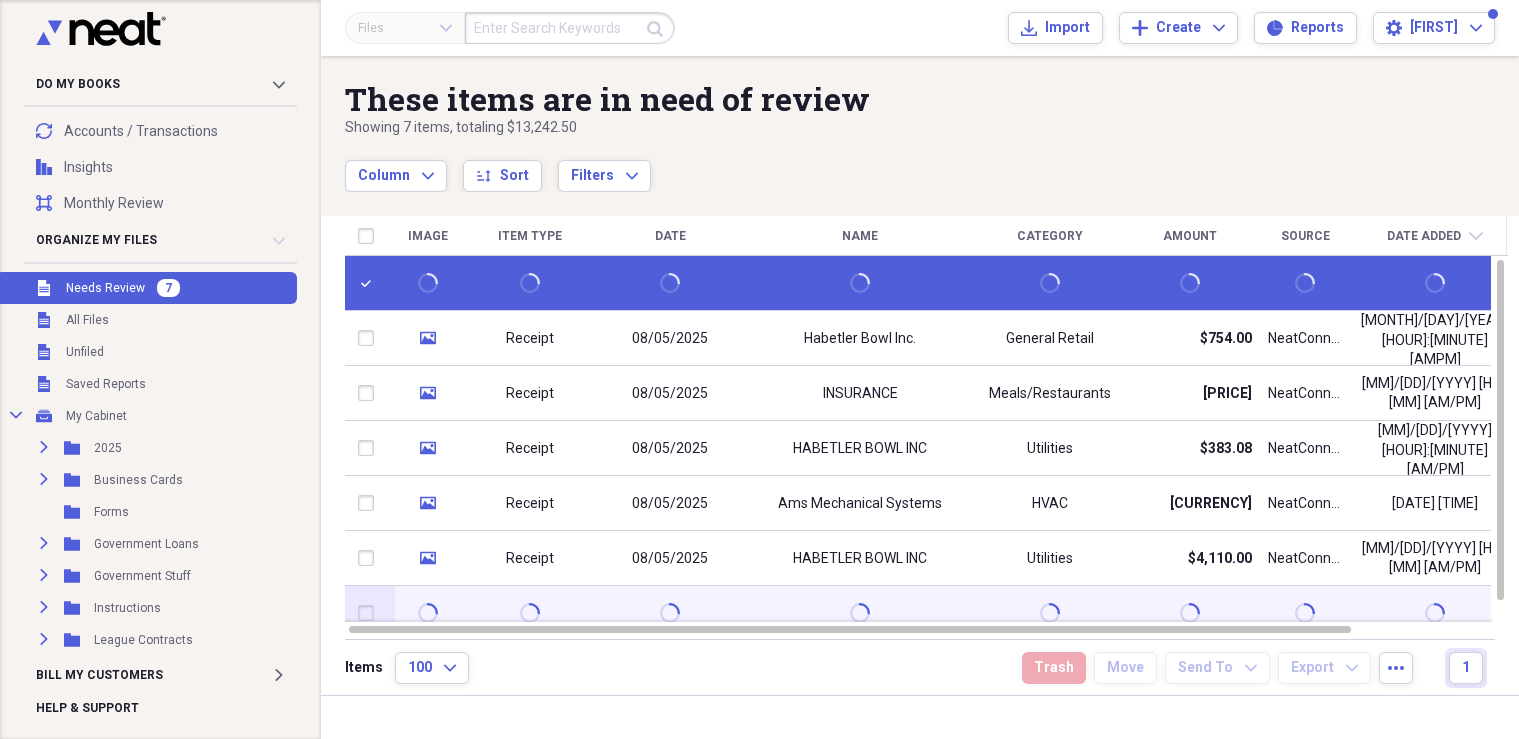 click at bounding box center (370, 613) 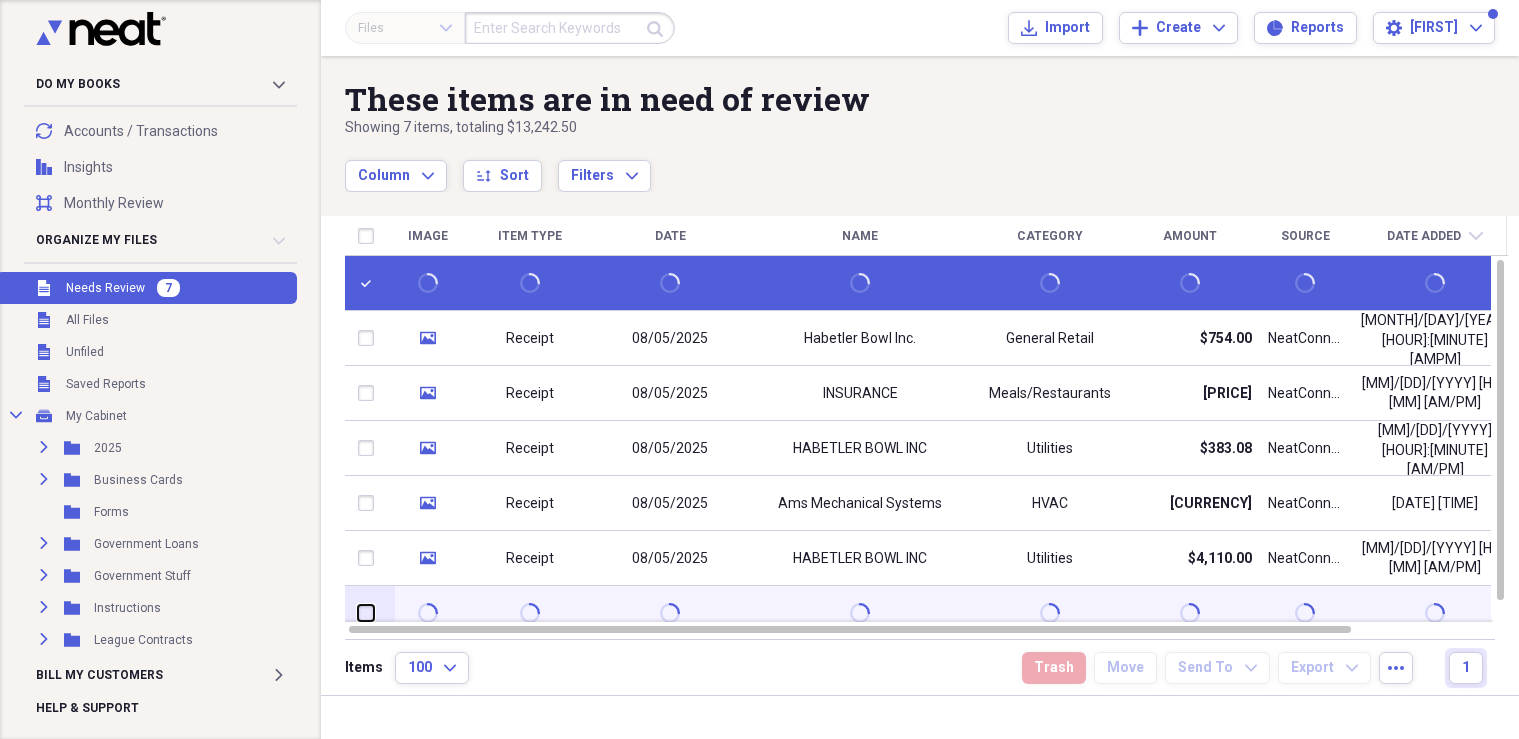 click at bounding box center [358, 613] 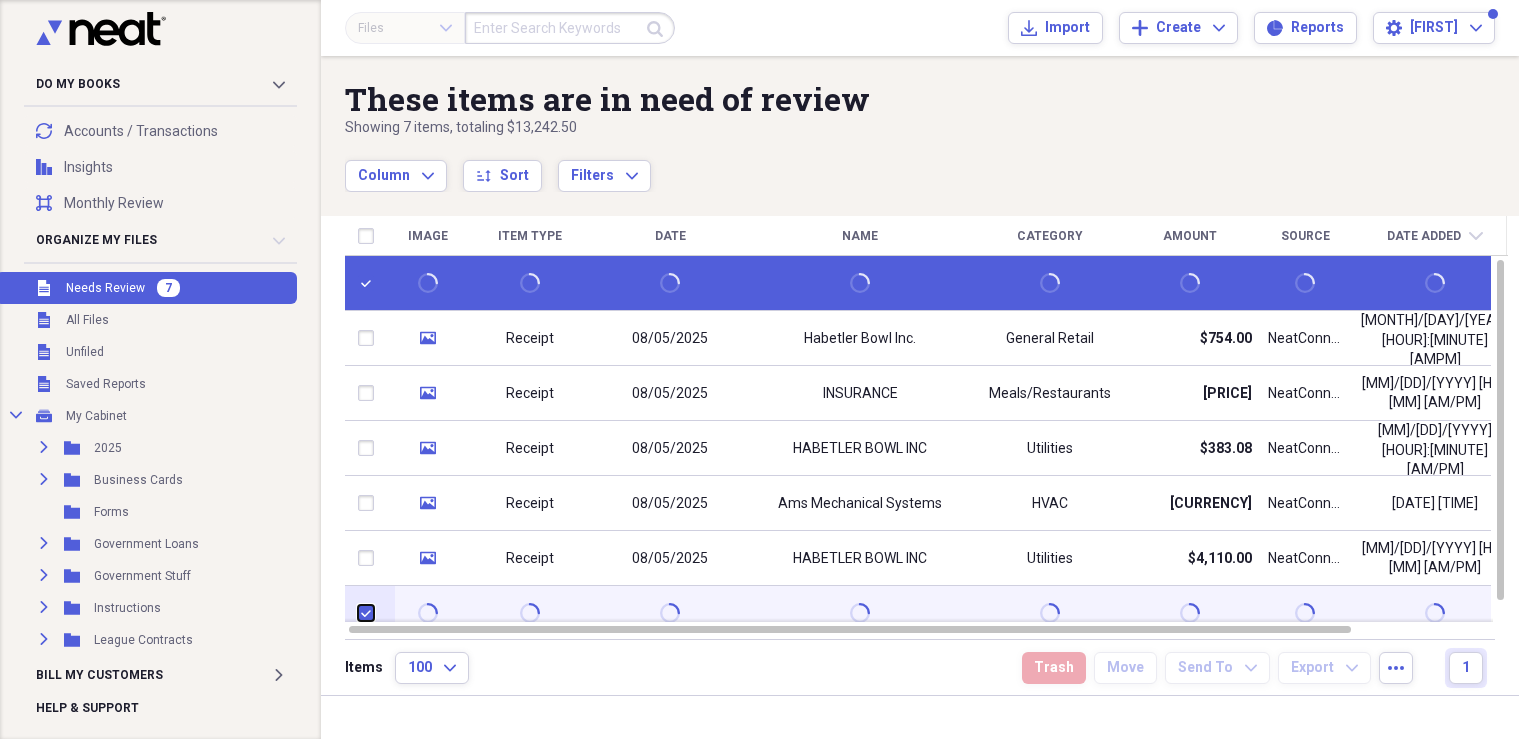 checkbox on "true" 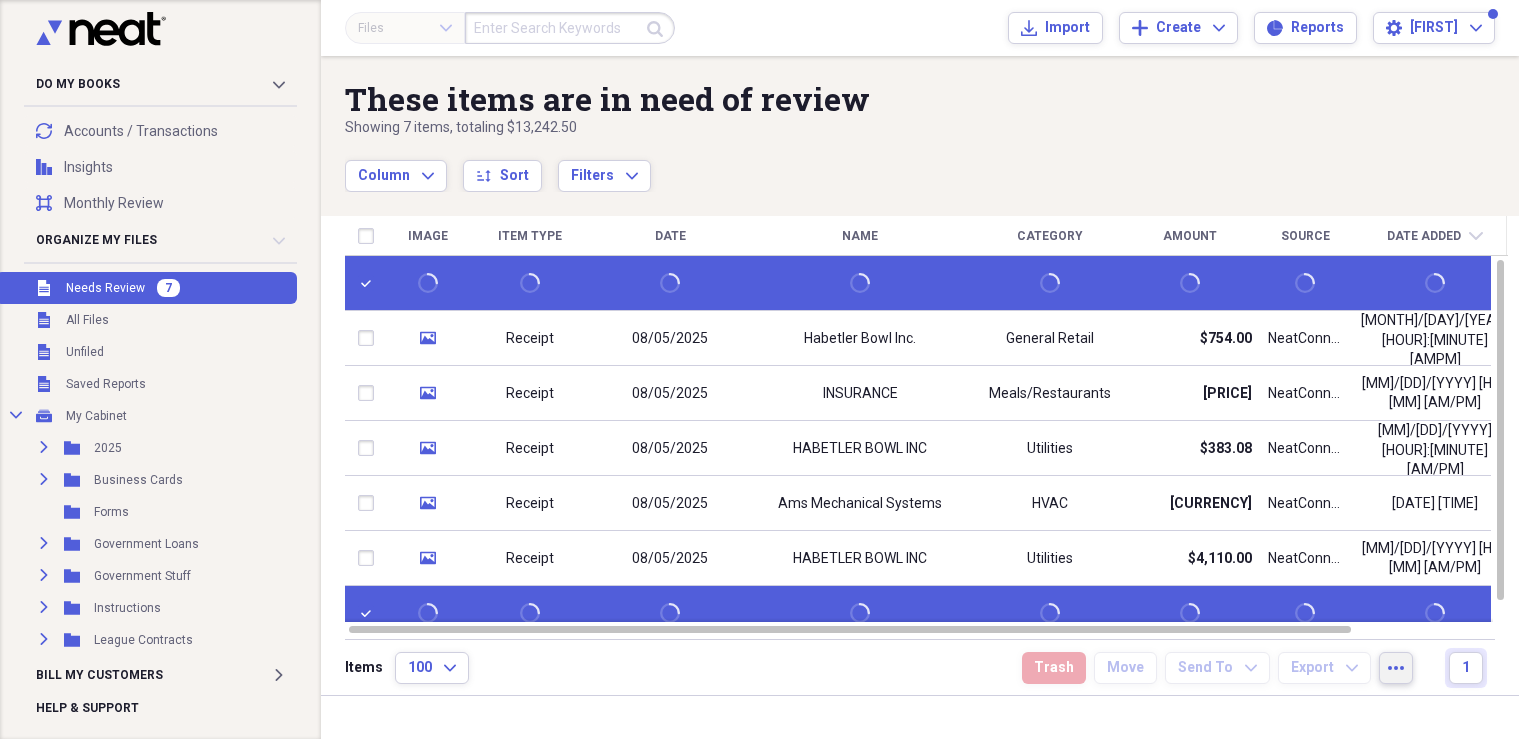 click on "more" 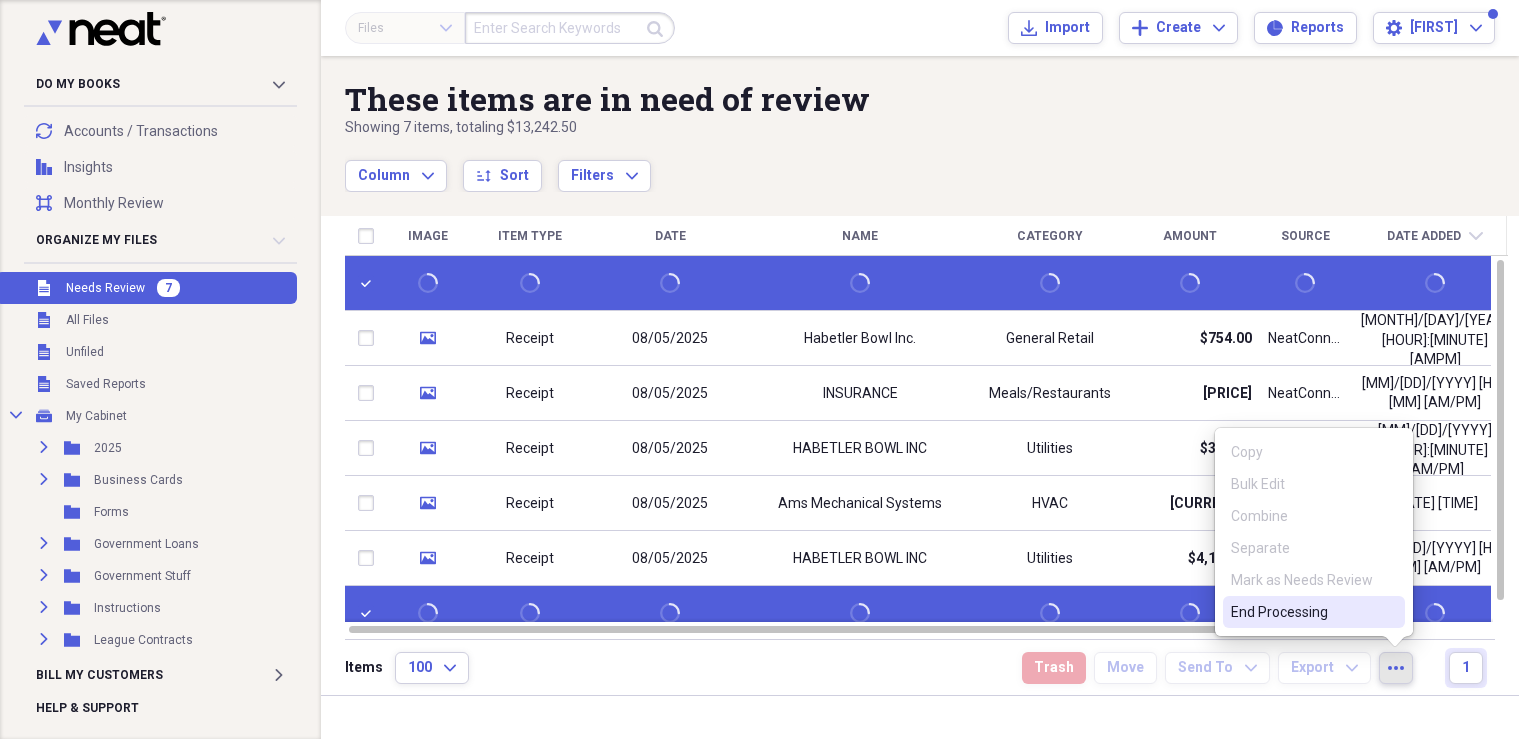 click on "End Processing" at bounding box center (1302, 612) 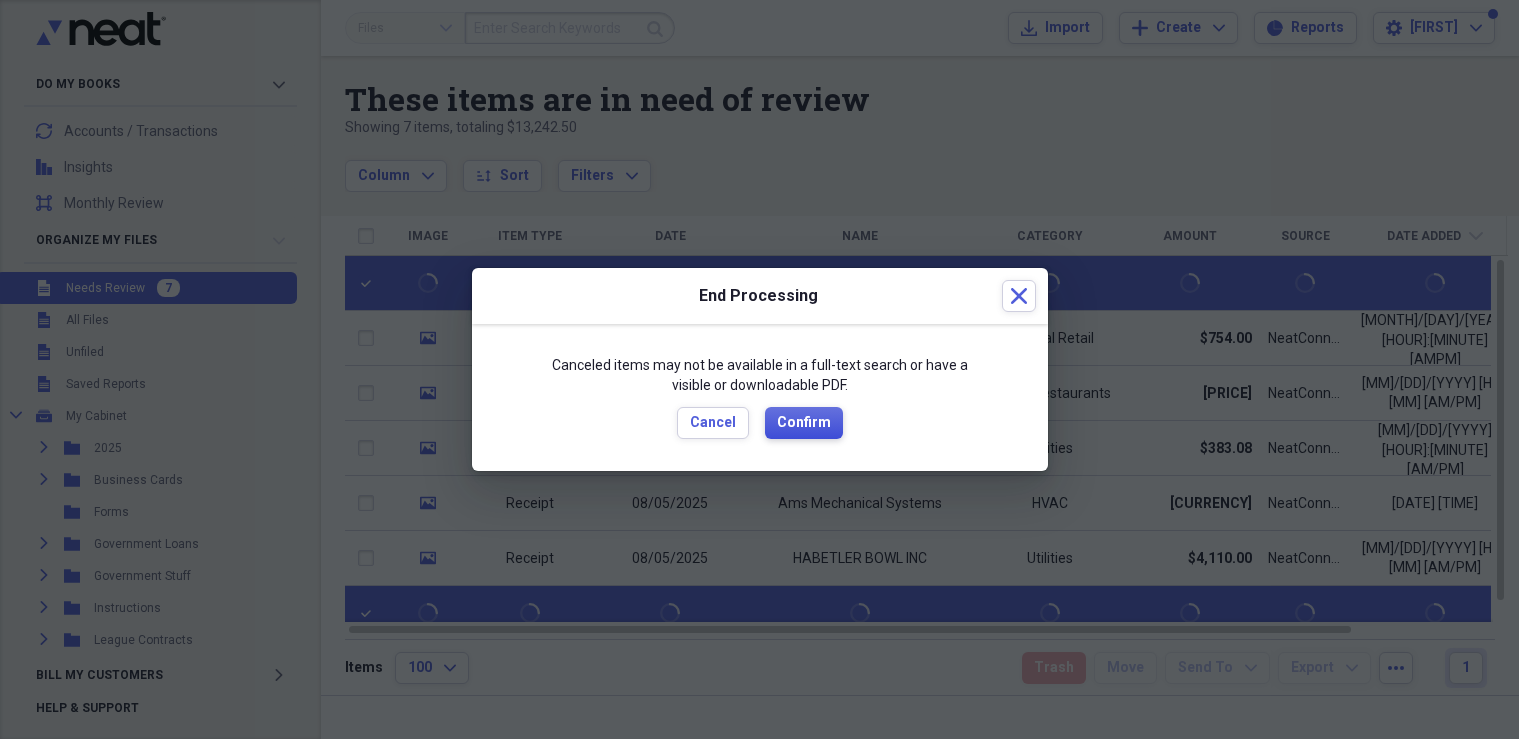 click on "Confirm" at bounding box center [804, 423] 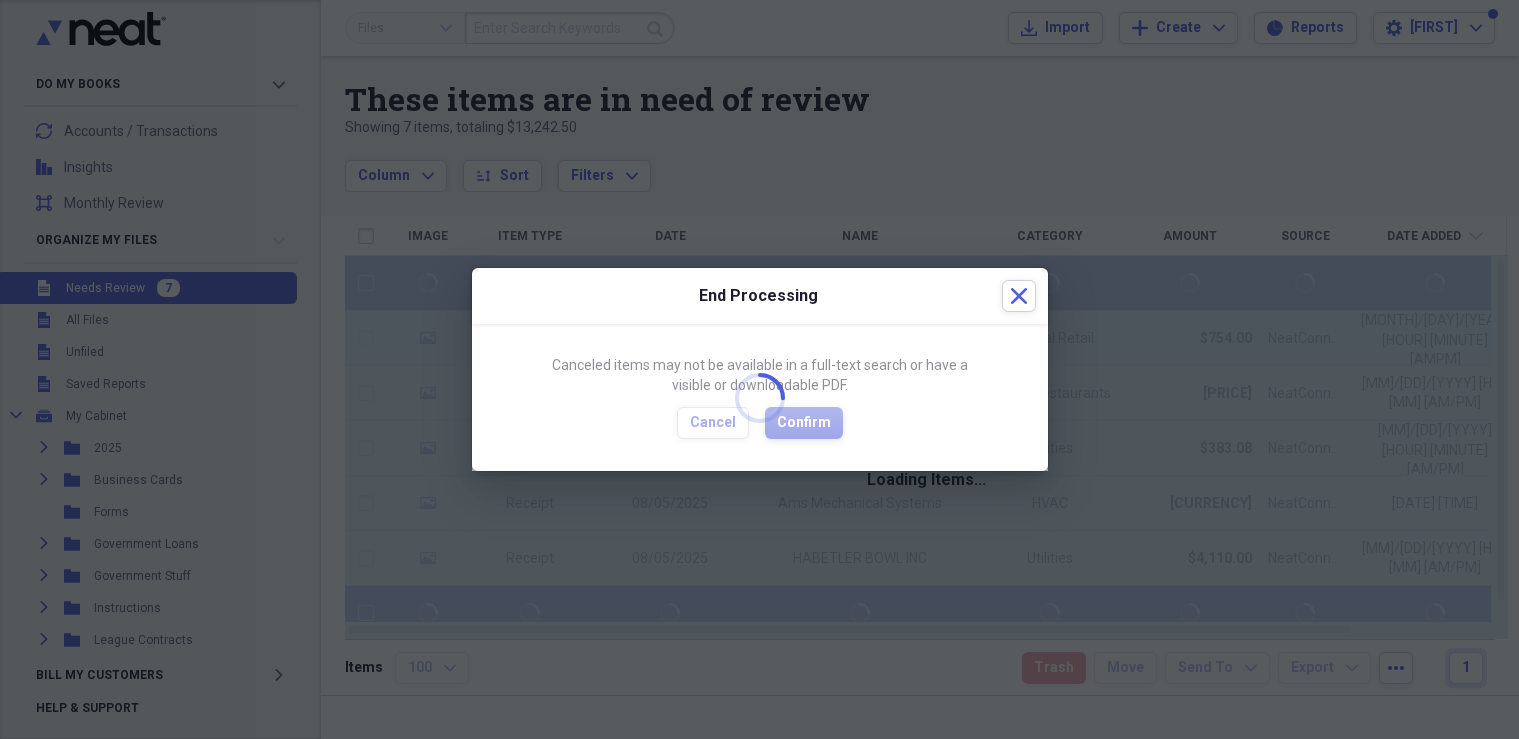 checkbox on "false" 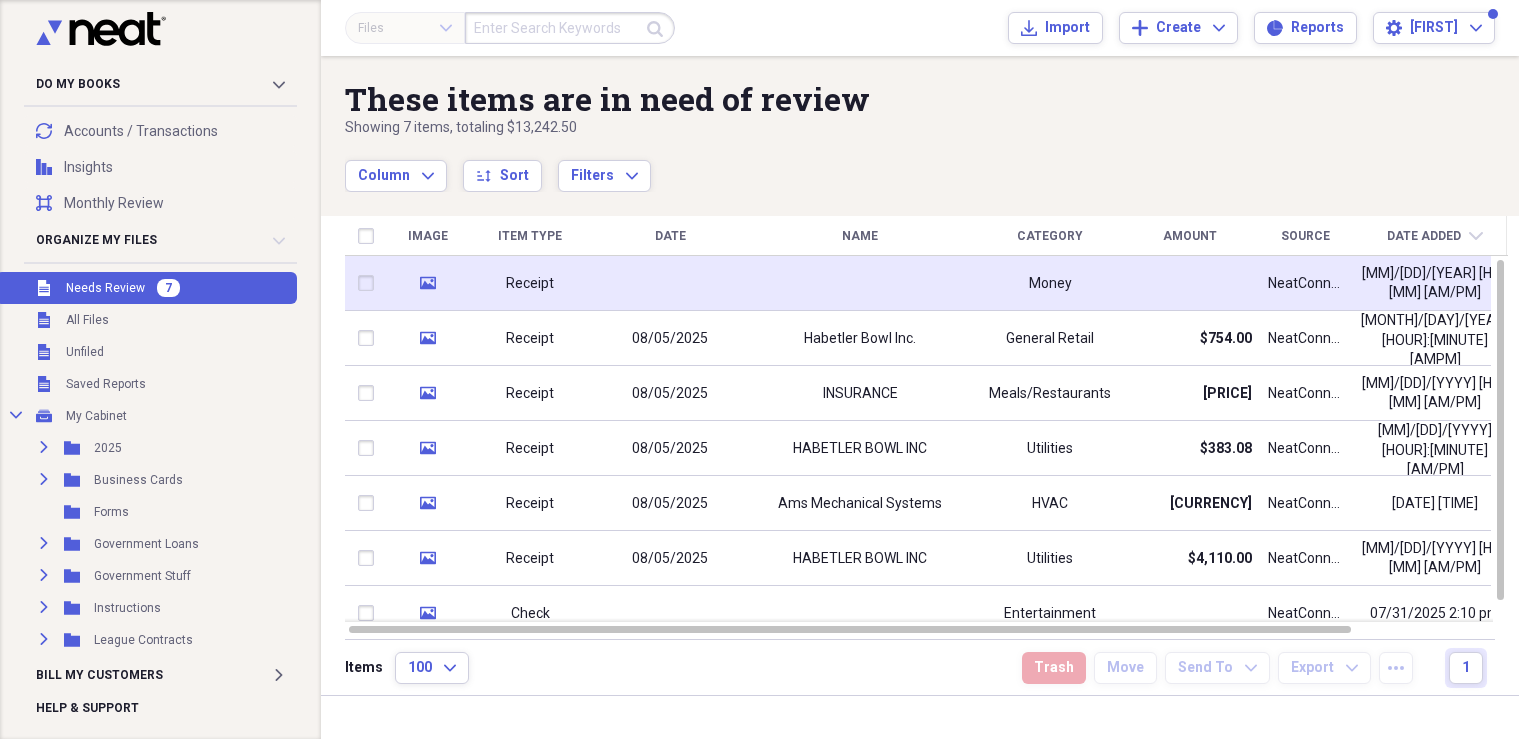 click on "Receipt" at bounding box center (530, 284) 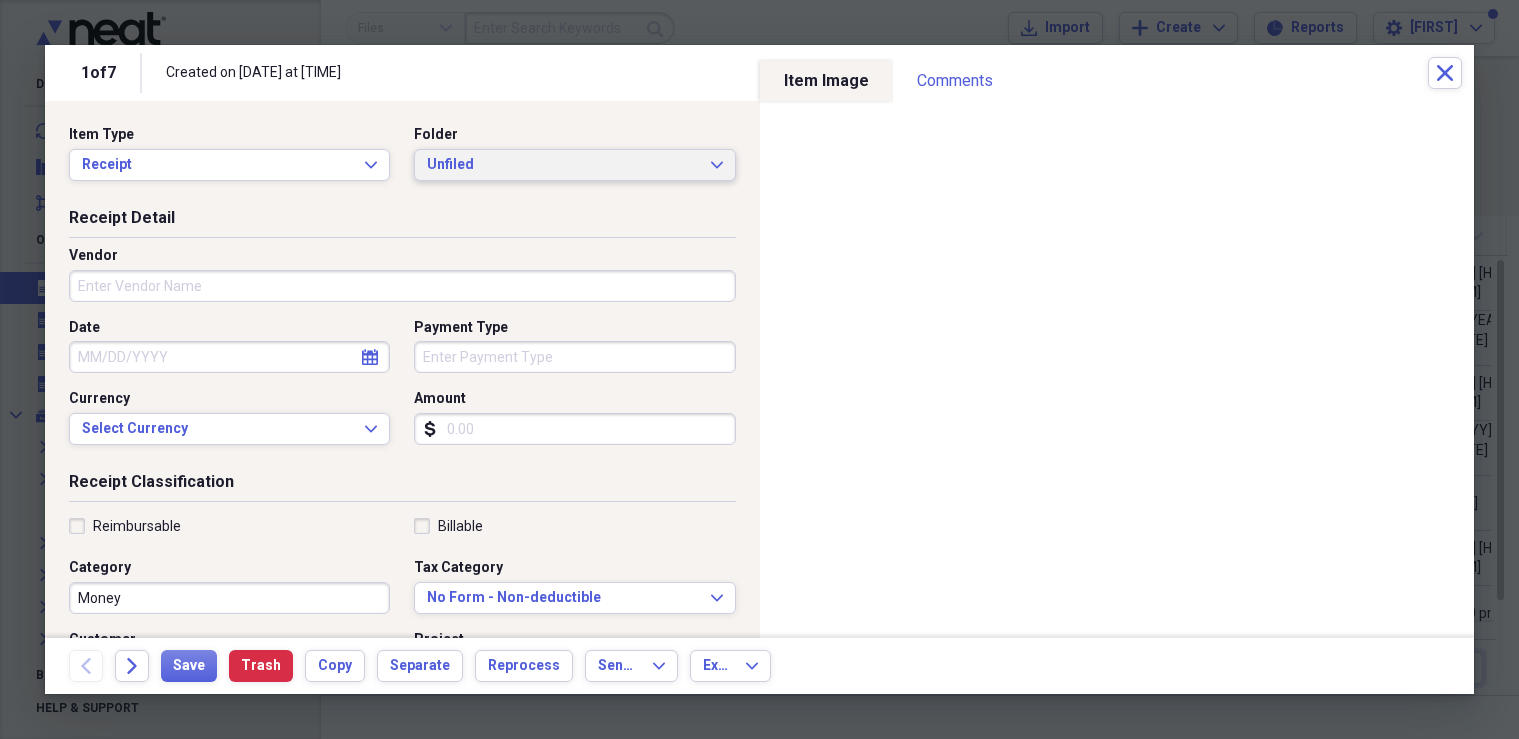 click on "Unfiled" at bounding box center (562, 165) 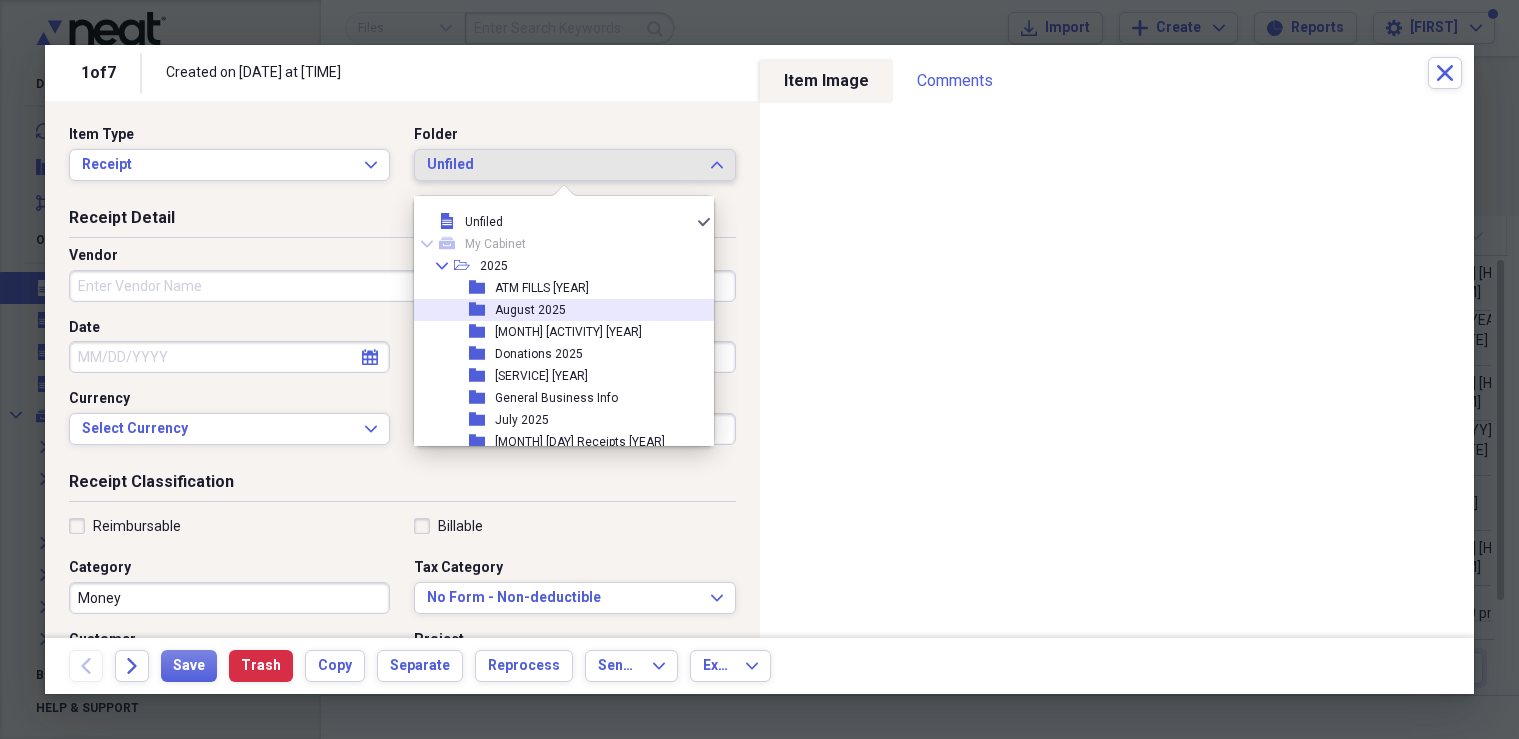 click on "folder [MONTH] [YEAR]" at bounding box center (556, 310) 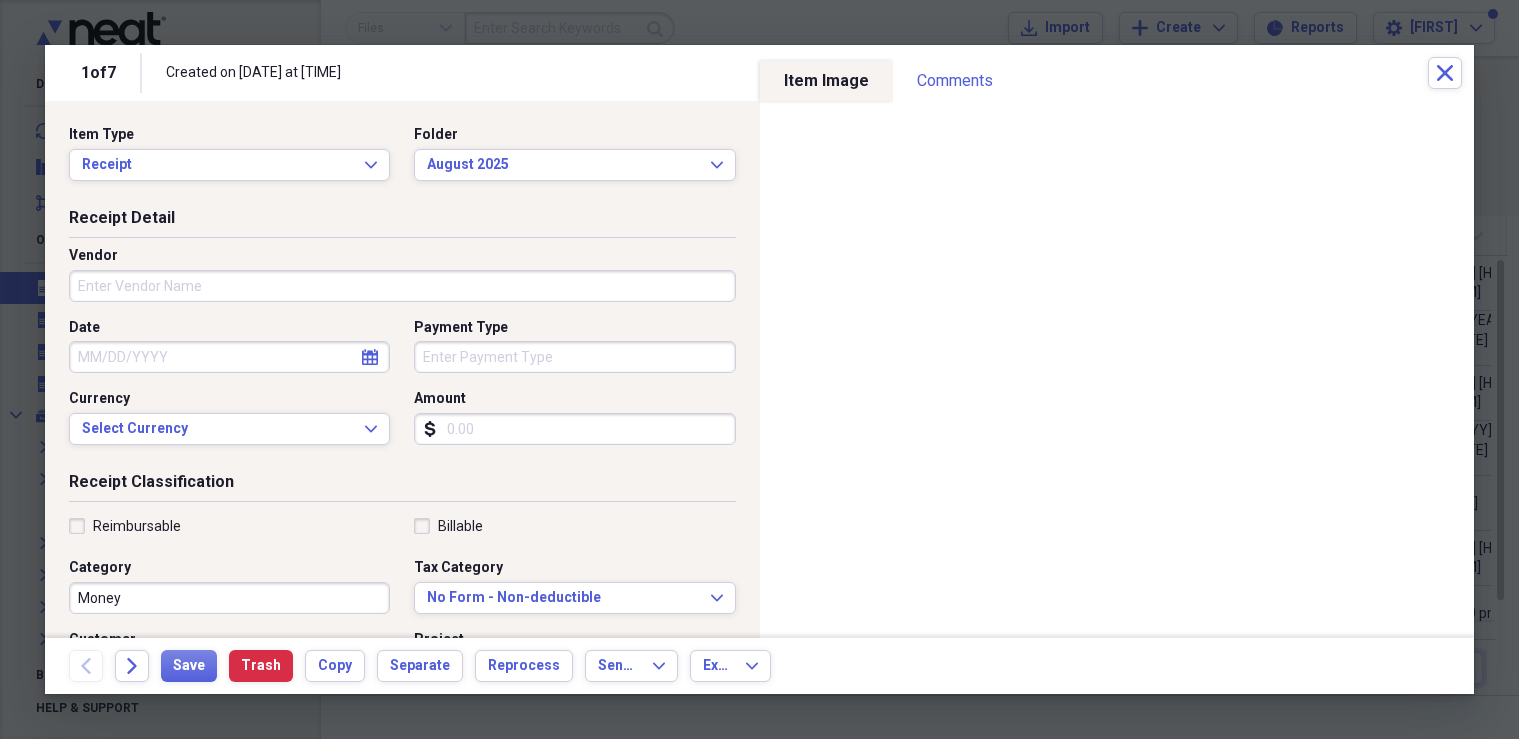 click on "Vendor" at bounding box center (402, 286) 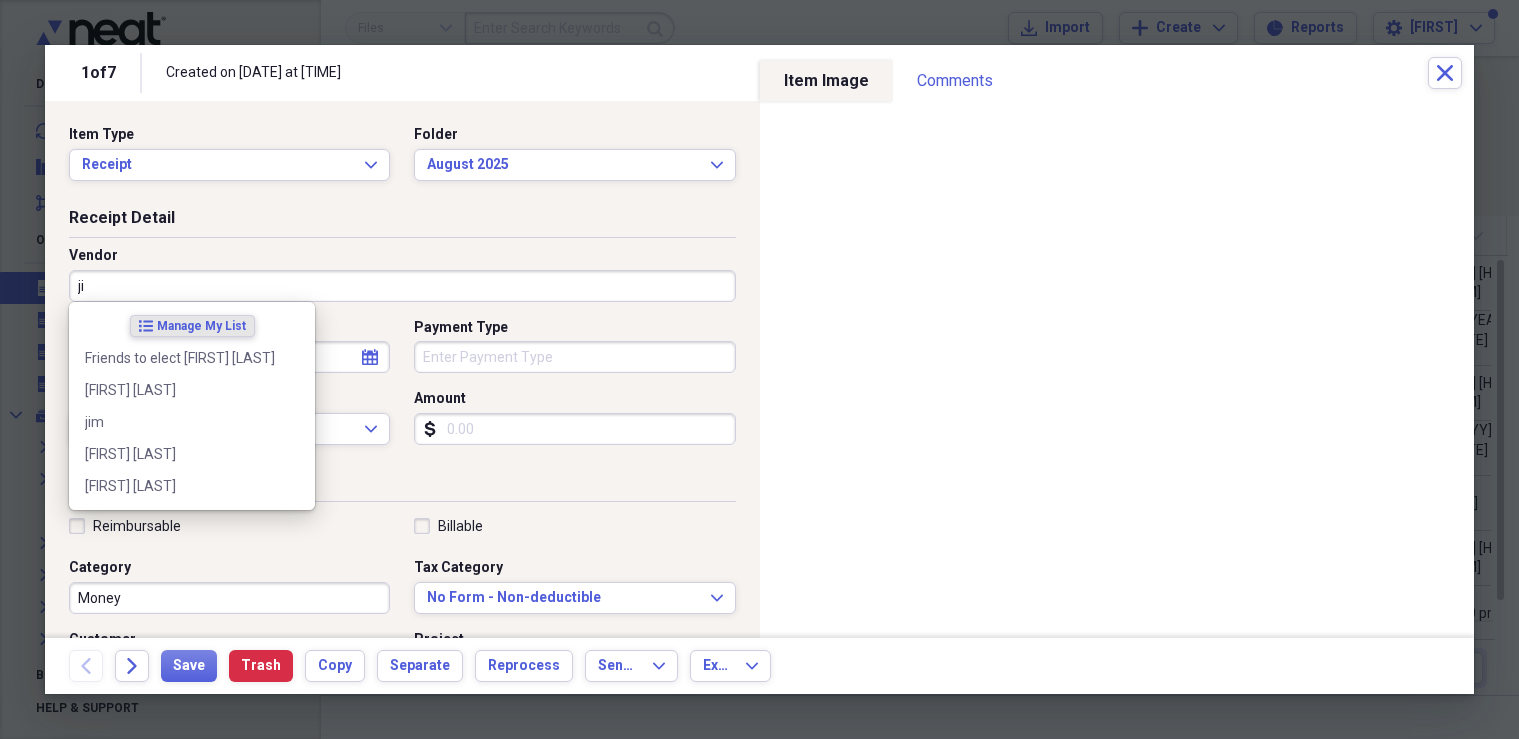 type on "jim" 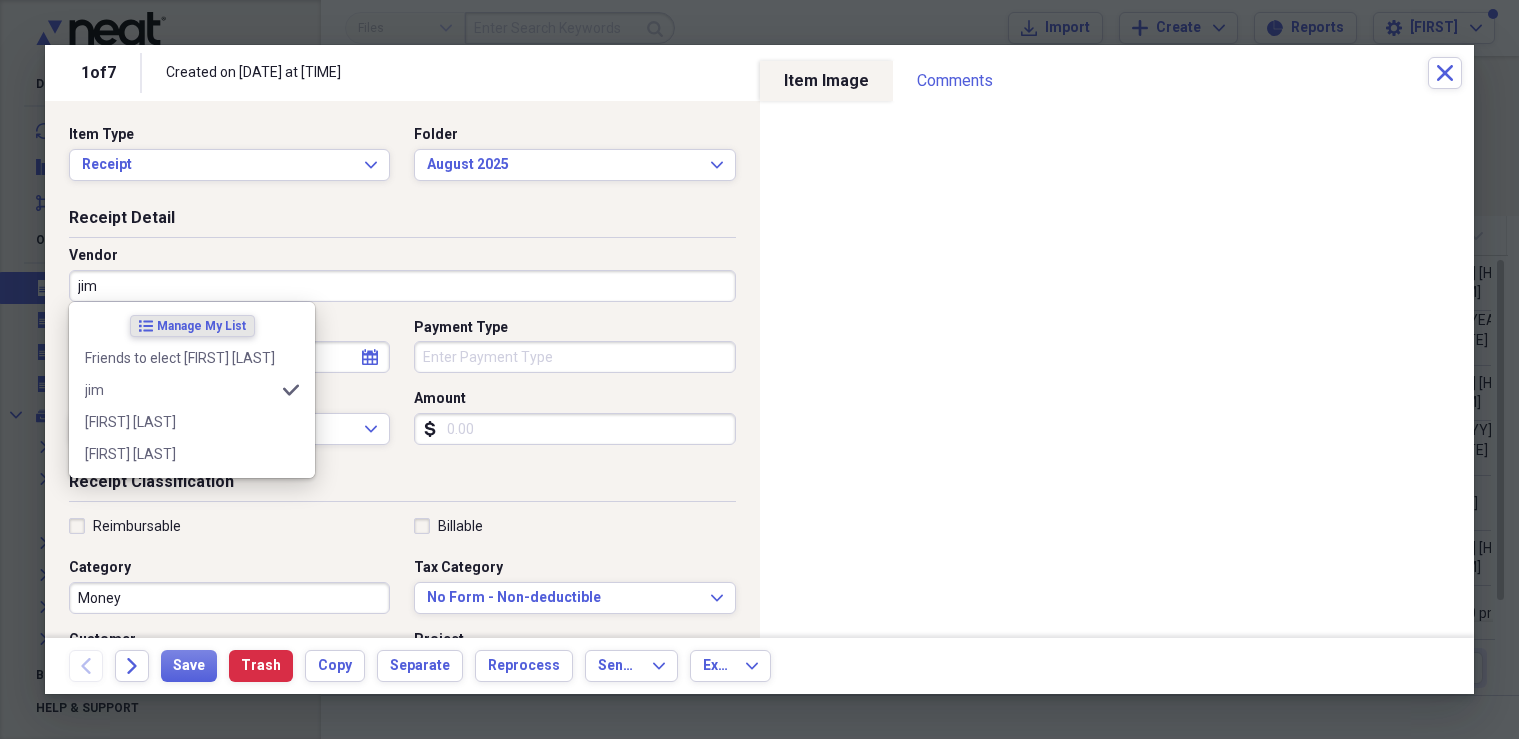 type on "Insurance" 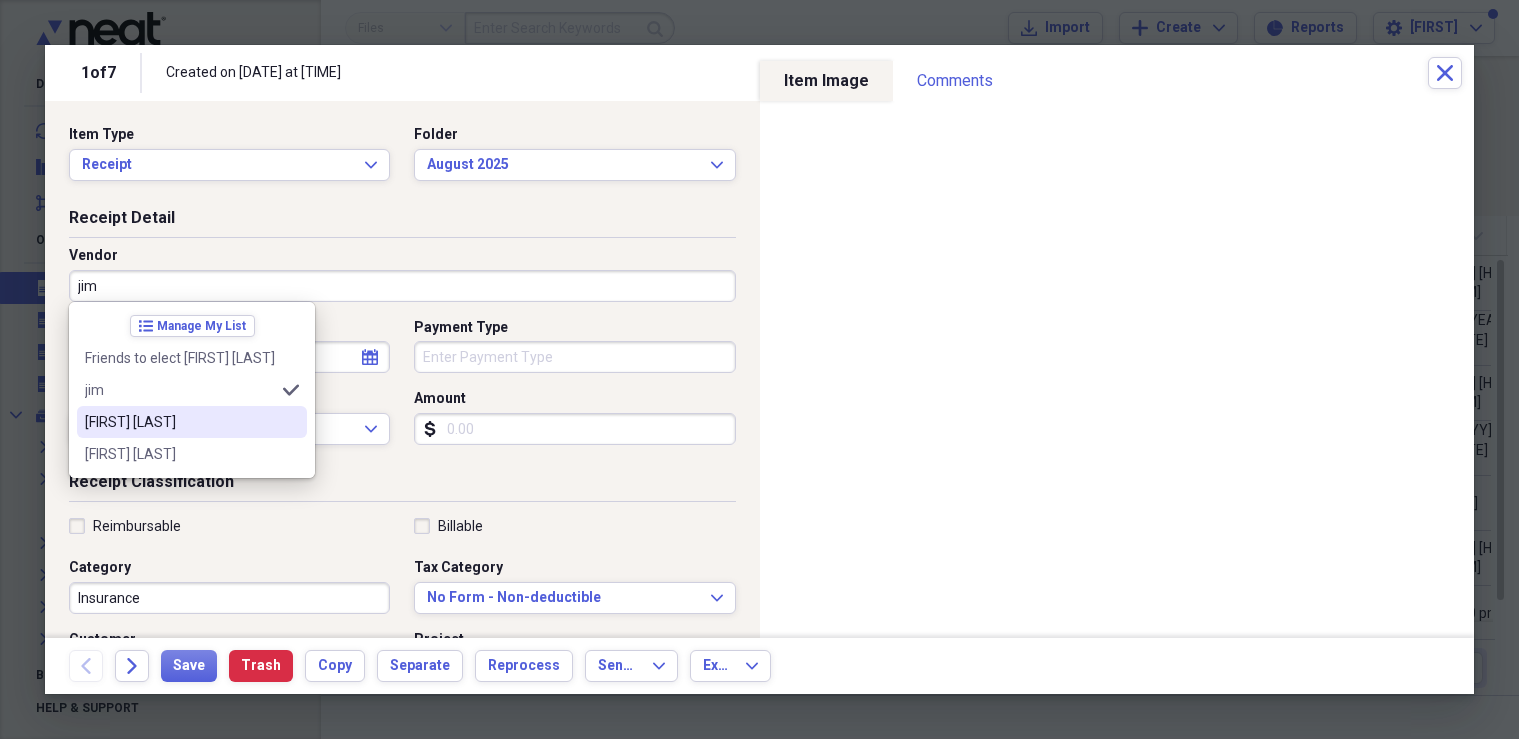 click on "[FIRST] [LAST]" at bounding box center (180, 422) 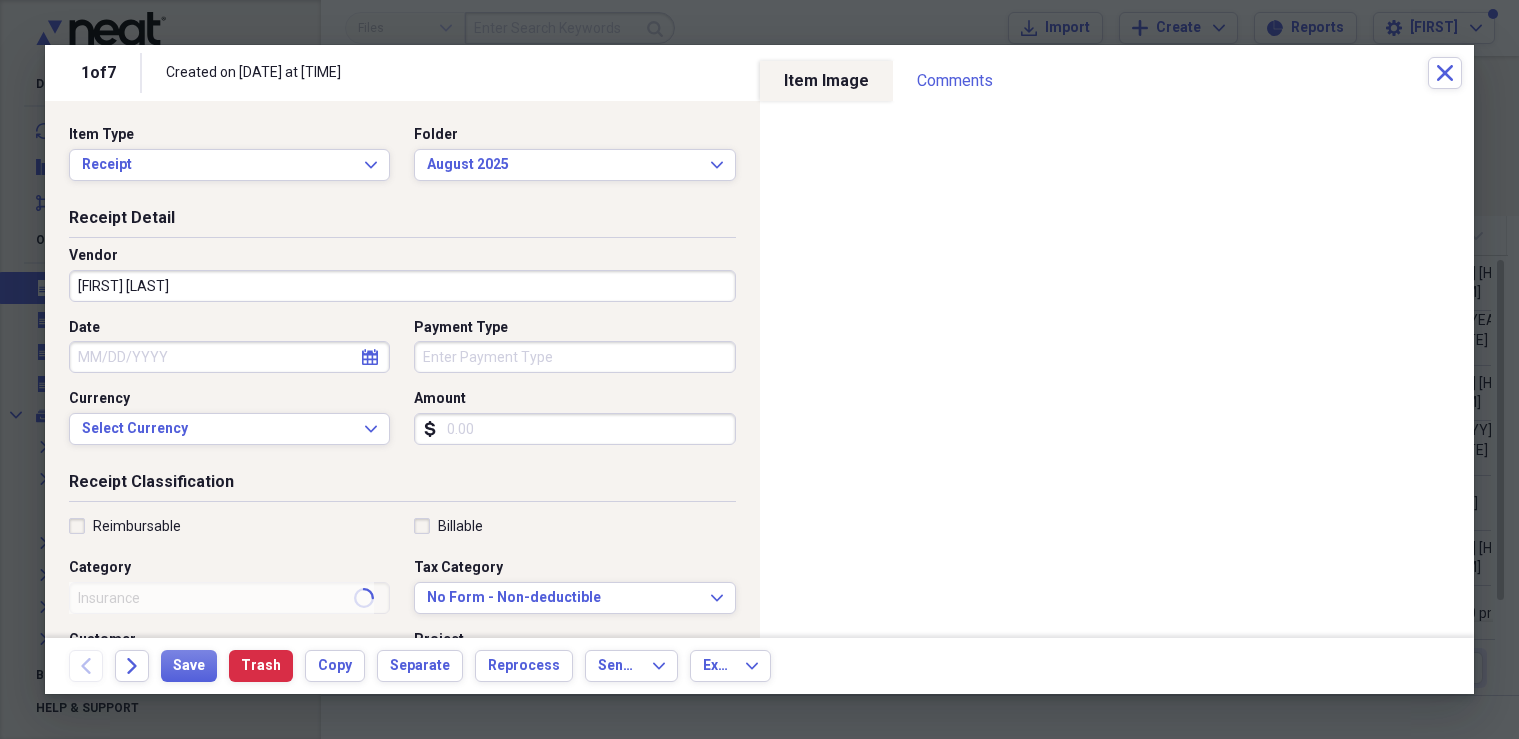 type on "Utilities" 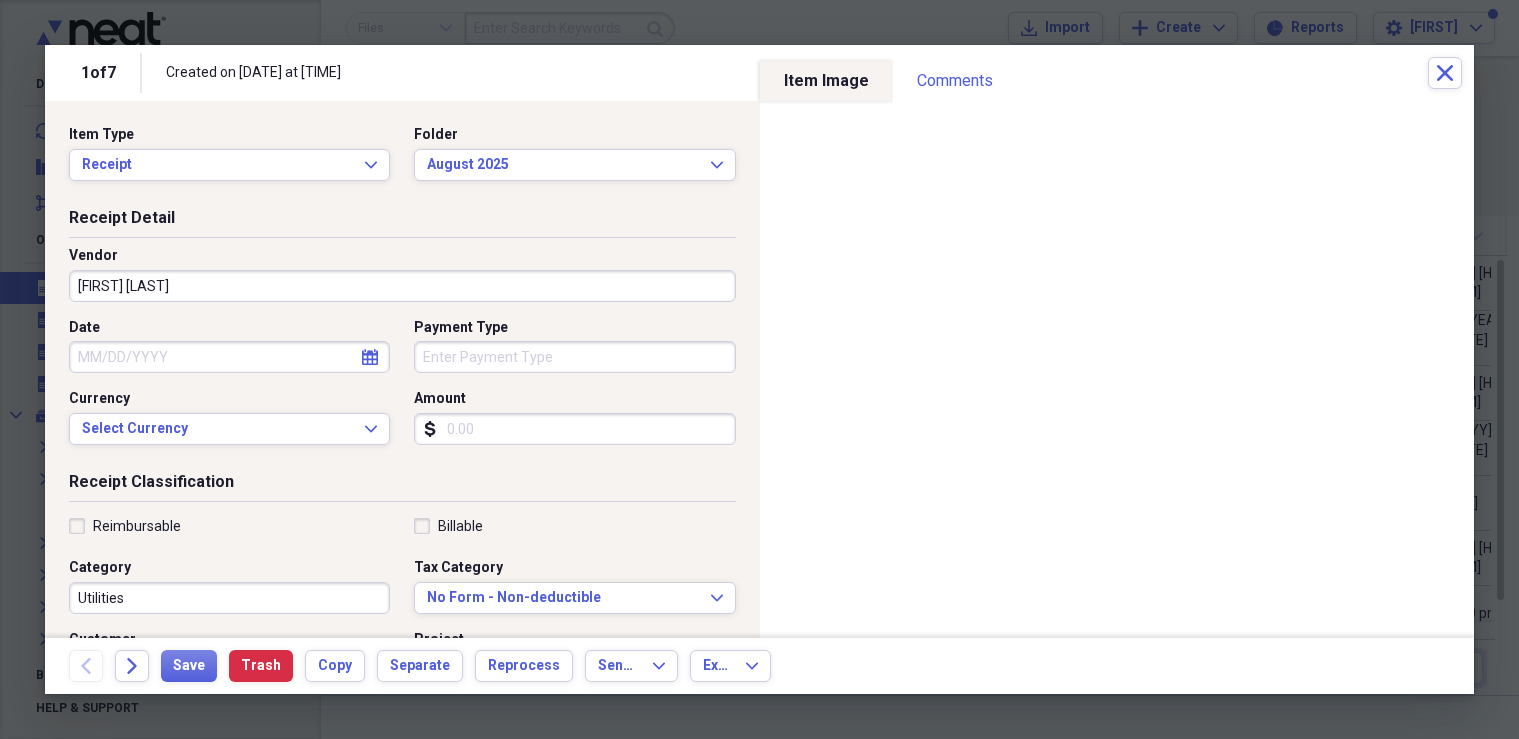 click on "Payment Type" at bounding box center [574, 357] 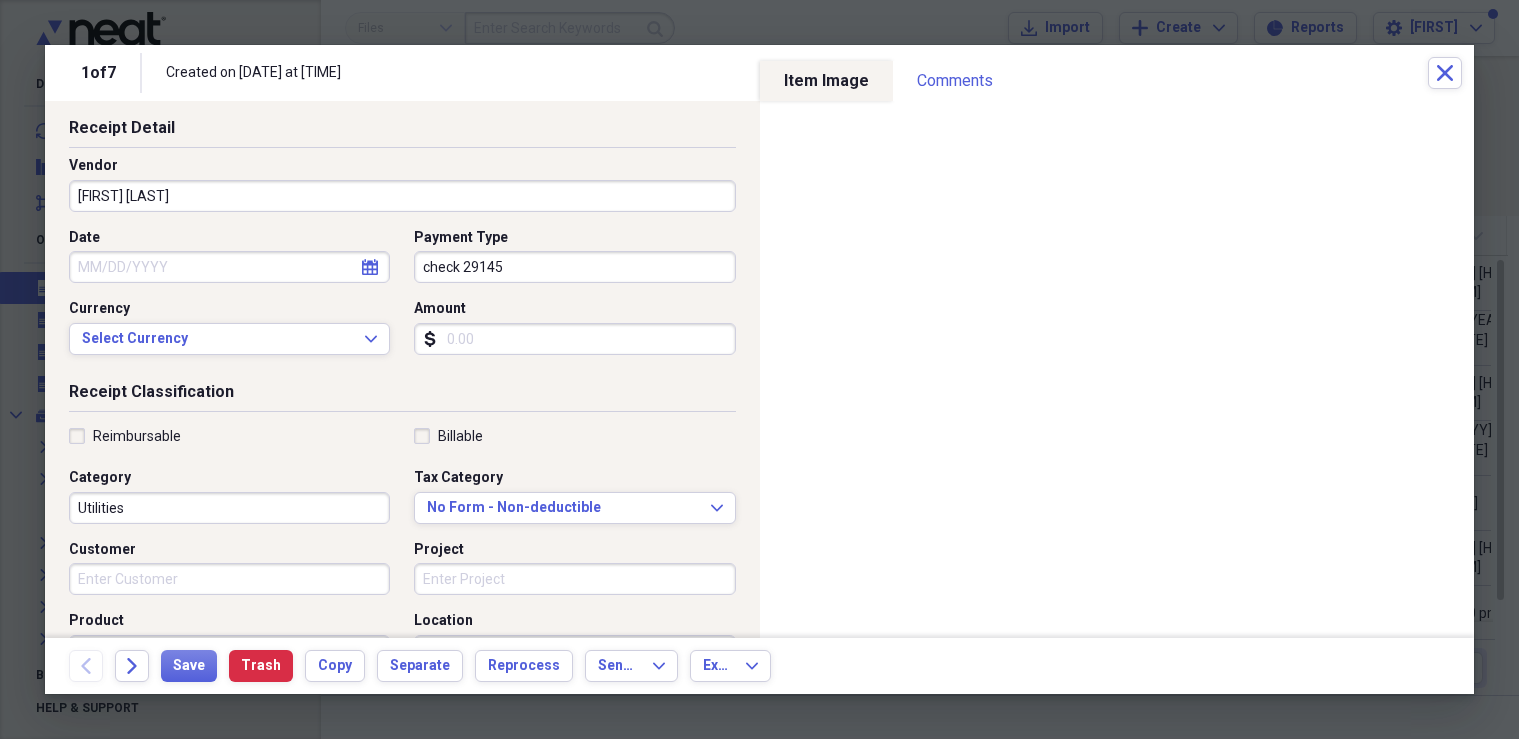 scroll, scrollTop: 200, scrollLeft: 0, axis: vertical 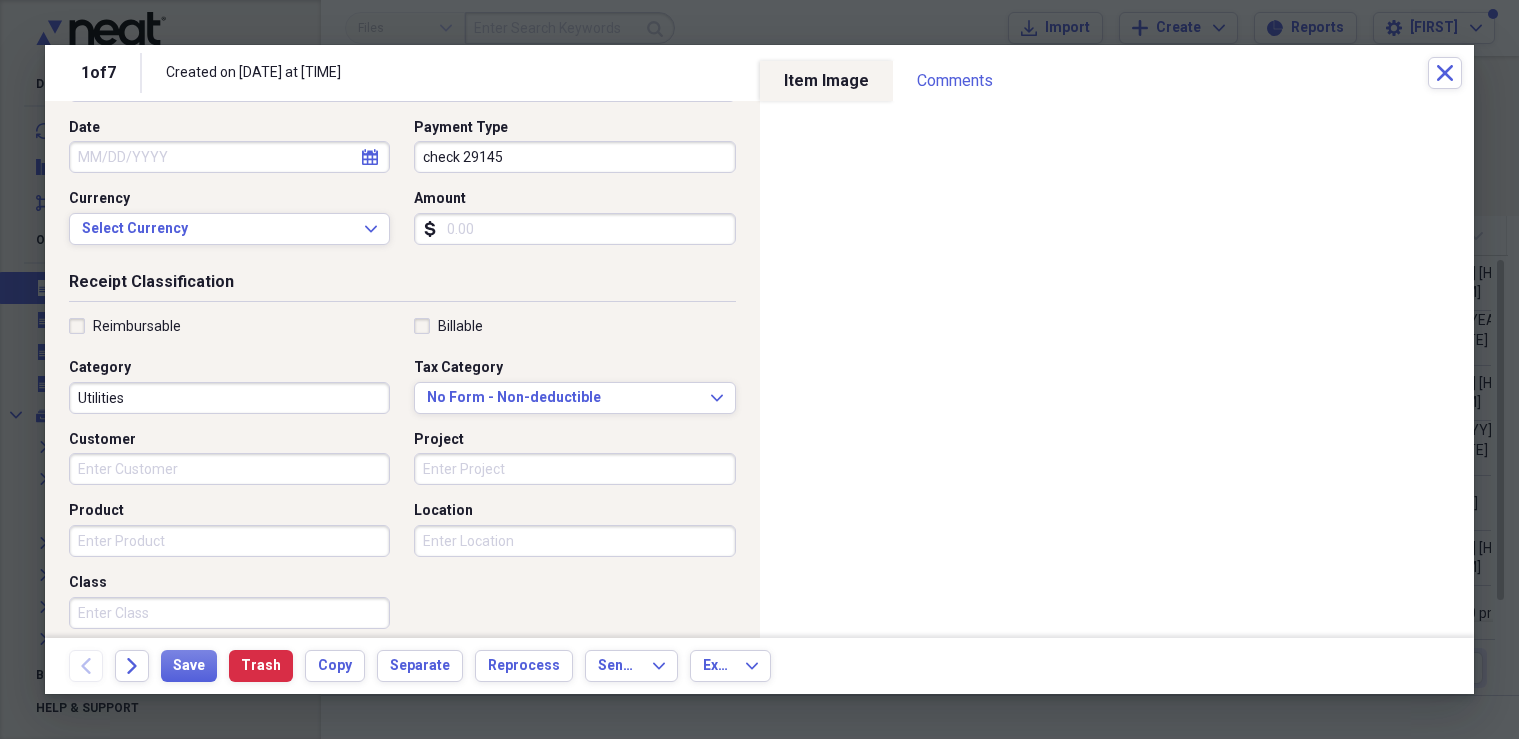 type on "check 29145" 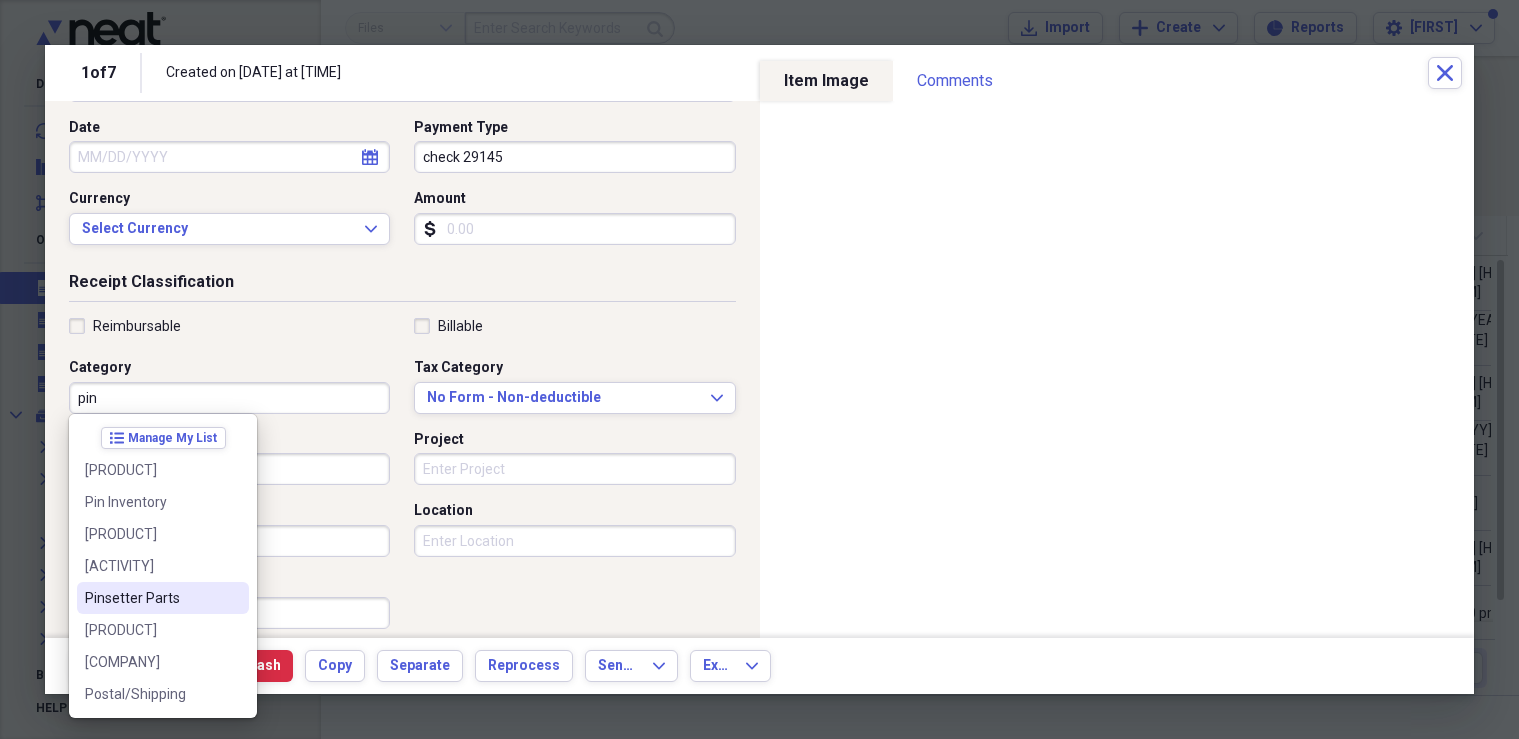click on "Pinsetter Parts" at bounding box center (151, 598) 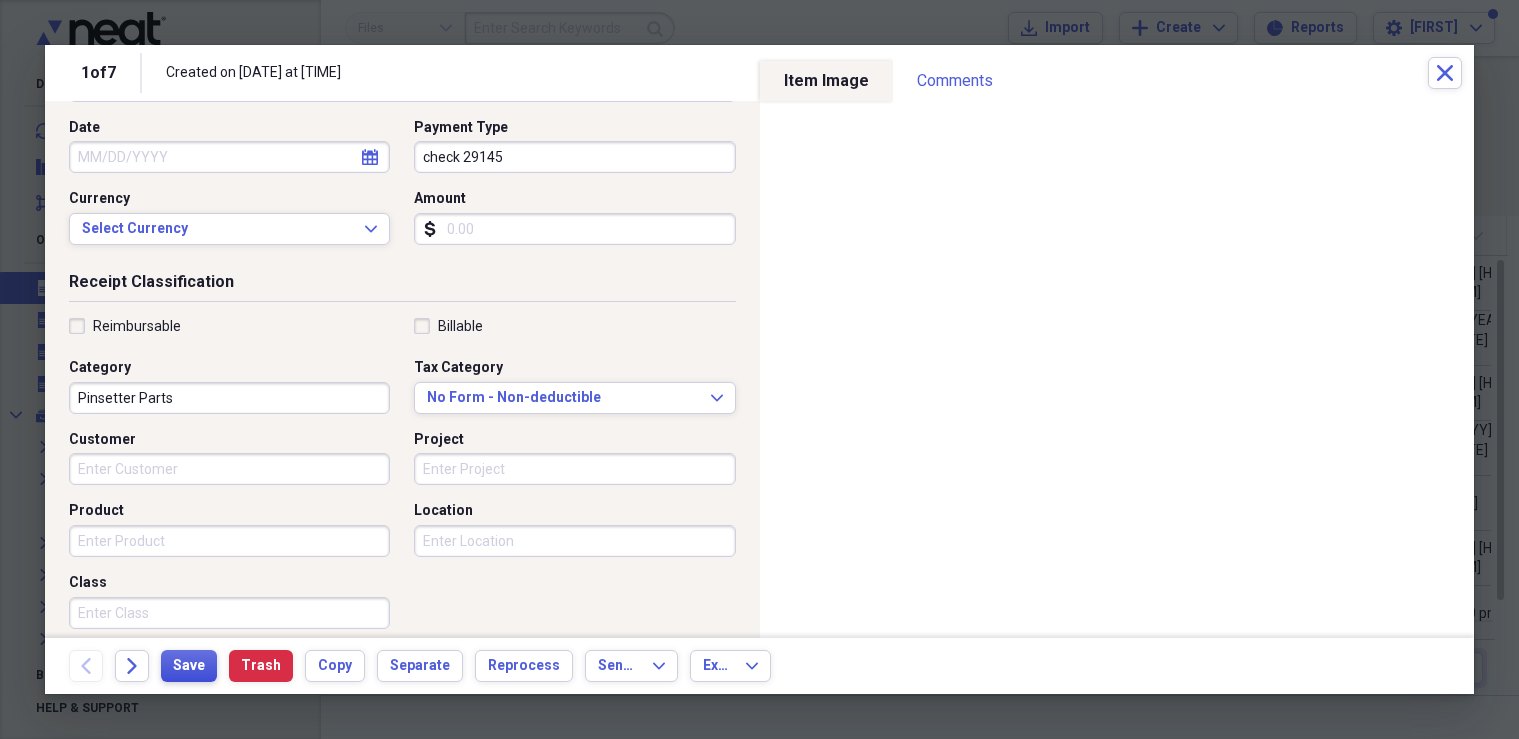 click on "Save" at bounding box center (189, 666) 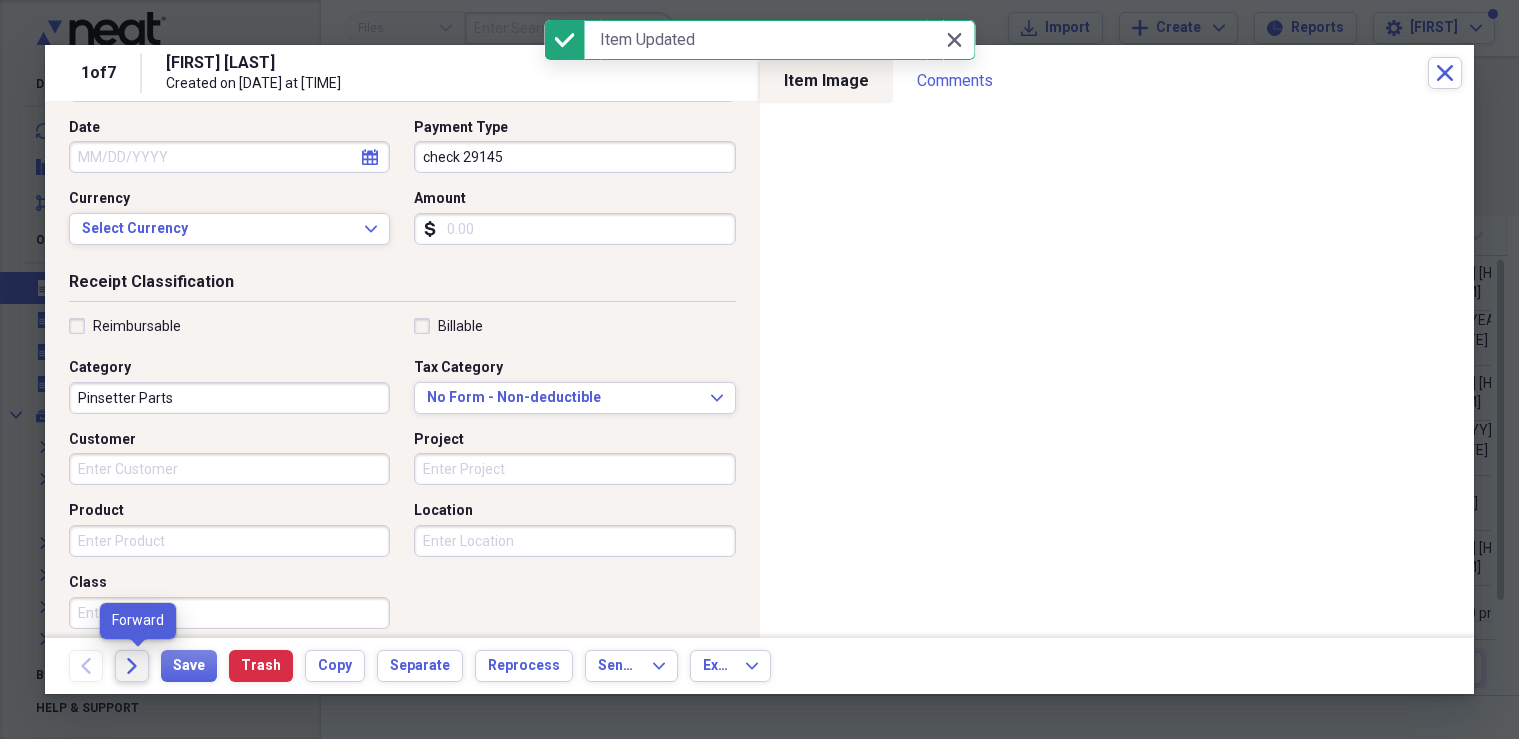 click on "Forward" 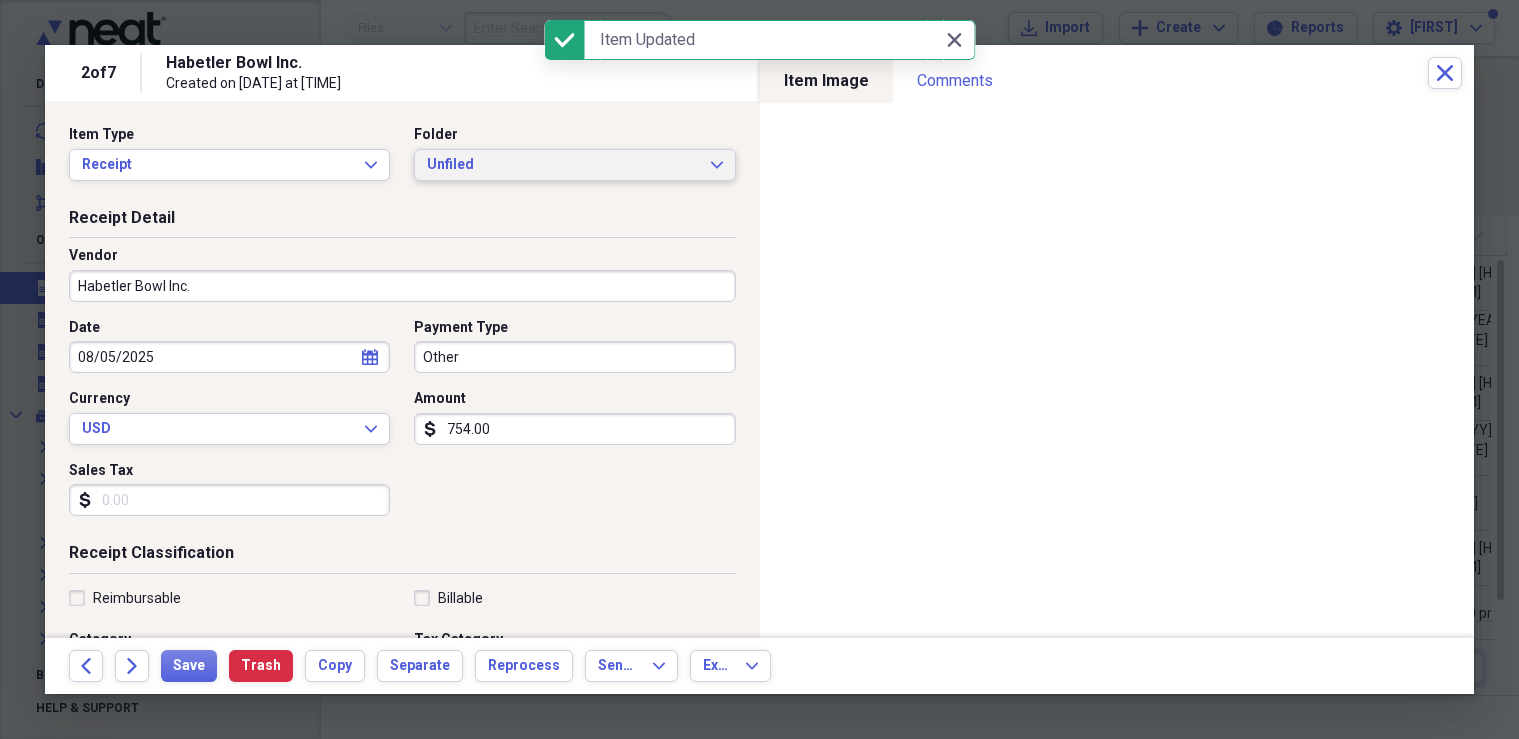 click on "Unfiled Expand" at bounding box center (574, 165) 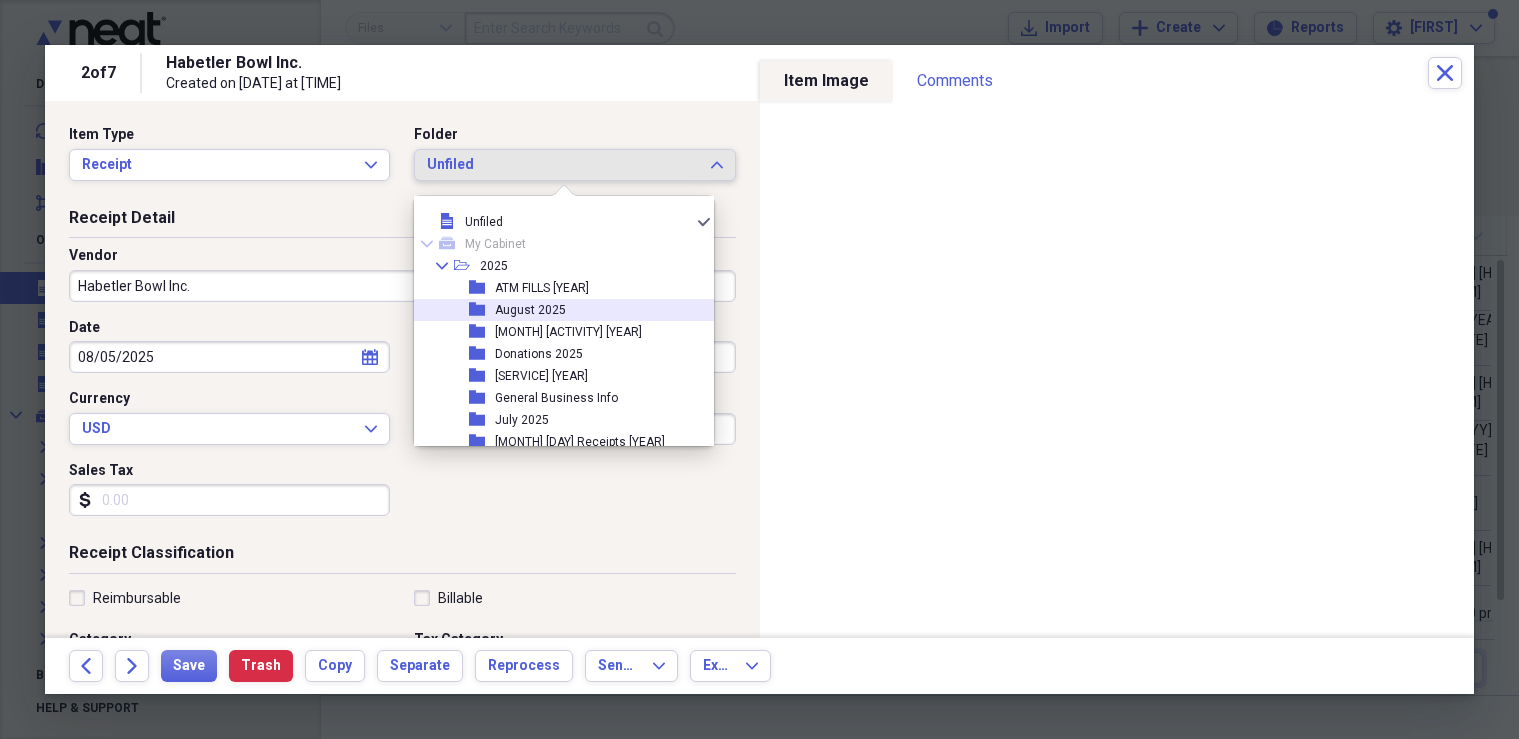 click on "August 2025" at bounding box center (530, 310) 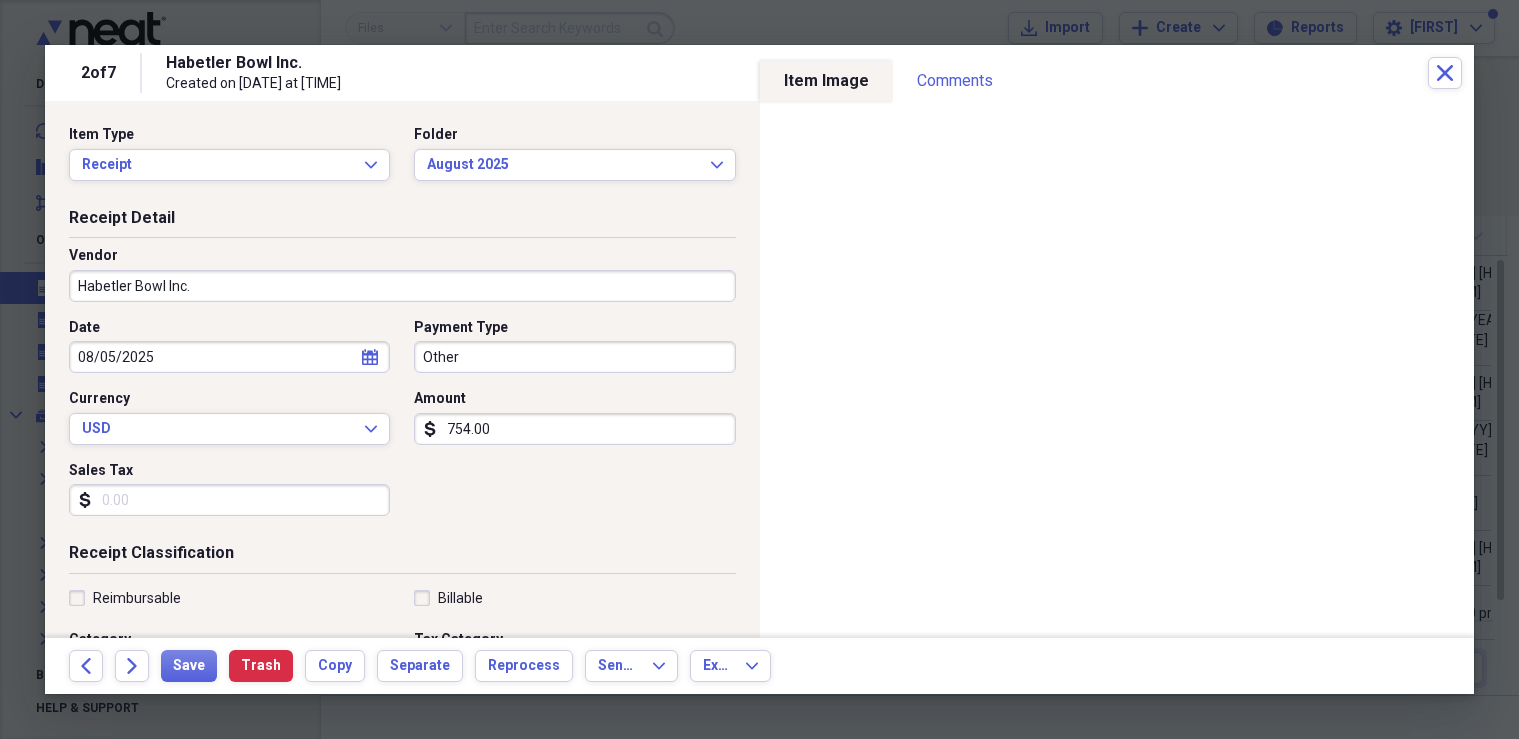 click on "Habetler Bowl Inc." at bounding box center (402, 286) 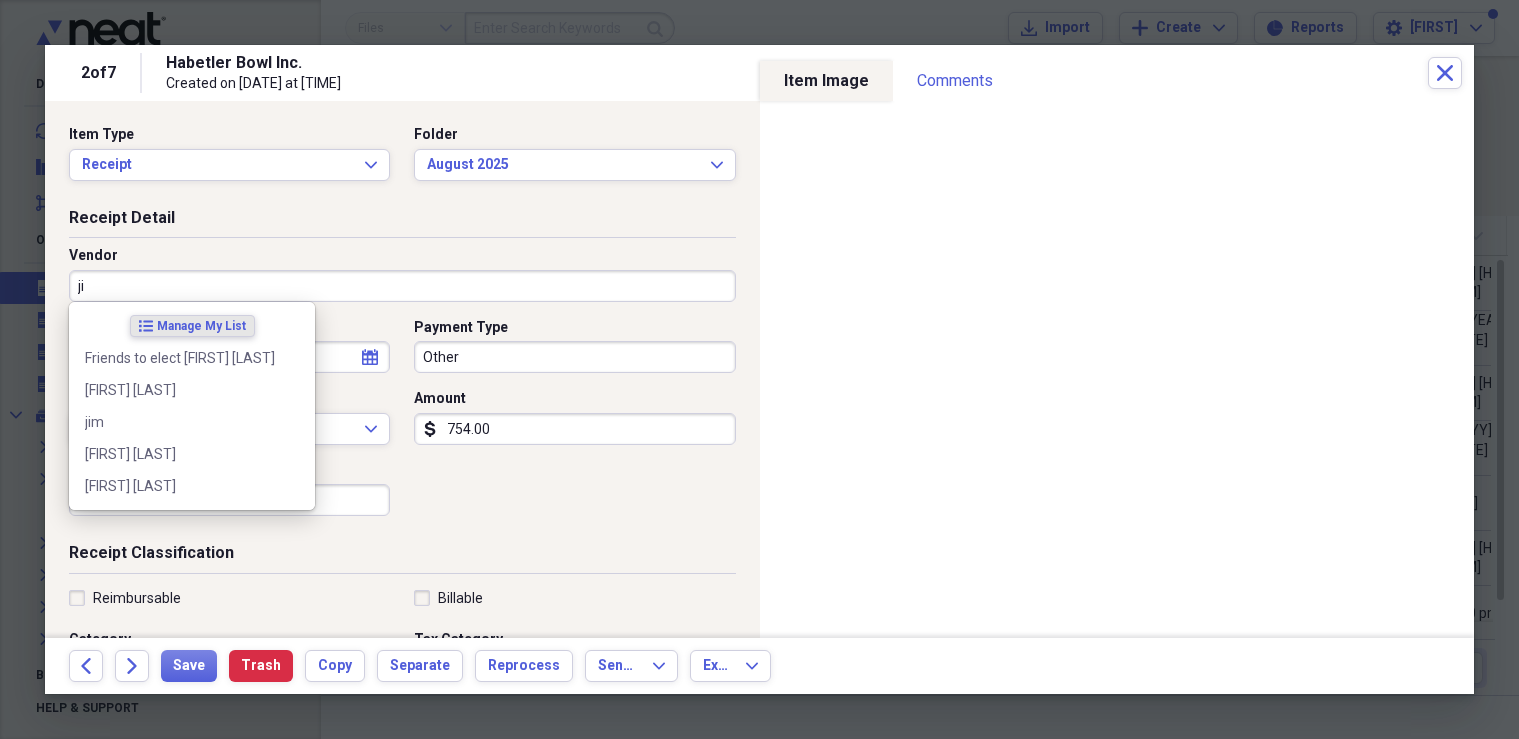 type on "jim" 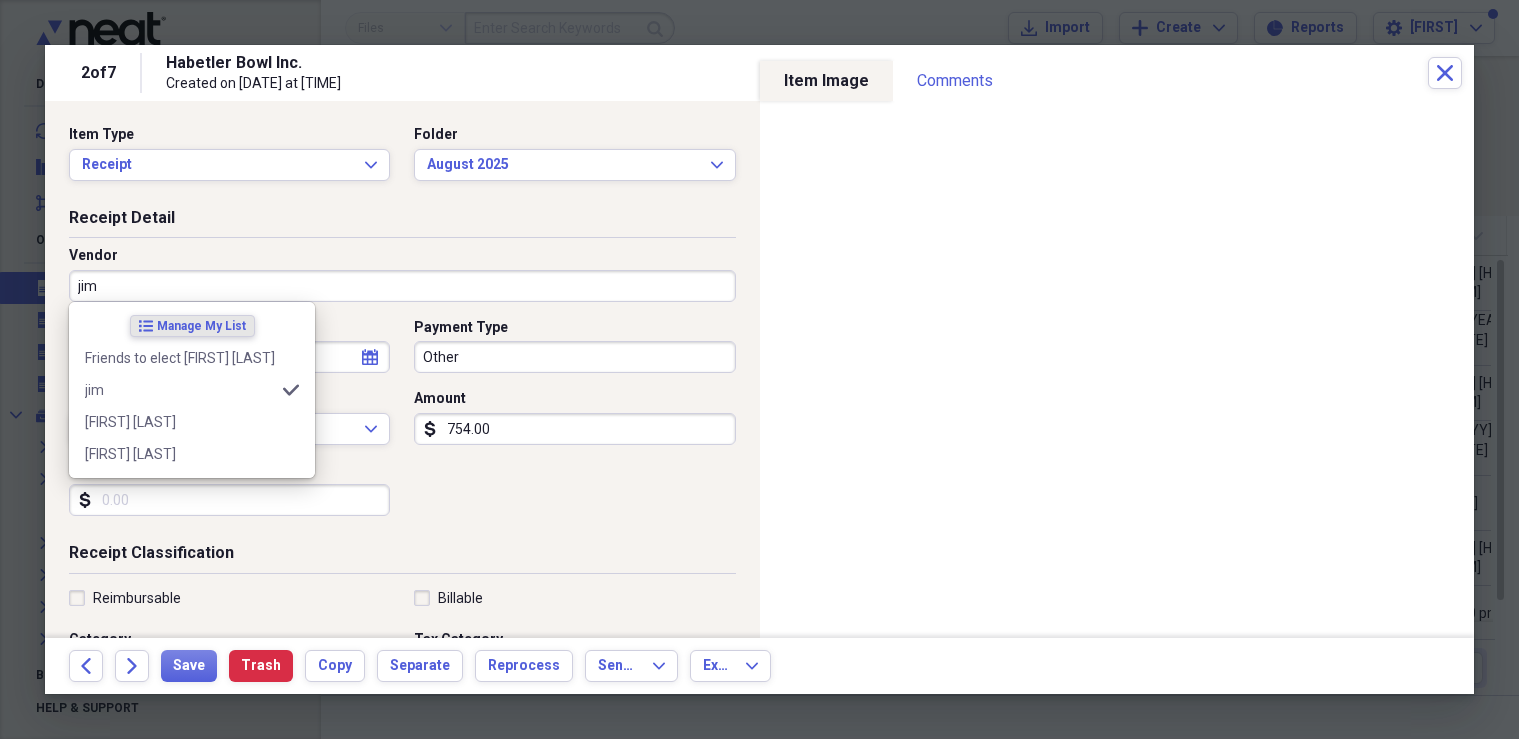 type on "Insurance" 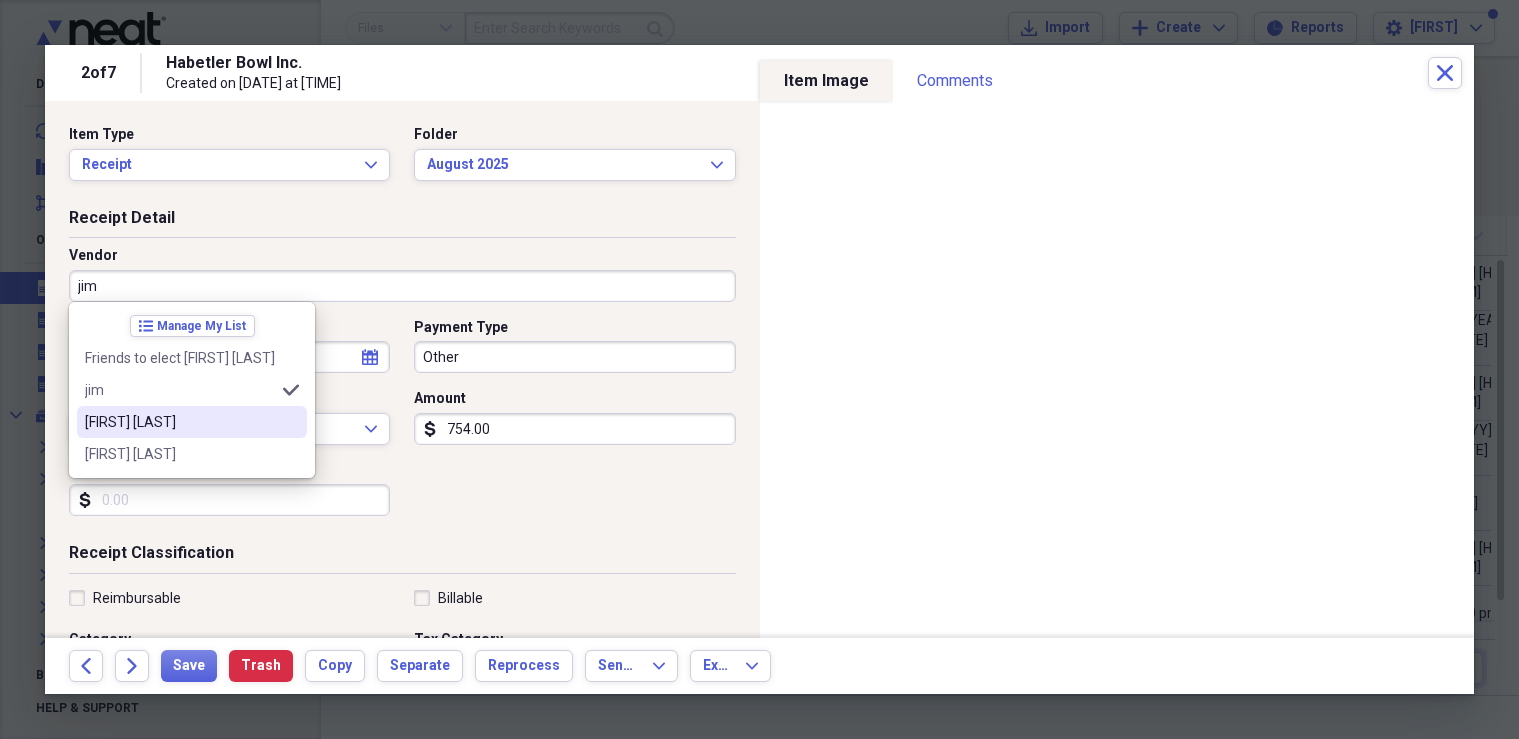 click on "[FIRST] [LAST]" at bounding box center (180, 422) 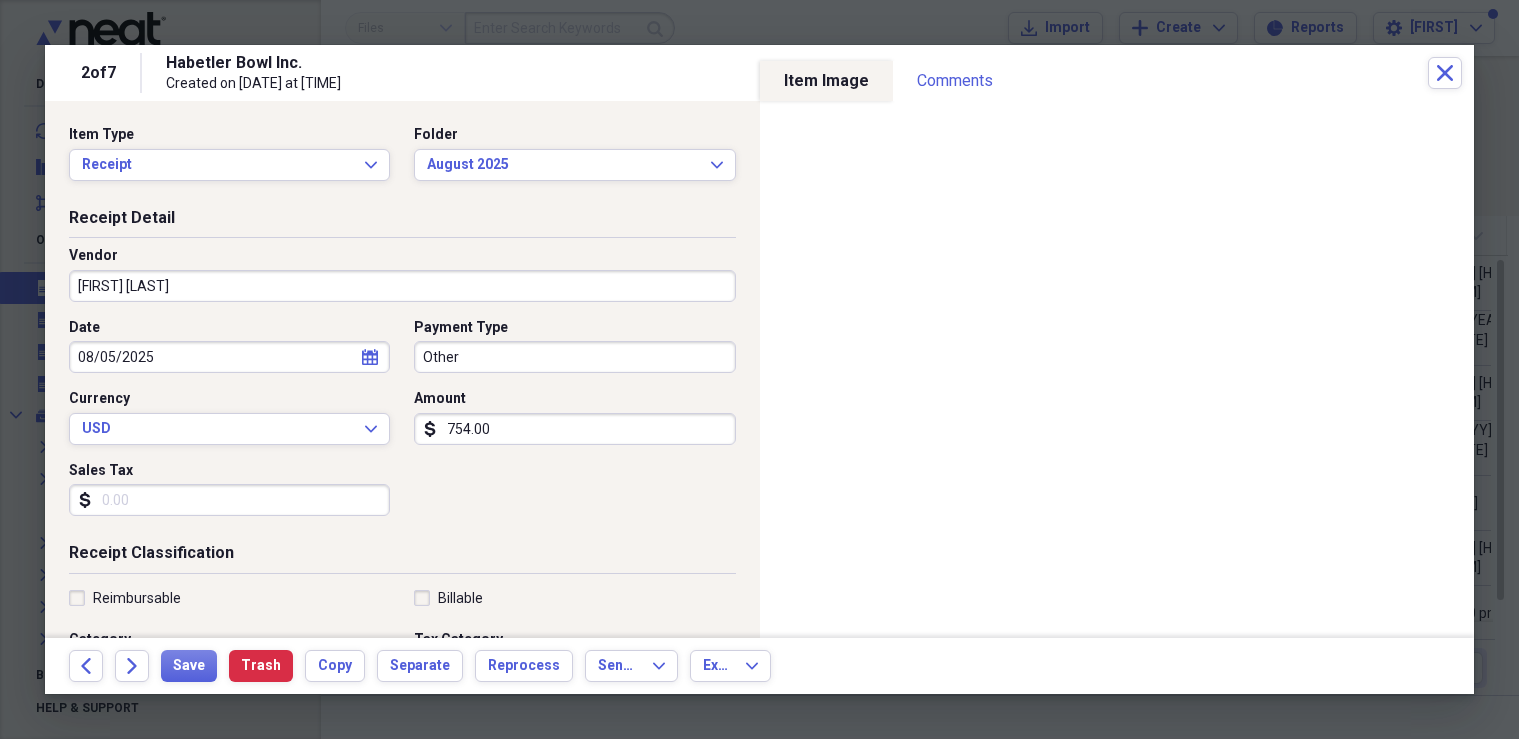 type on "Utilities" 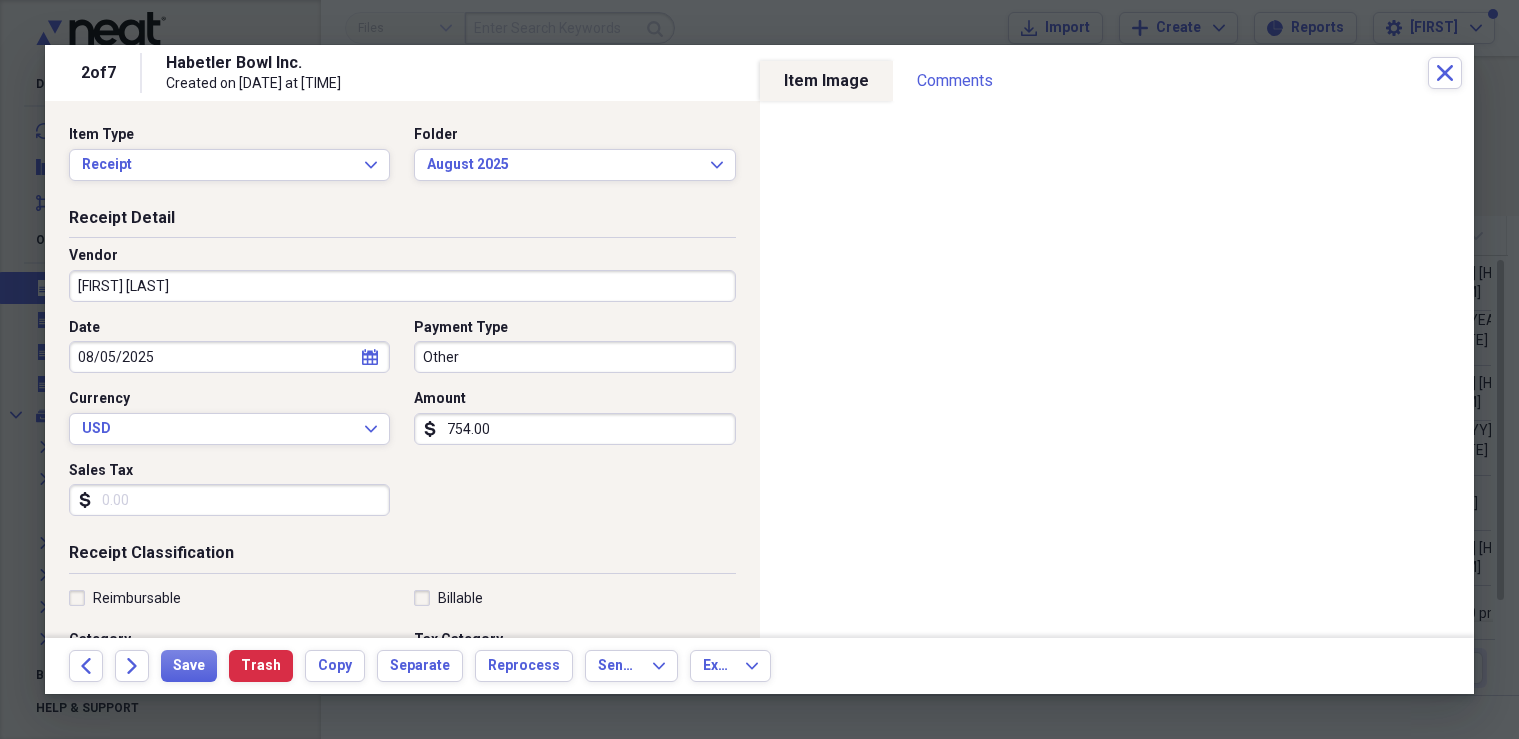 click on "Other" at bounding box center [574, 357] 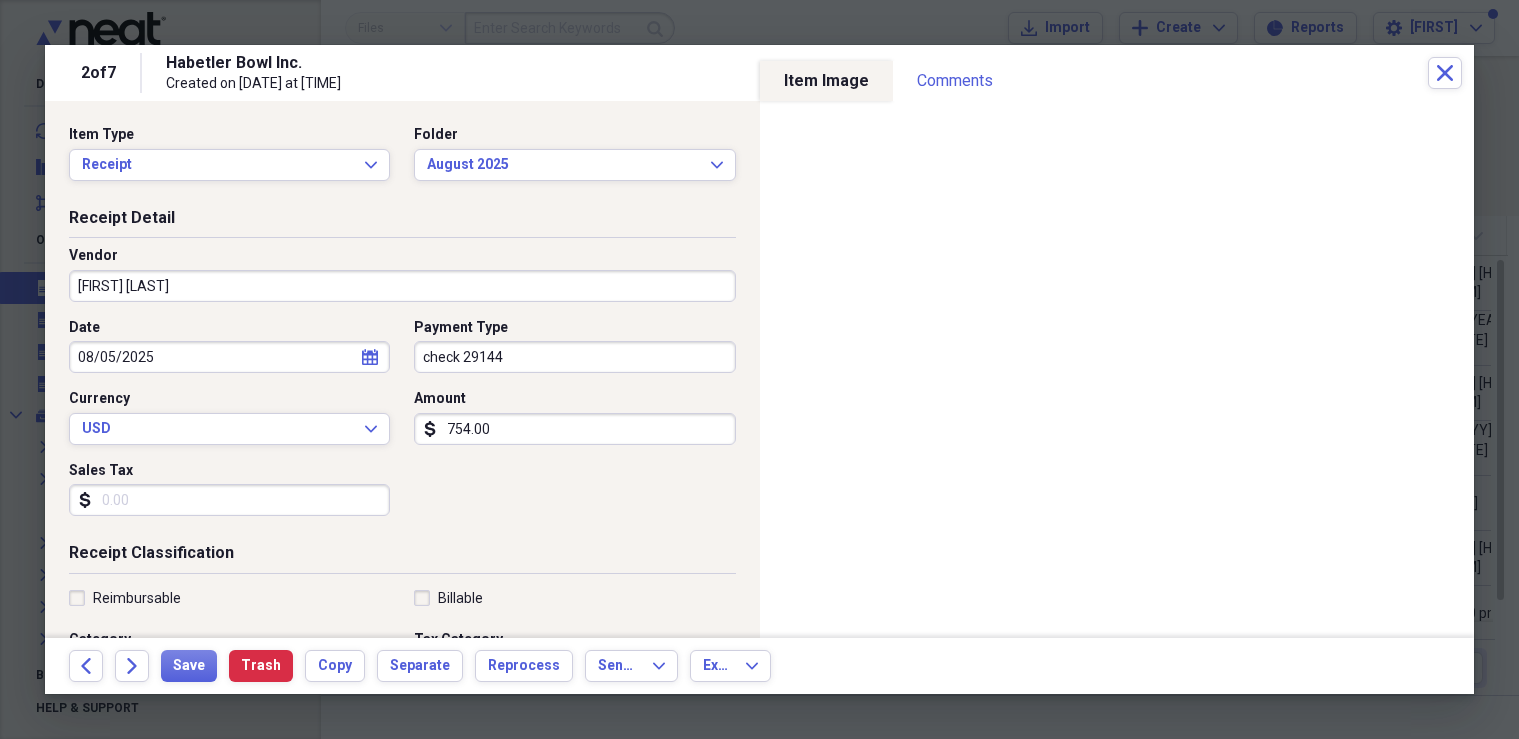 type on "check 29144" 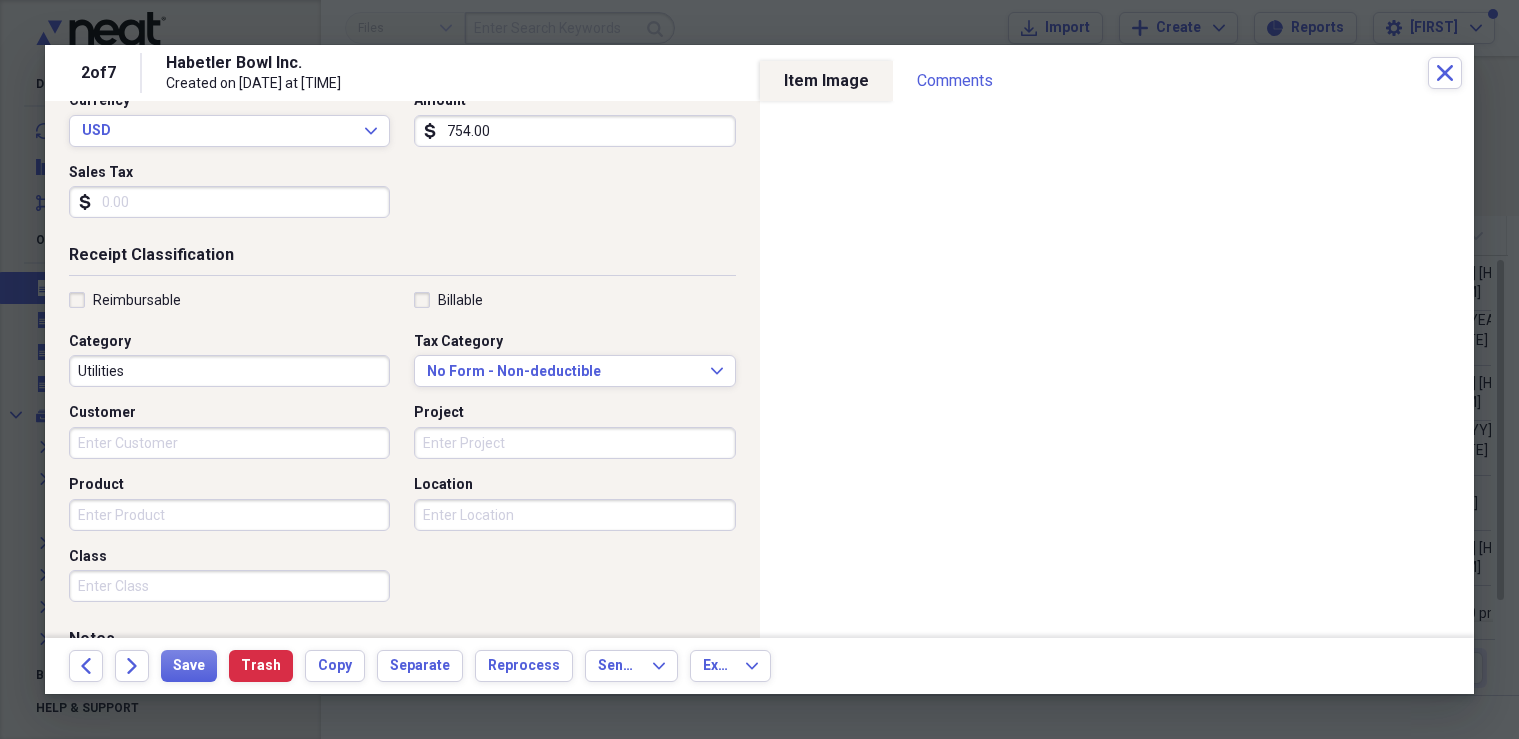 scroll, scrollTop: 300, scrollLeft: 0, axis: vertical 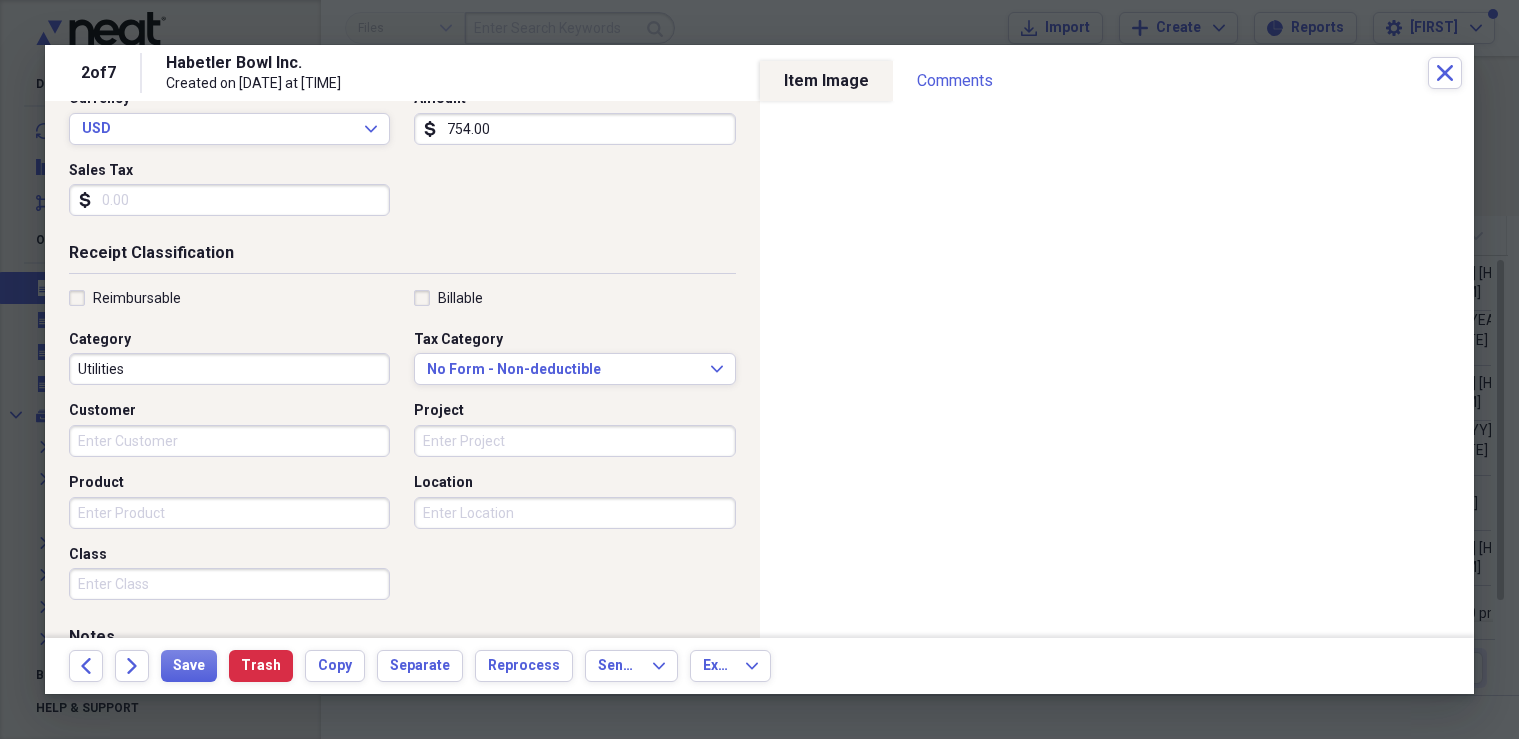 click on "Category" at bounding box center [100, 340] 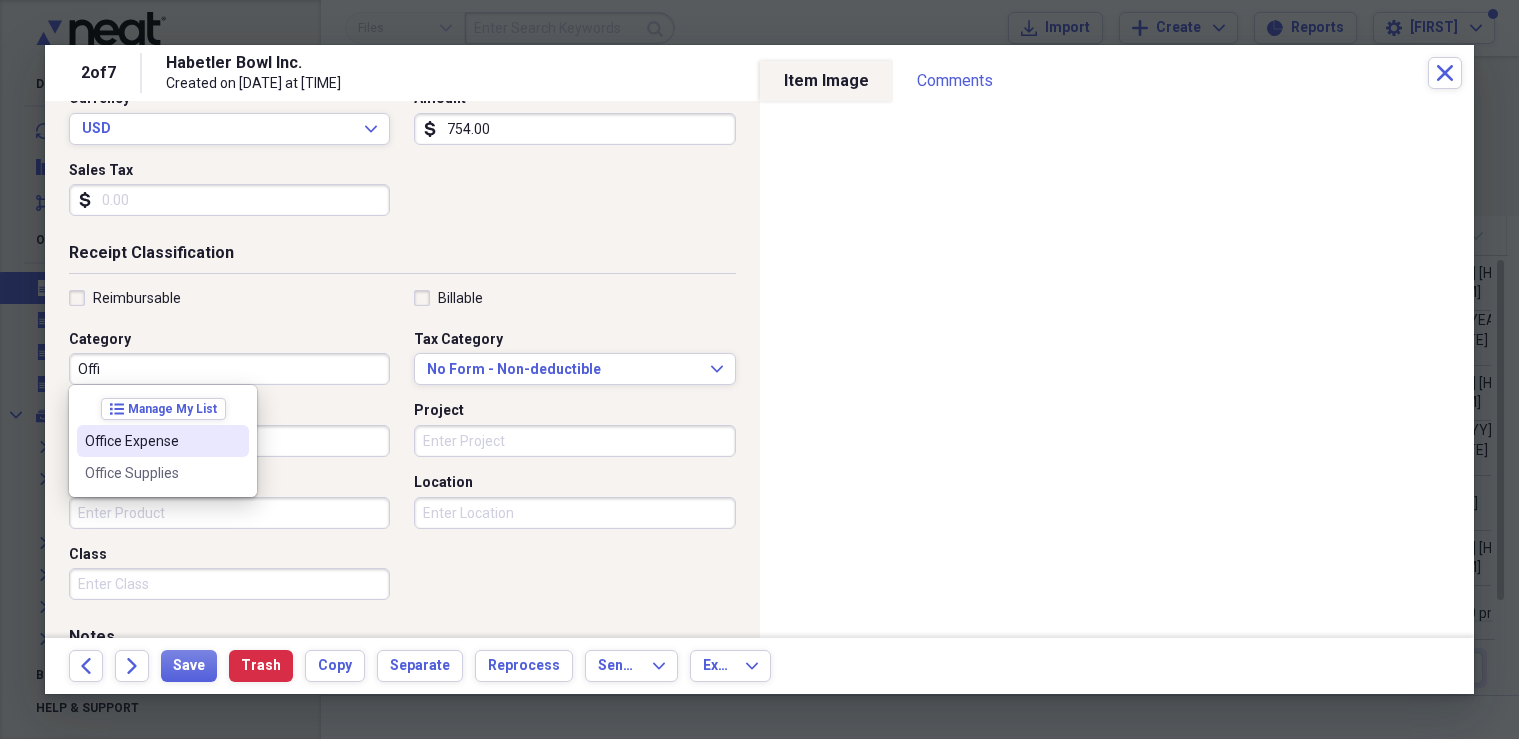 click on "Office Expense" at bounding box center (151, 441) 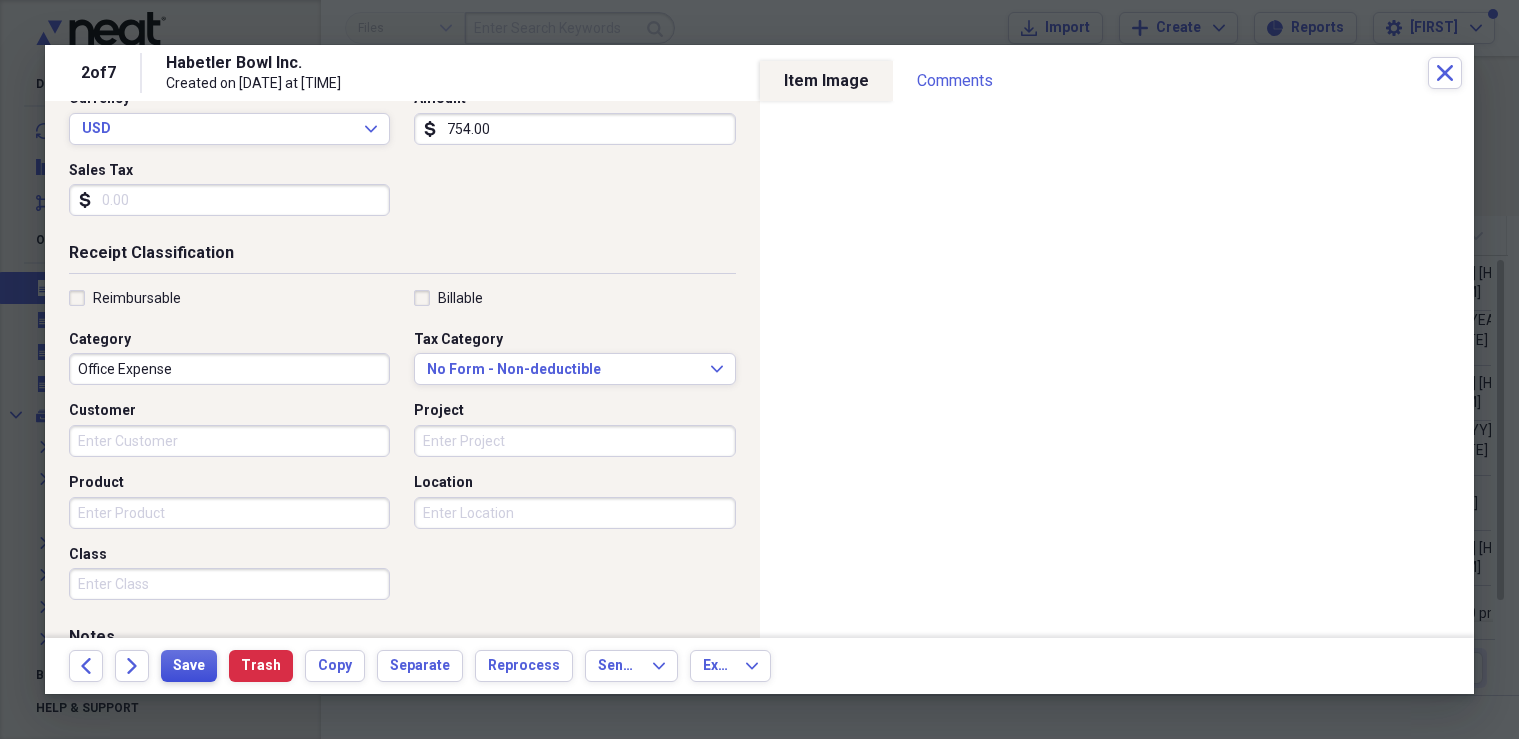 click on "Save" at bounding box center (189, 666) 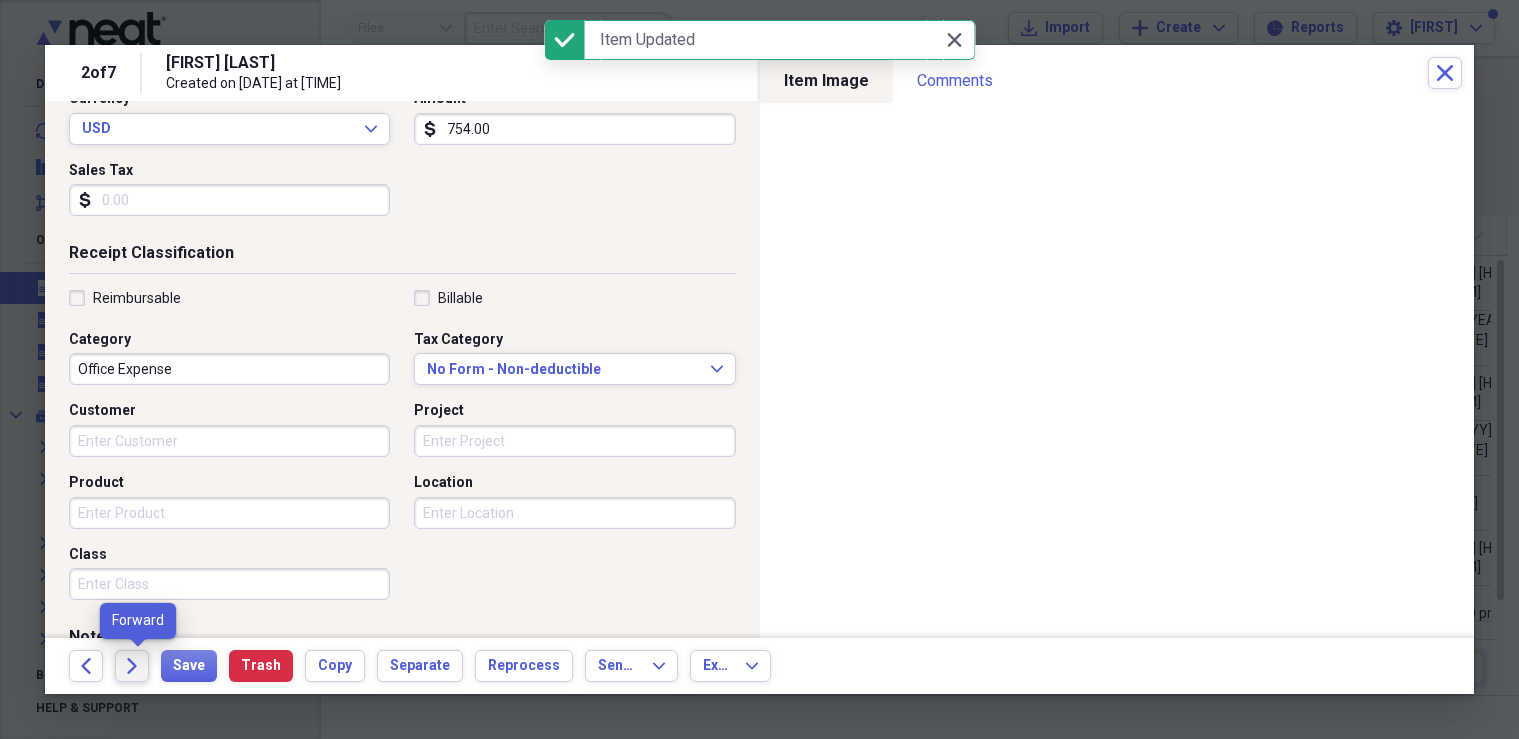 click 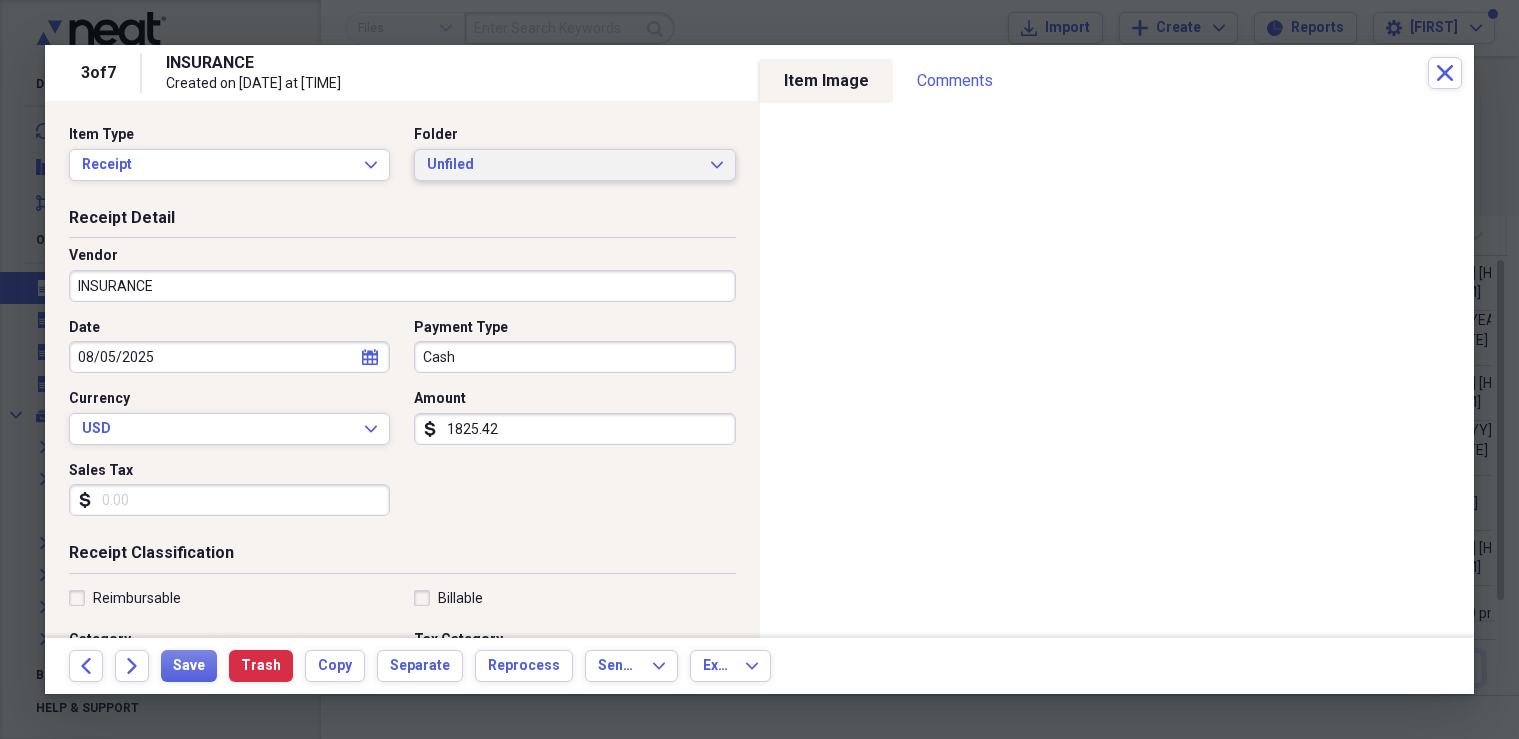 click on "Unfiled Expand" at bounding box center [574, 165] 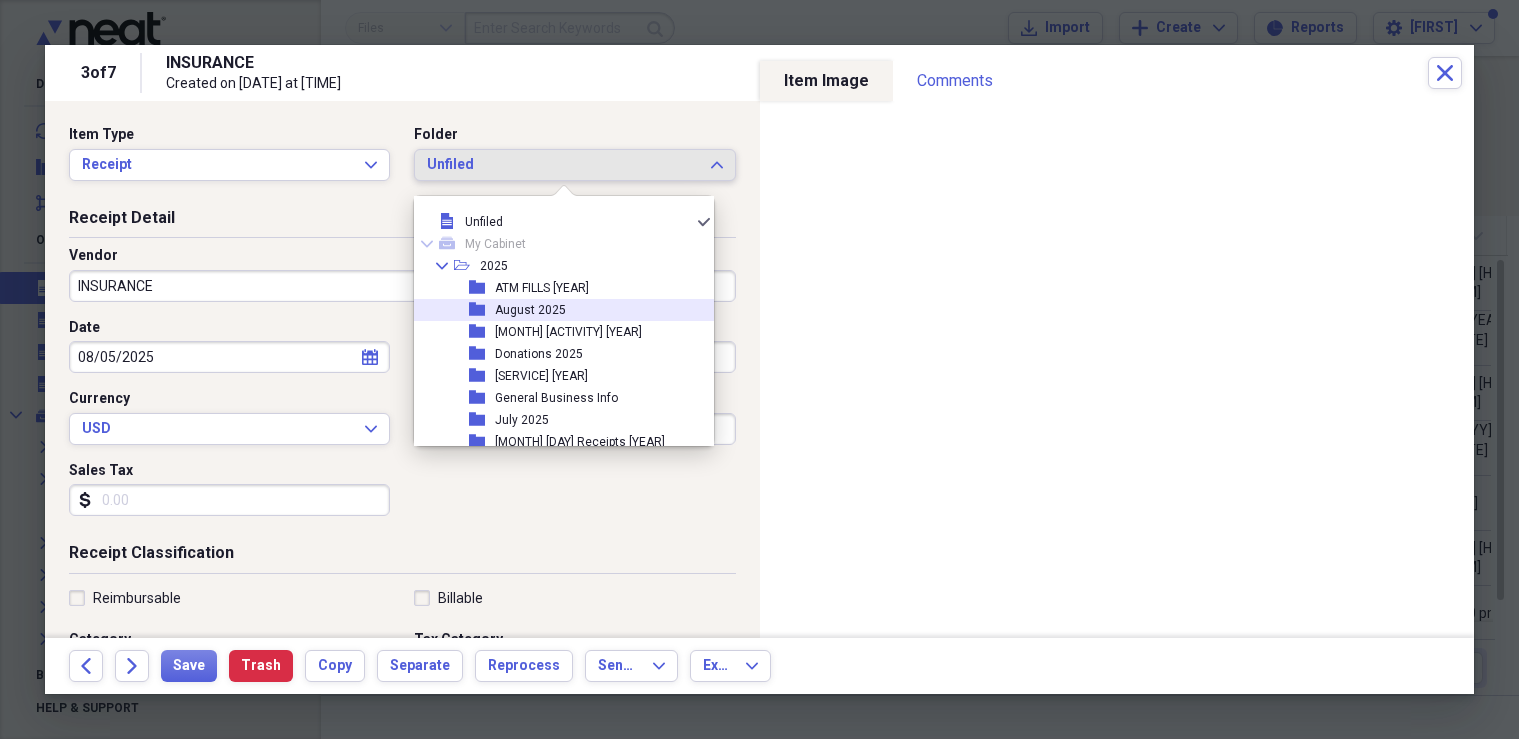 click on "folder [MONTH] [YEAR]" at bounding box center [556, 310] 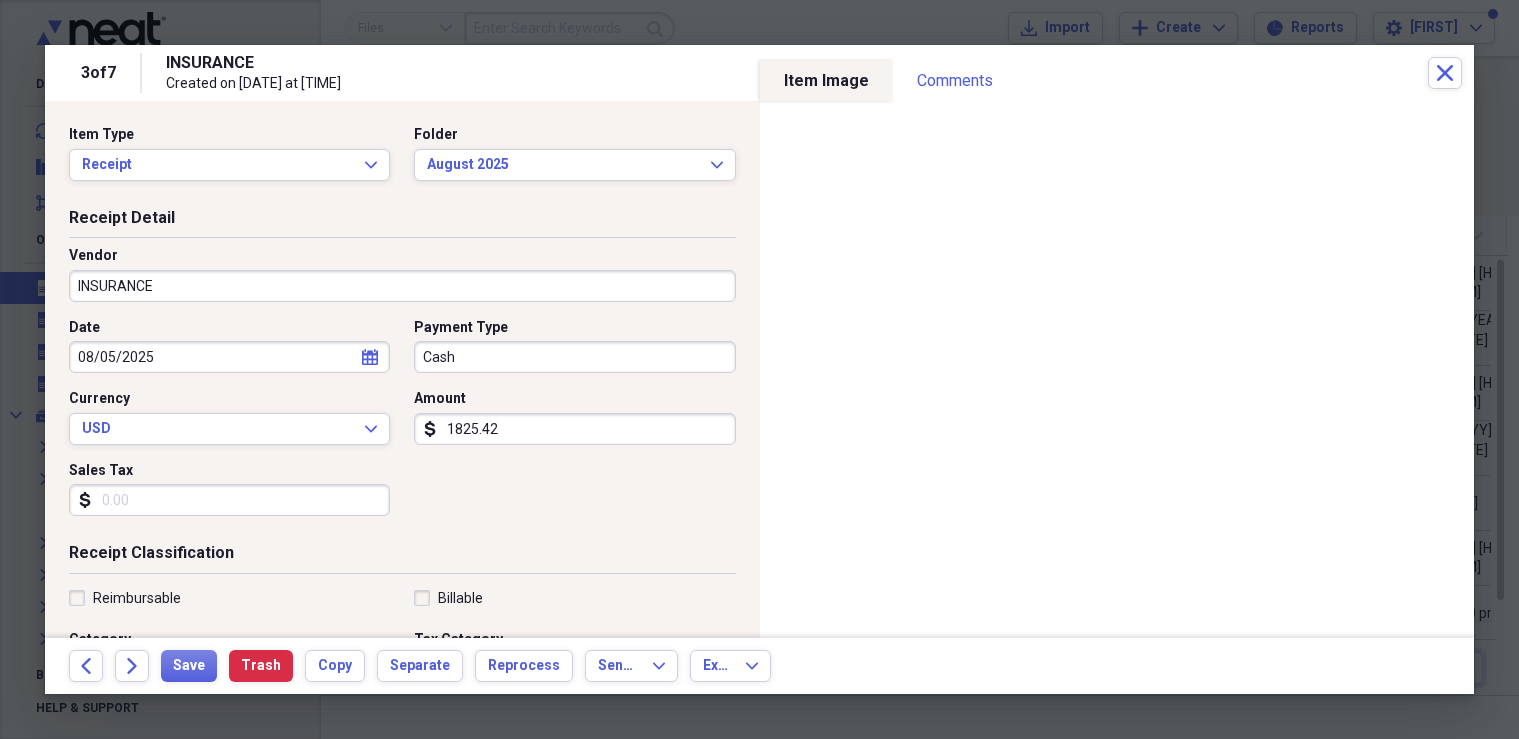 click on "Cash" at bounding box center [574, 357] 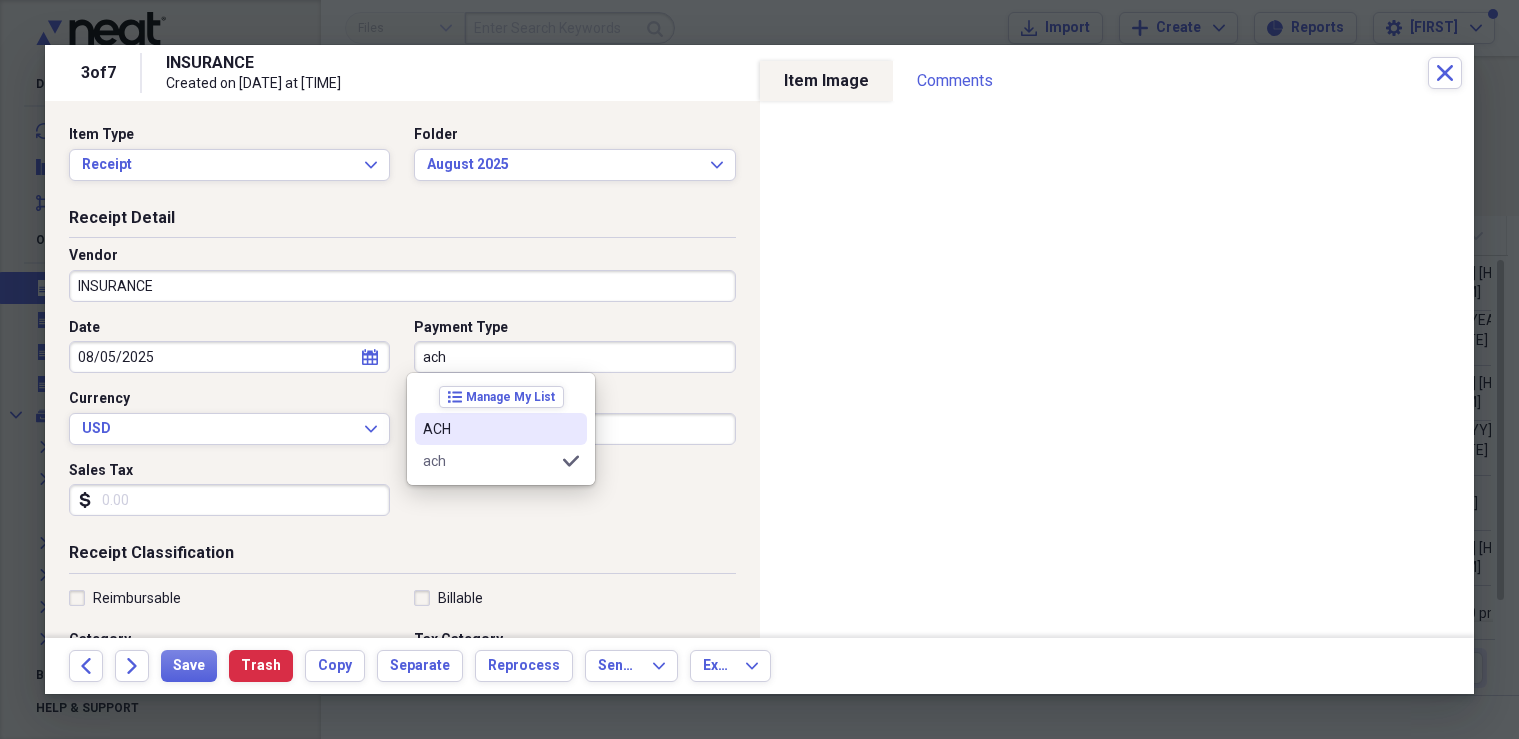 click on "ACH" at bounding box center [489, 429] 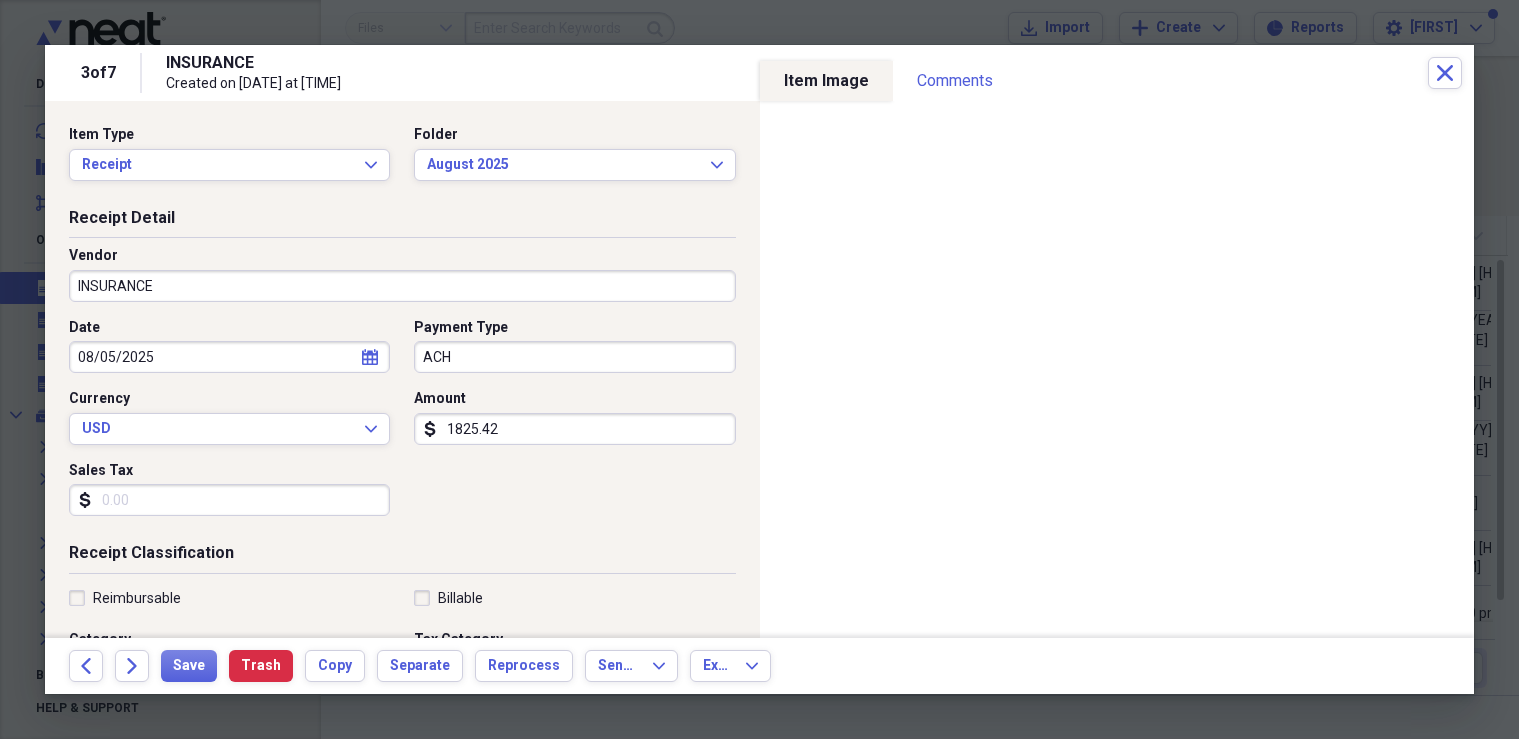 scroll, scrollTop: 200, scrollLeft: 0, axis: vertical 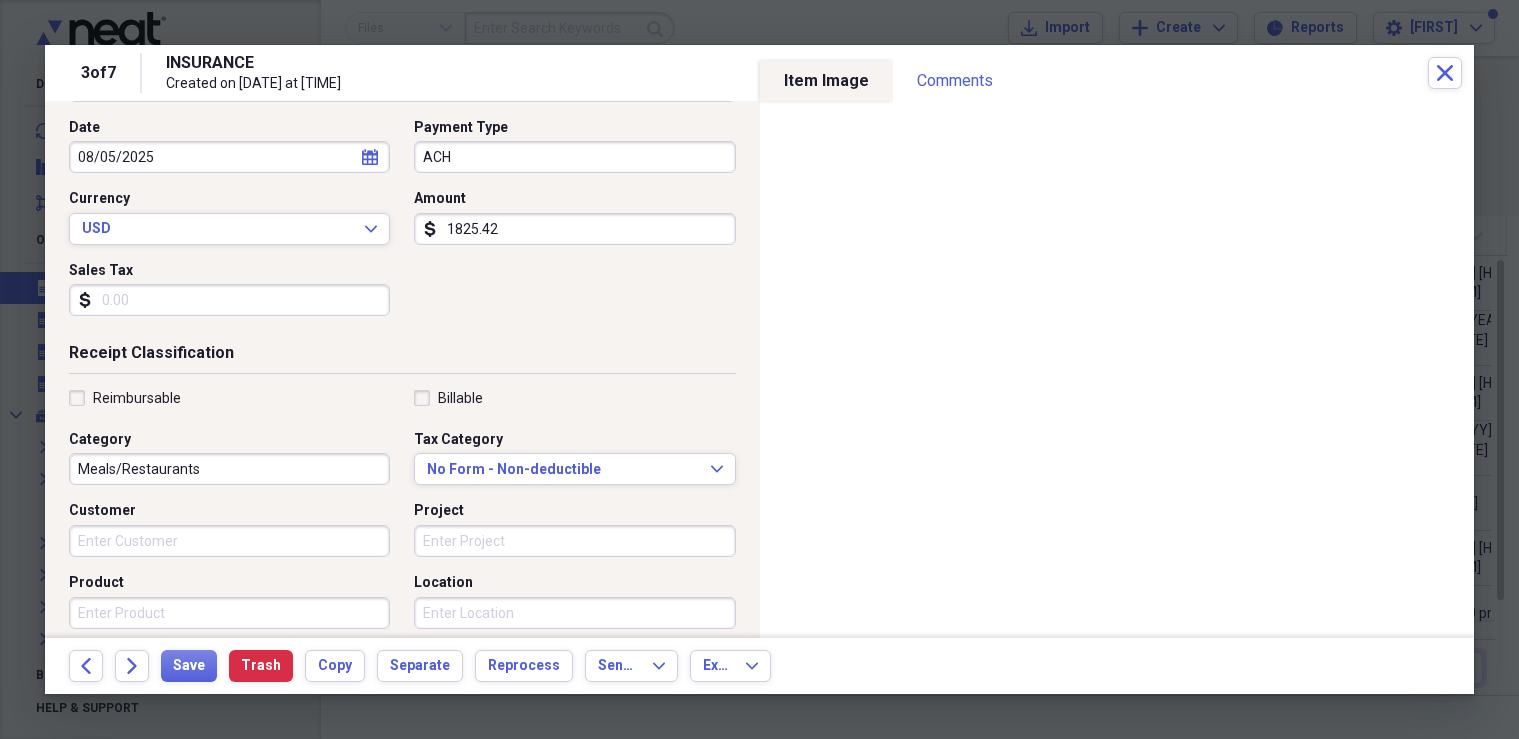 click on "Meals/Restaurants" at bounding box center (229, 469) 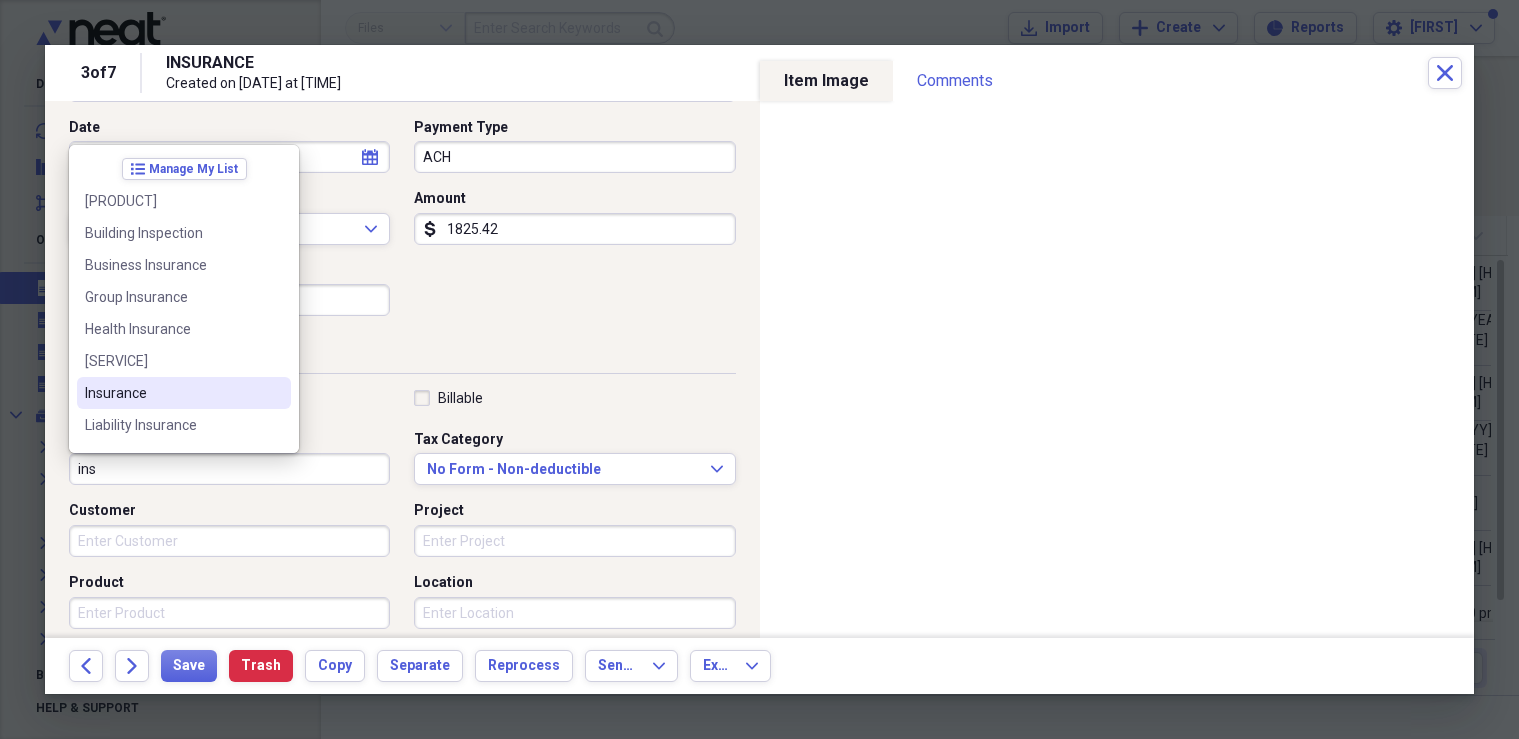 click on "Insurance" at bounding box center (172, 393) 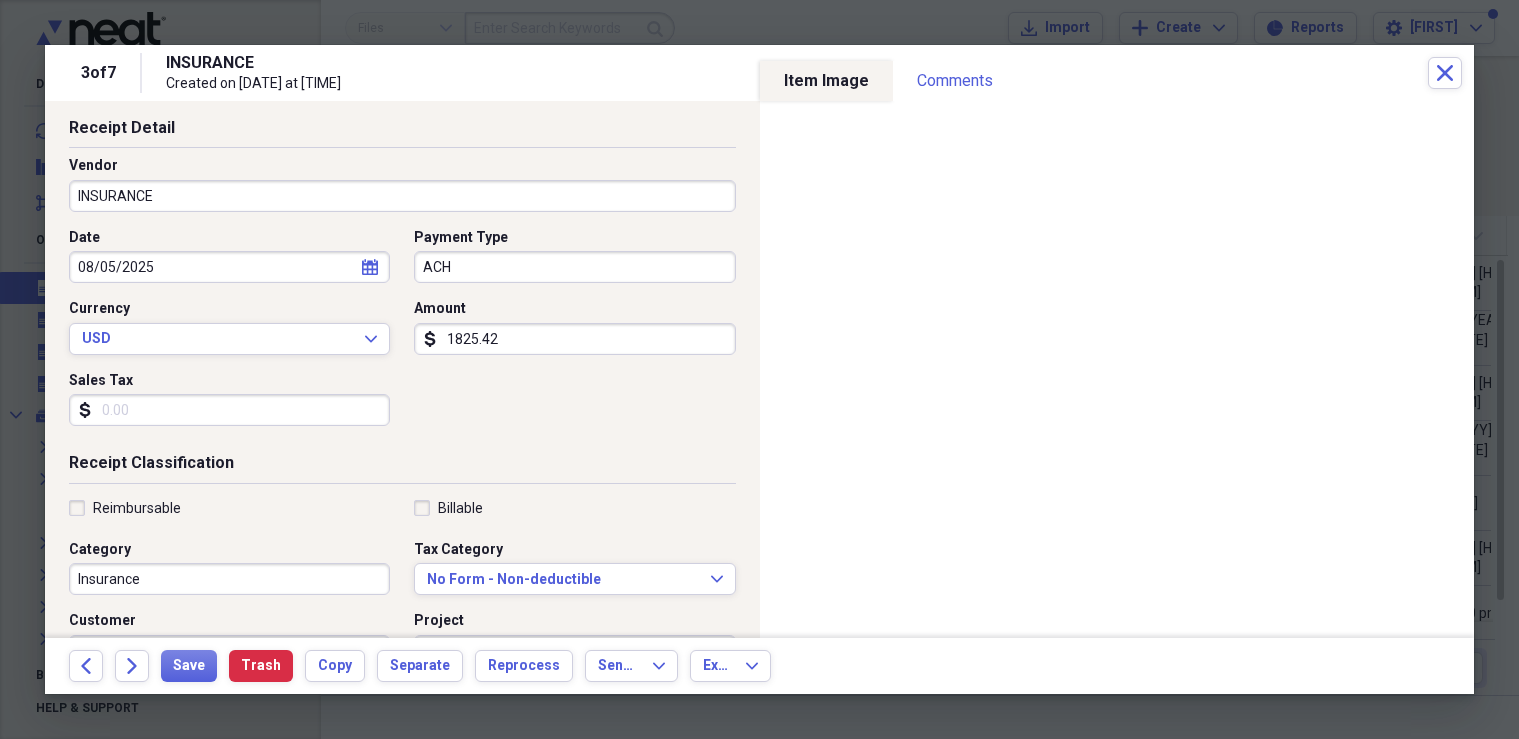 scroll, scrollTop: 0, scrollLeft: 0, axis: both 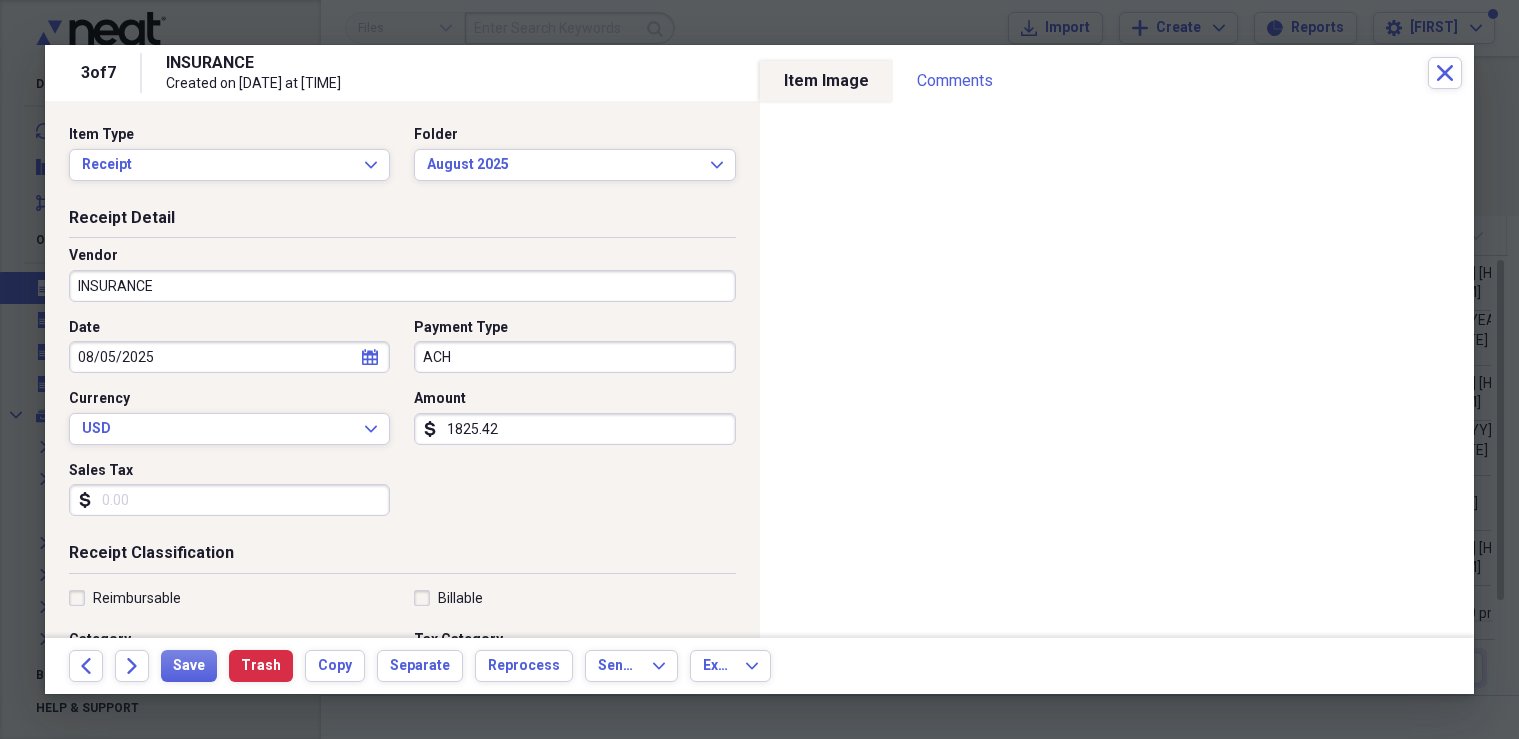 click on "INSURANCE" at bounding box center [402, 286] 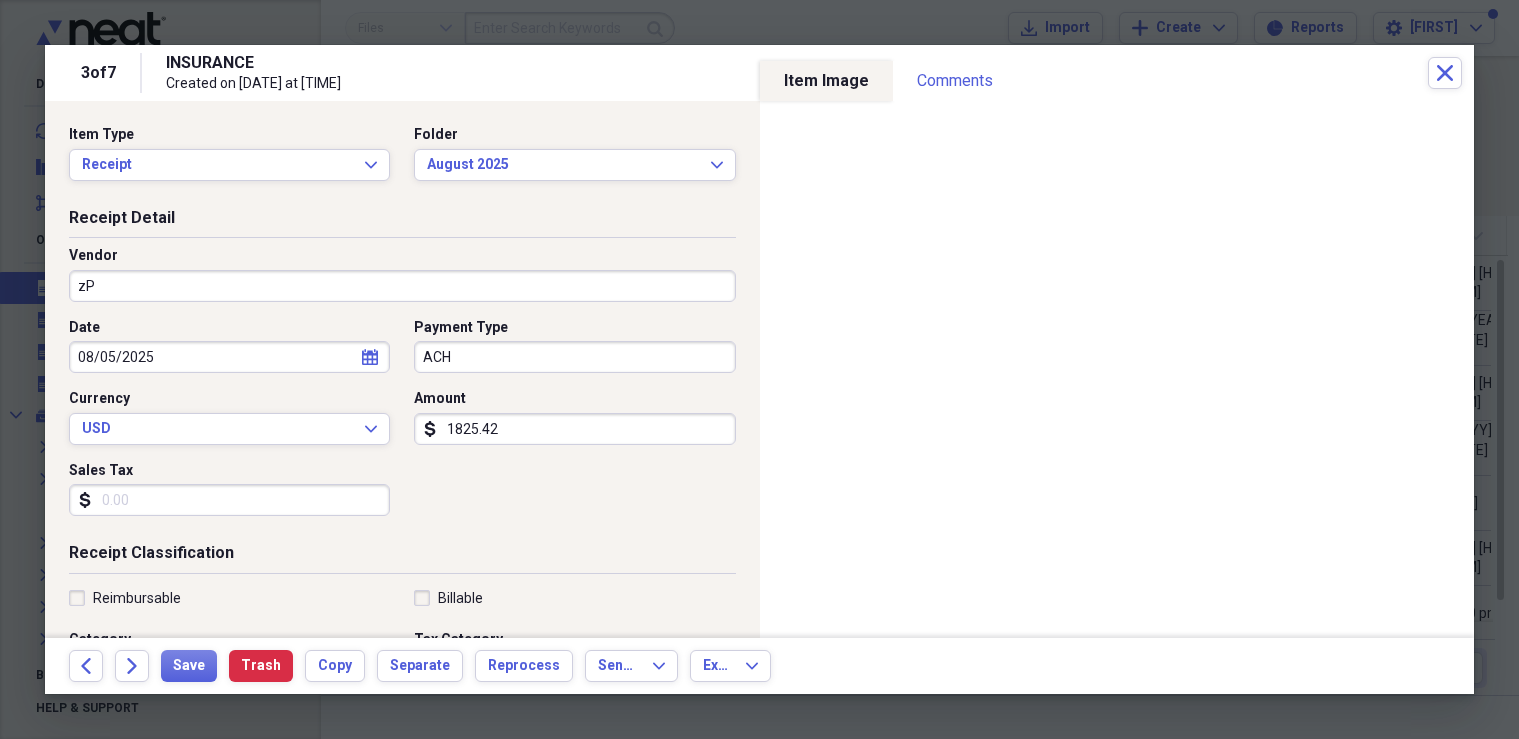 type on "z" 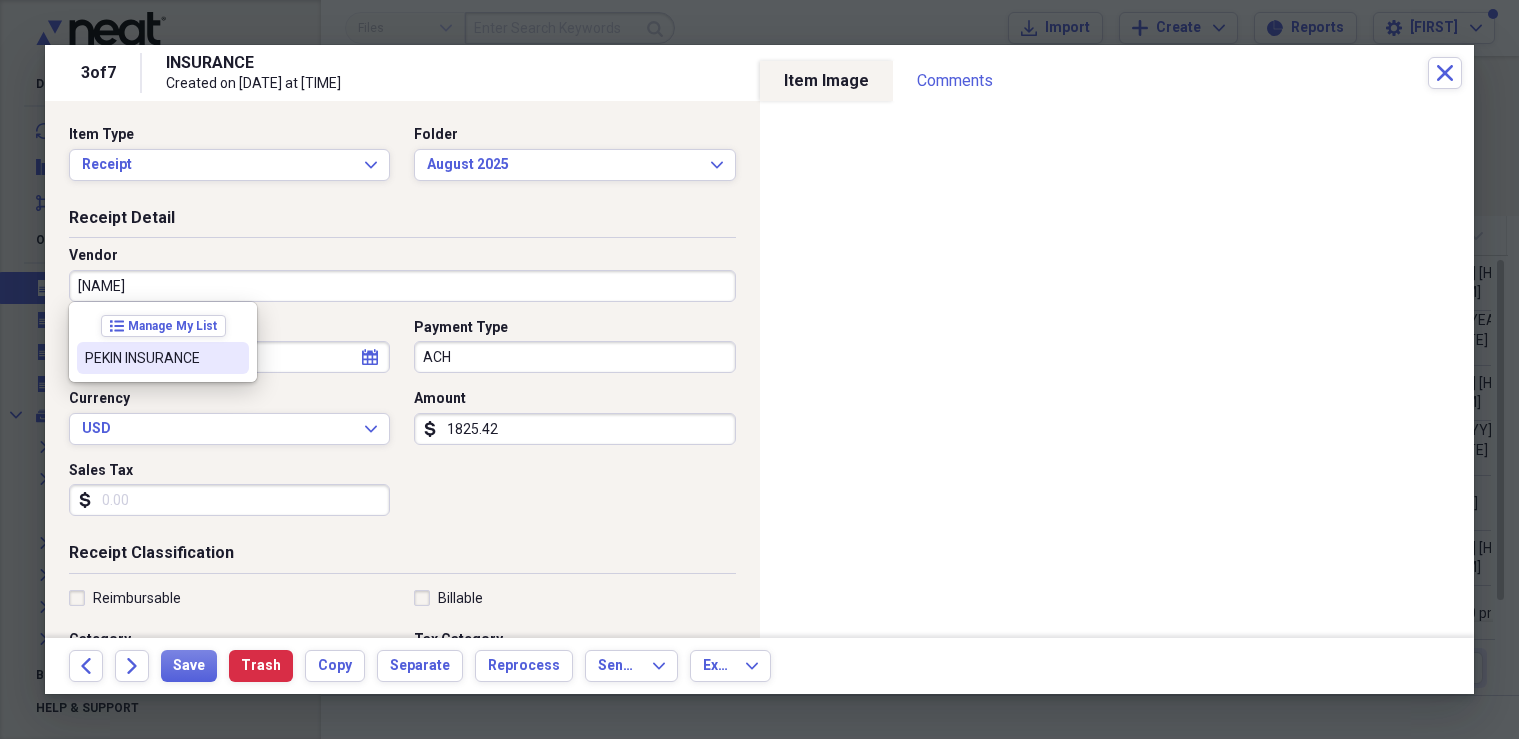 click on "PEKIN INSURANCE" at bounding box center (151, 358) 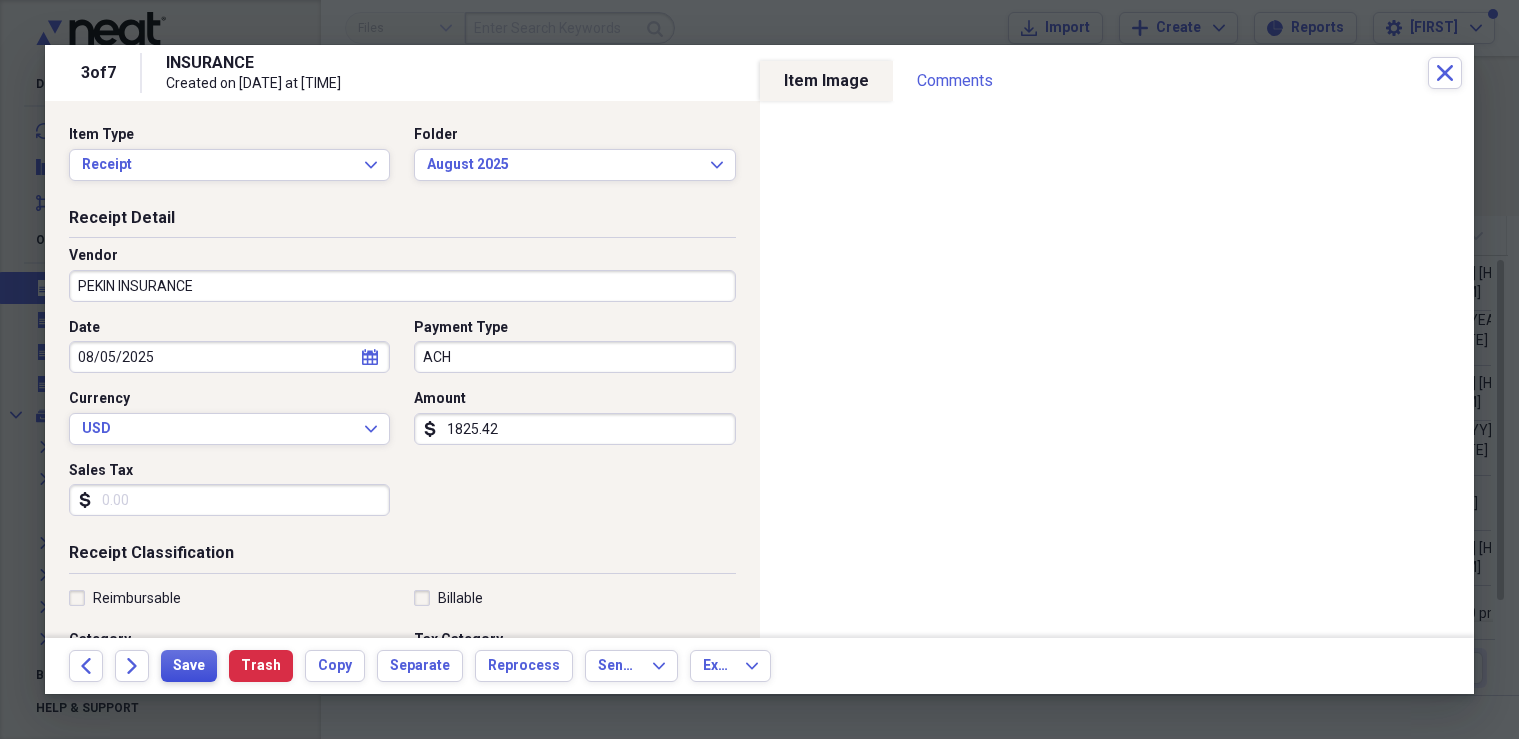 click on "Save" at bounding box center [189, 666] 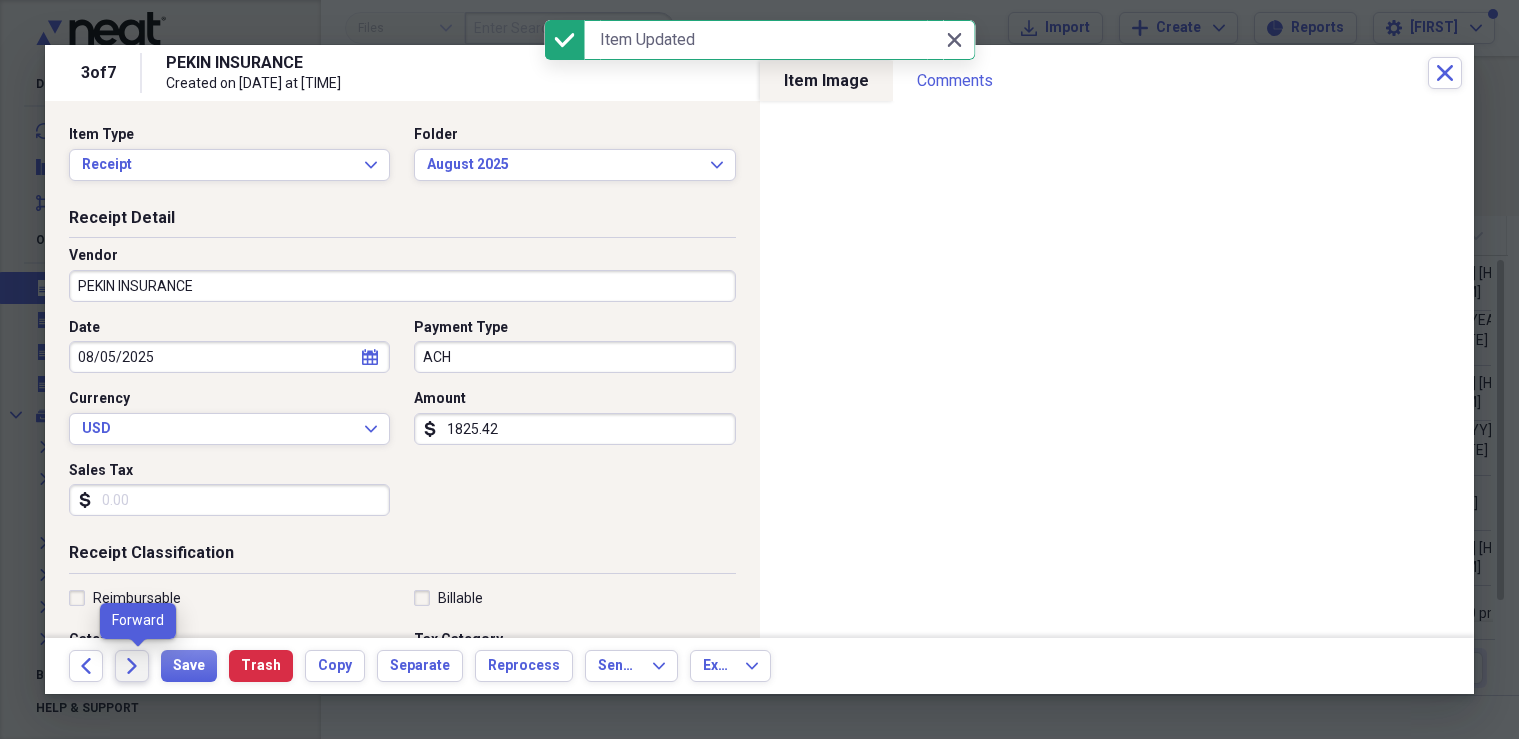 click 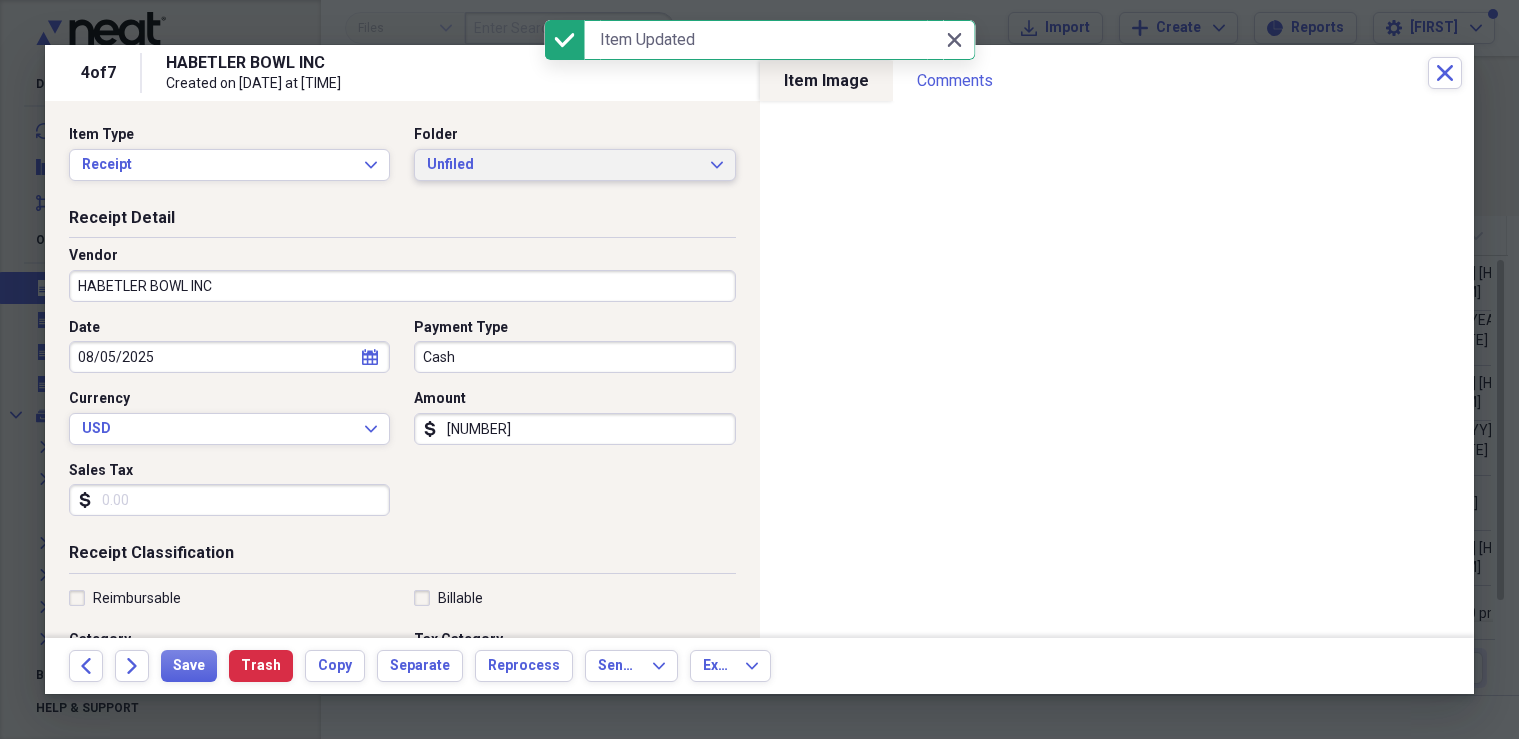 click on "Unfiled" at bounding box center (562, 165) 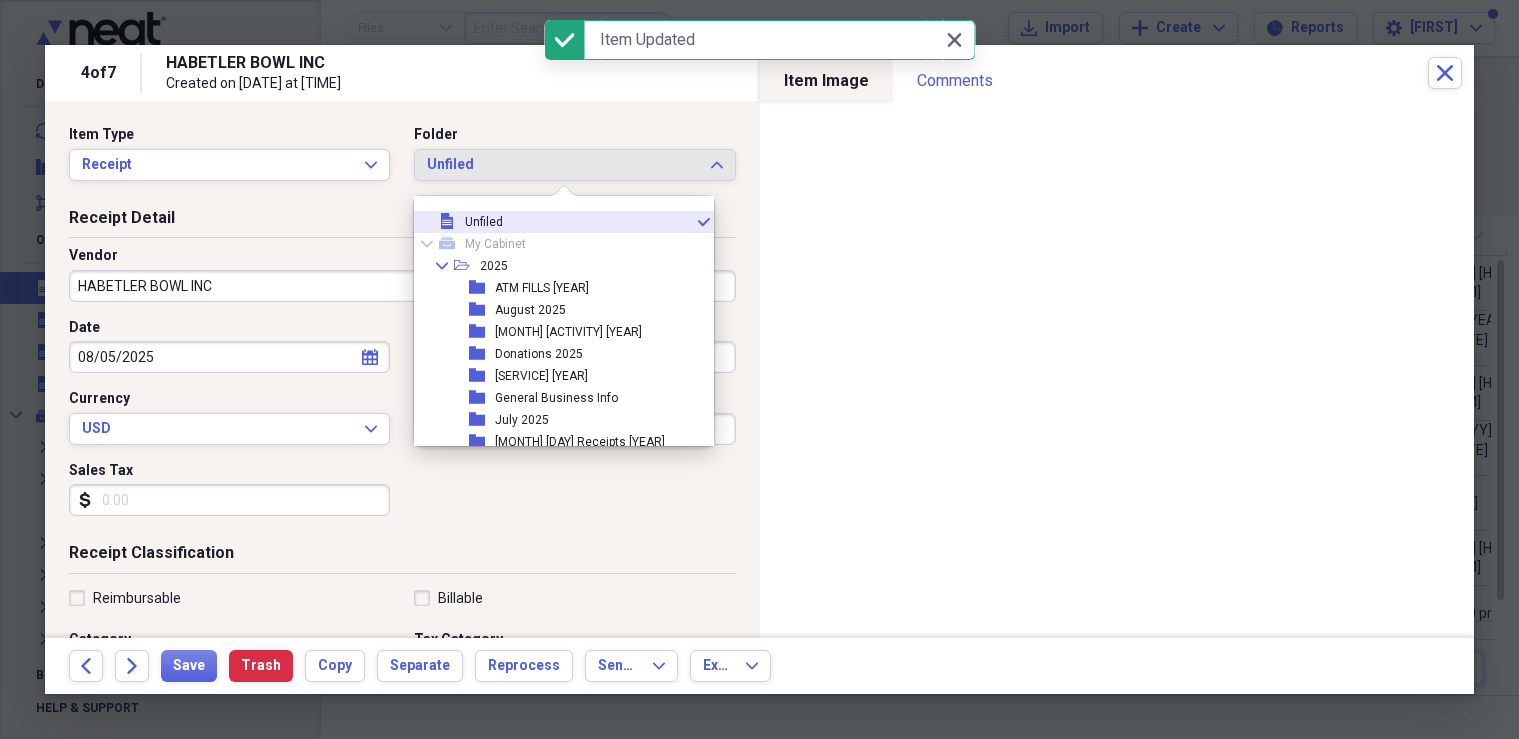 click on "Receipt Detail" at bounding box center (402, 222) 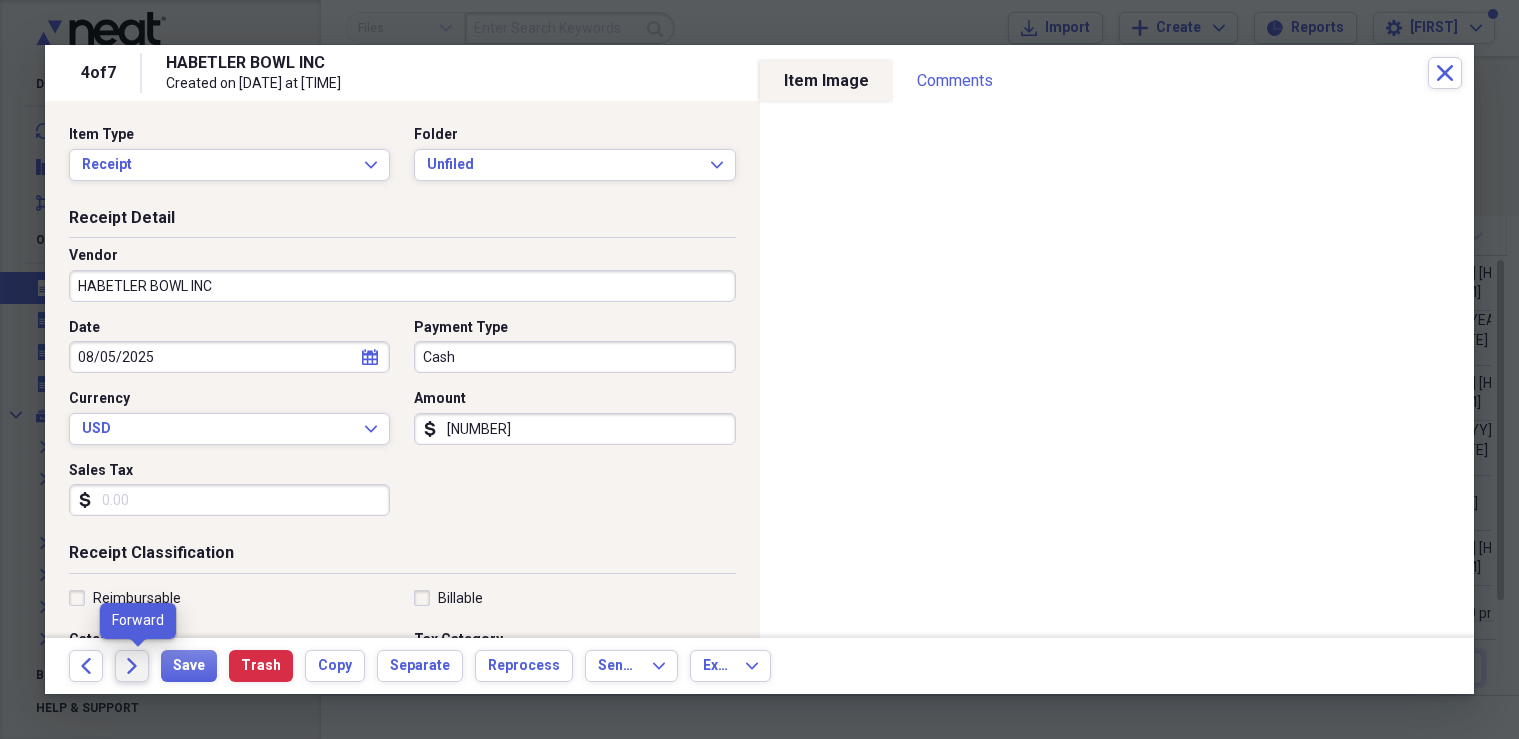 click on "Forward" 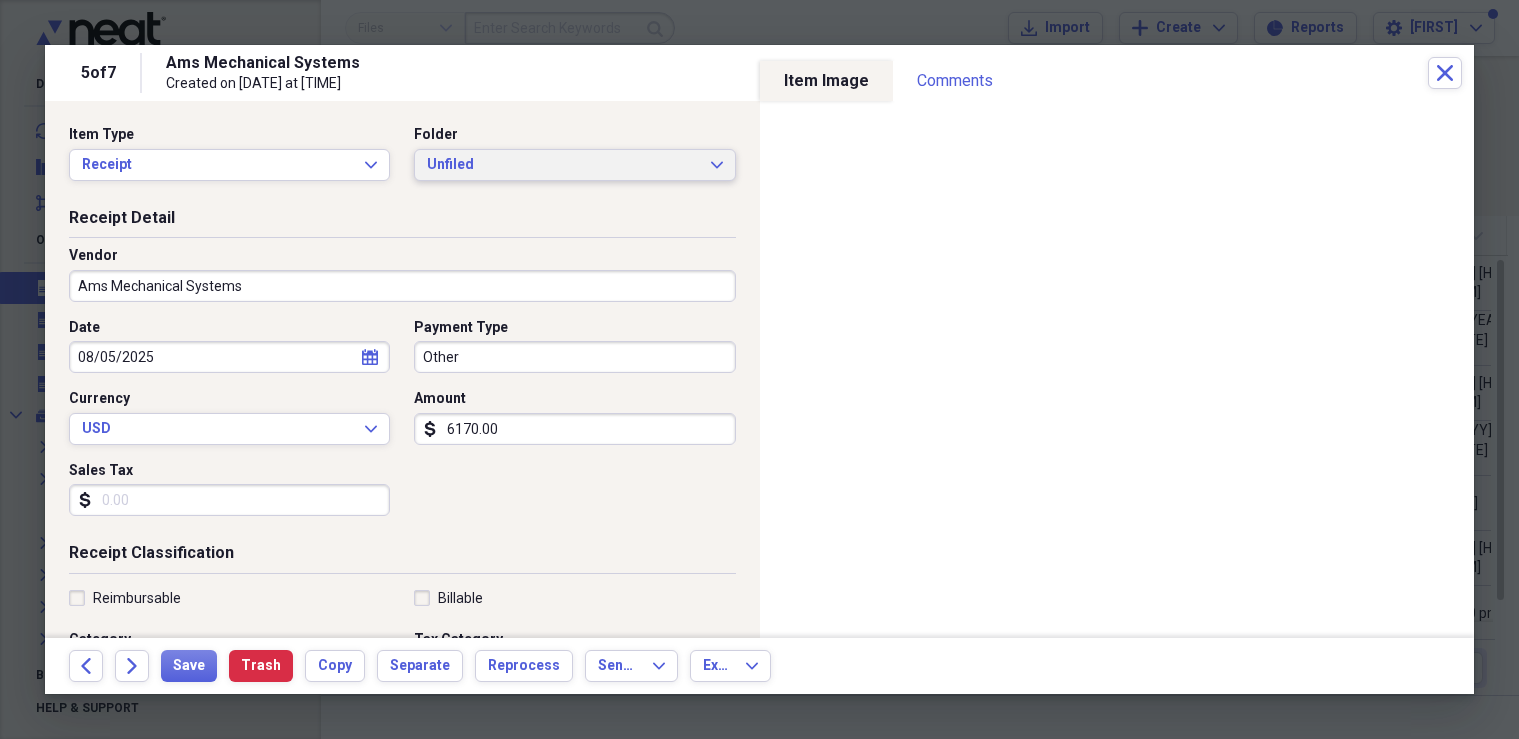 click on "Unfiled Expand" at bounding box center (574, 165) 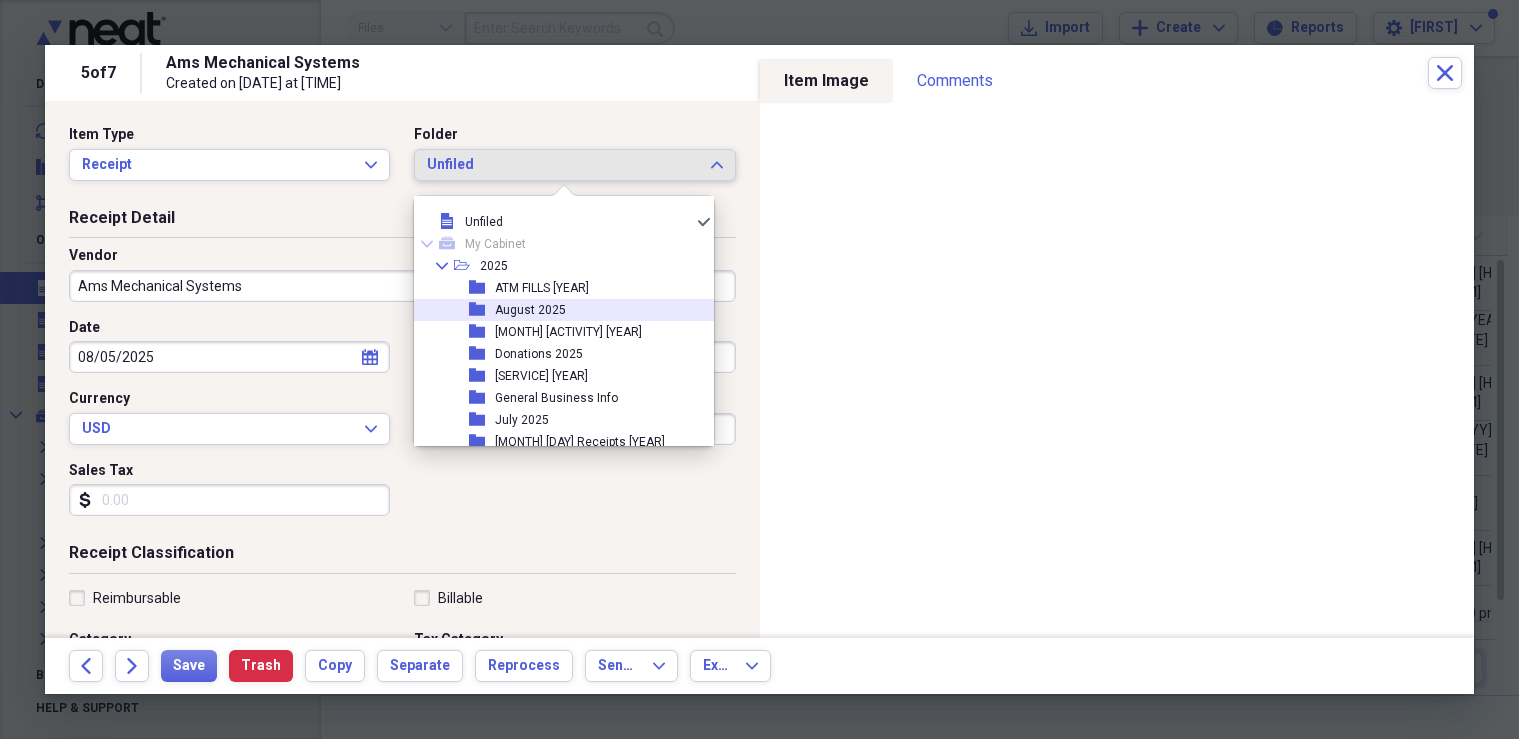 click on "August 2025" at bounding box center (530, 310) 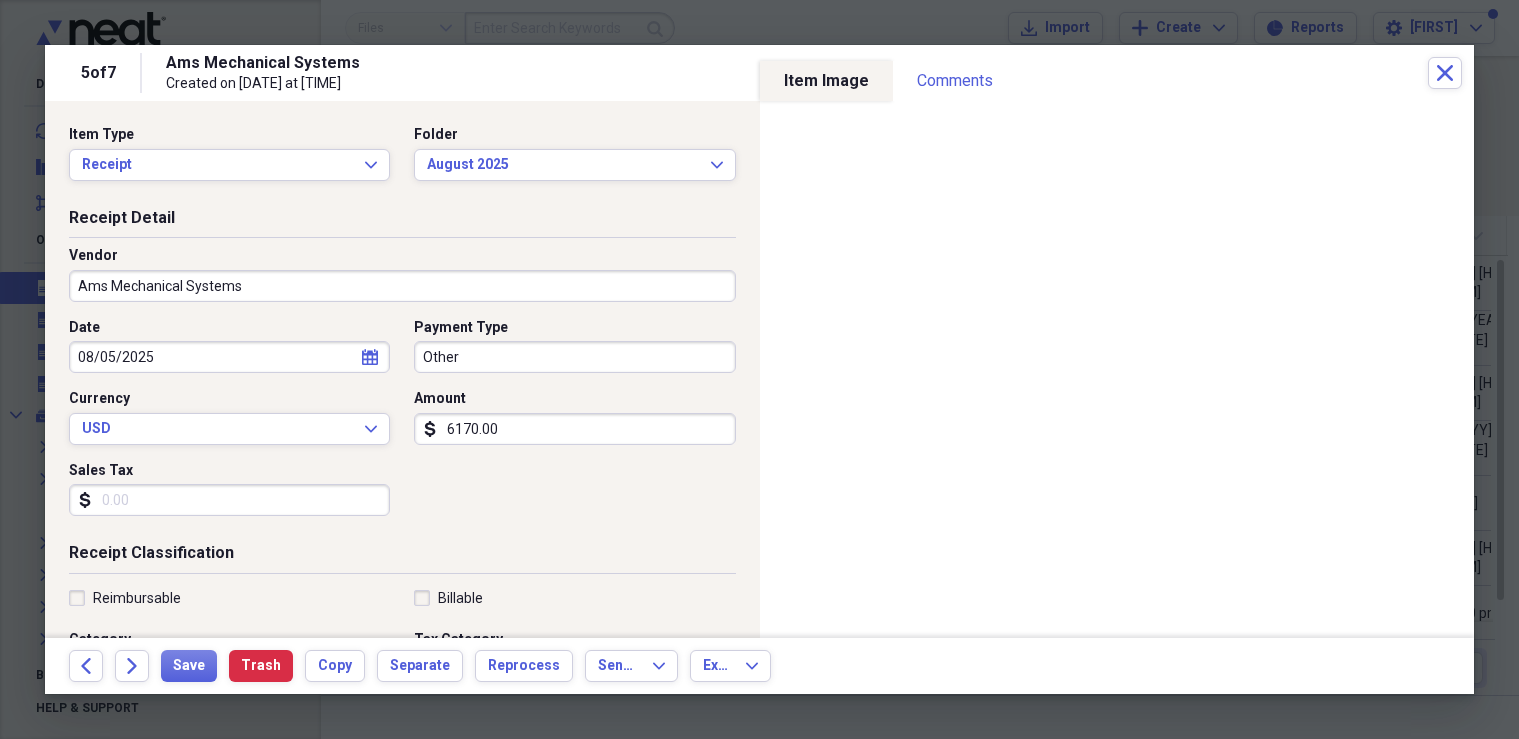 click on "Other" at bounding box center [574, 357] 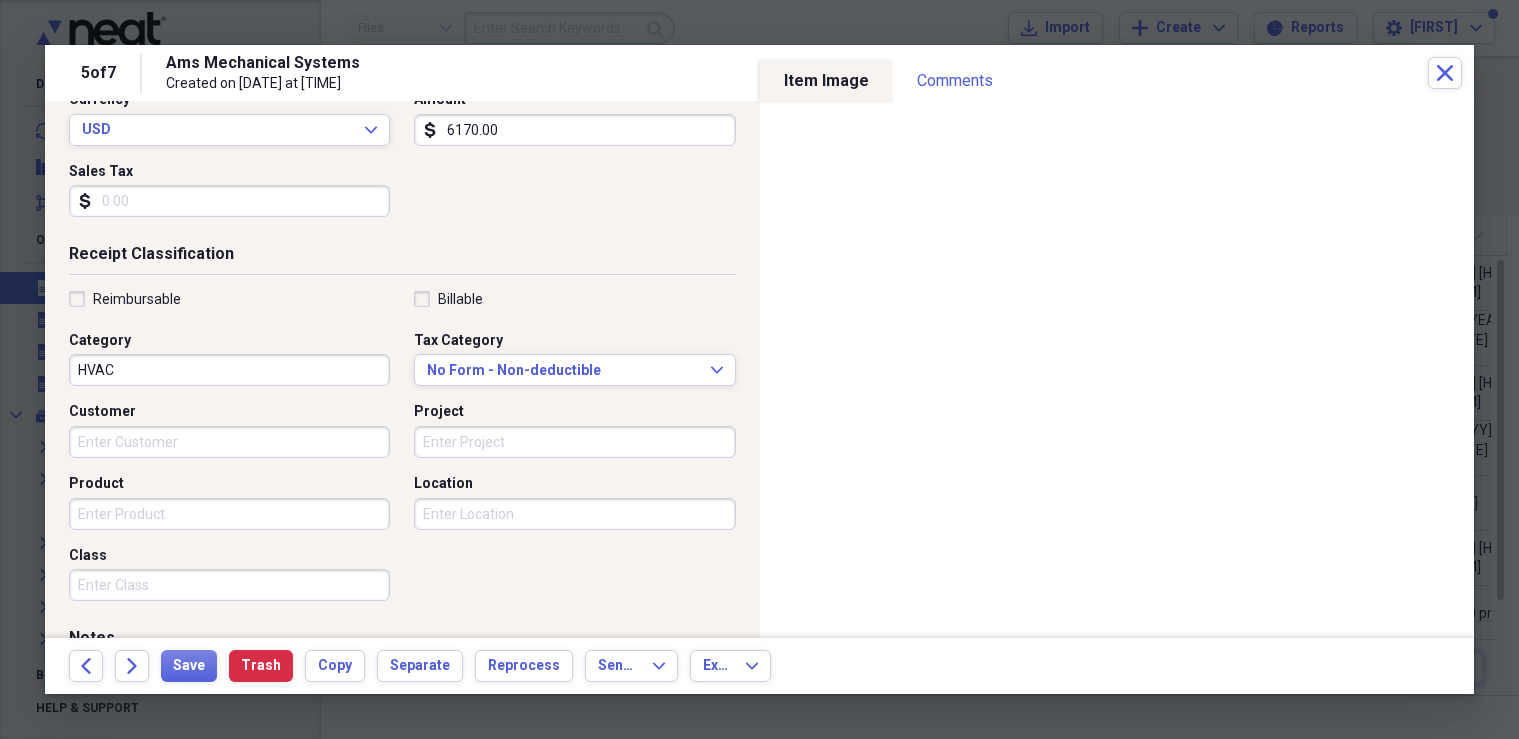 scroll, scrollTop: 300, scrollLeft: 0, axis: vertical 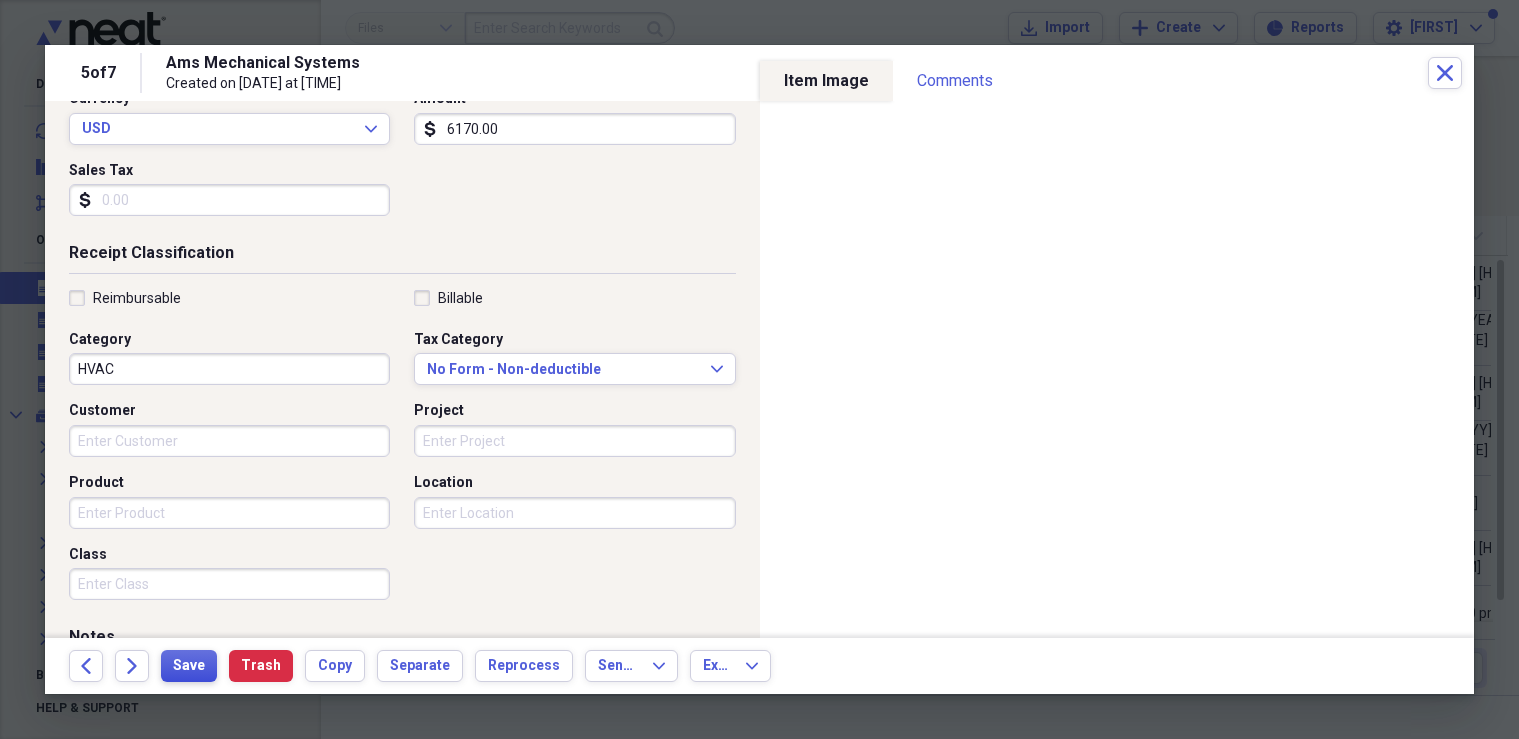 type on "check [NUMBER]" 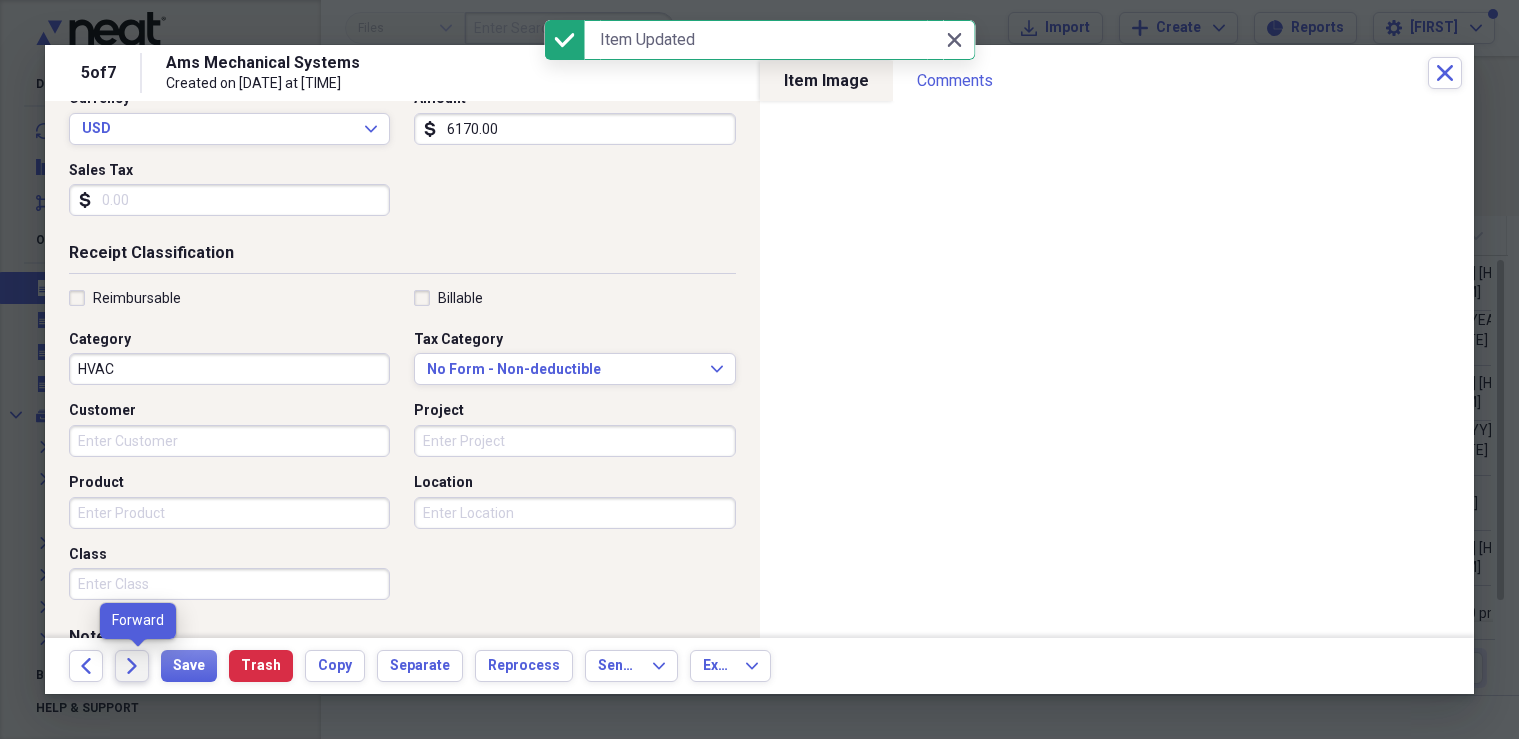 click on "Forward" 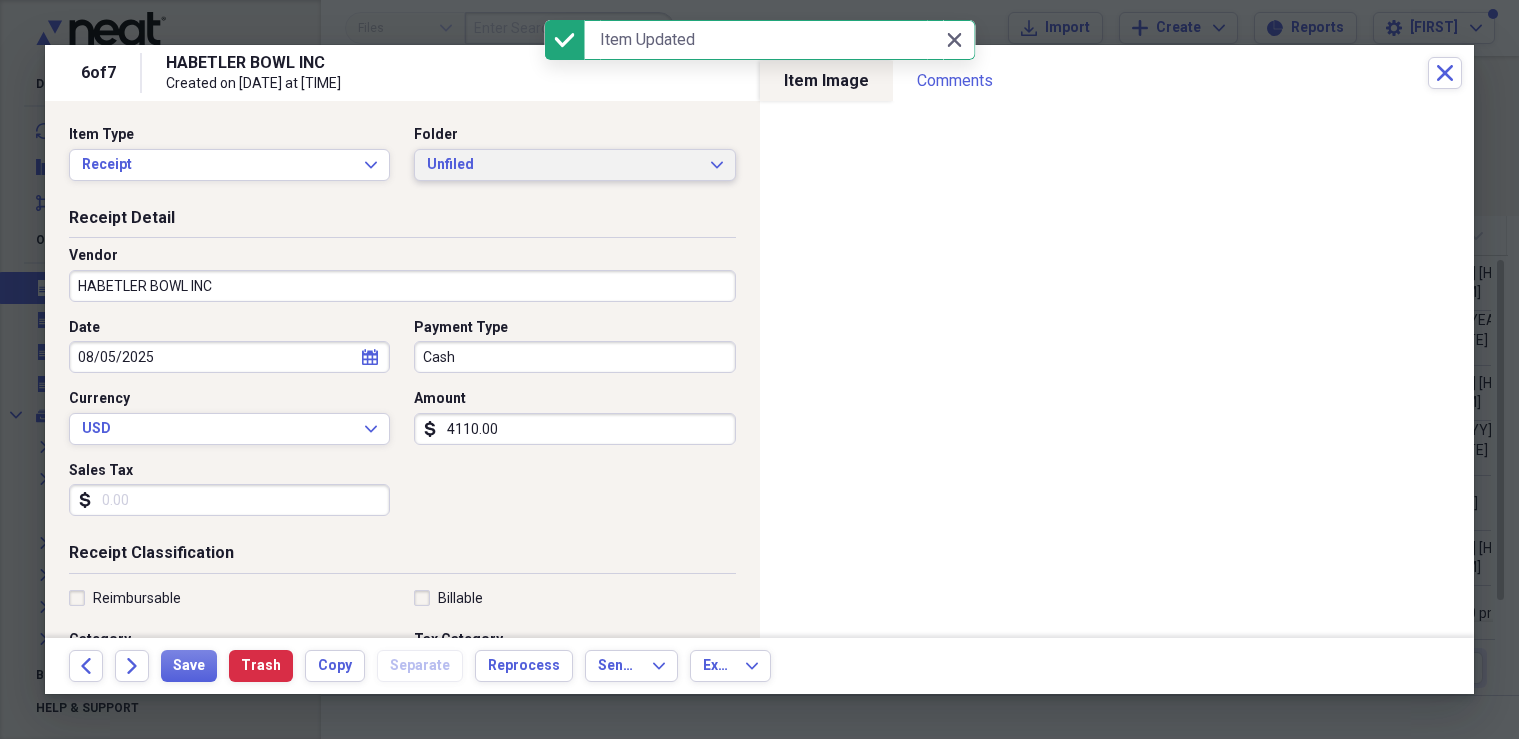 click on "Unfiled Expand" at bounding box center [574, 165] 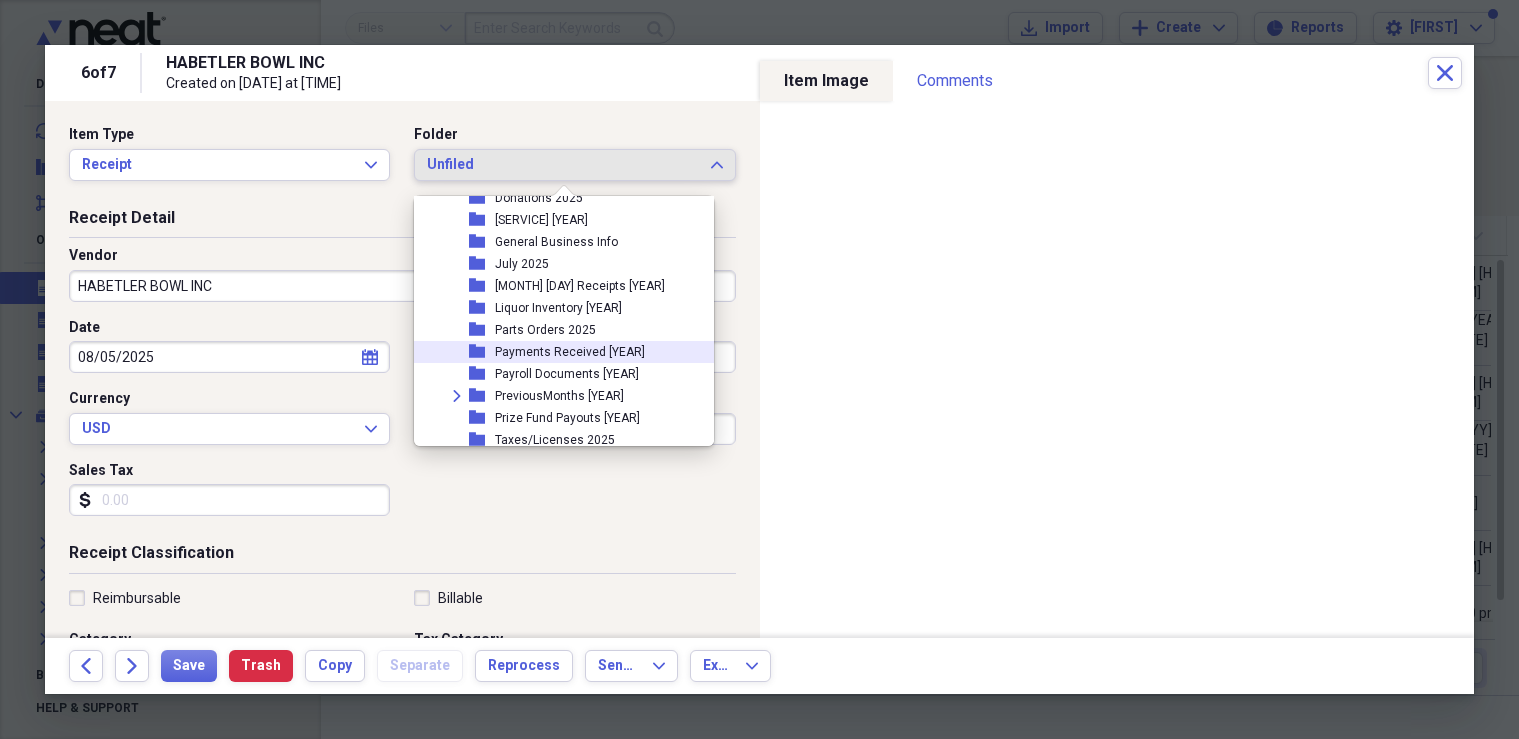 scroll, scrollTop: 200, scrollLeft: 0, axis: vertical 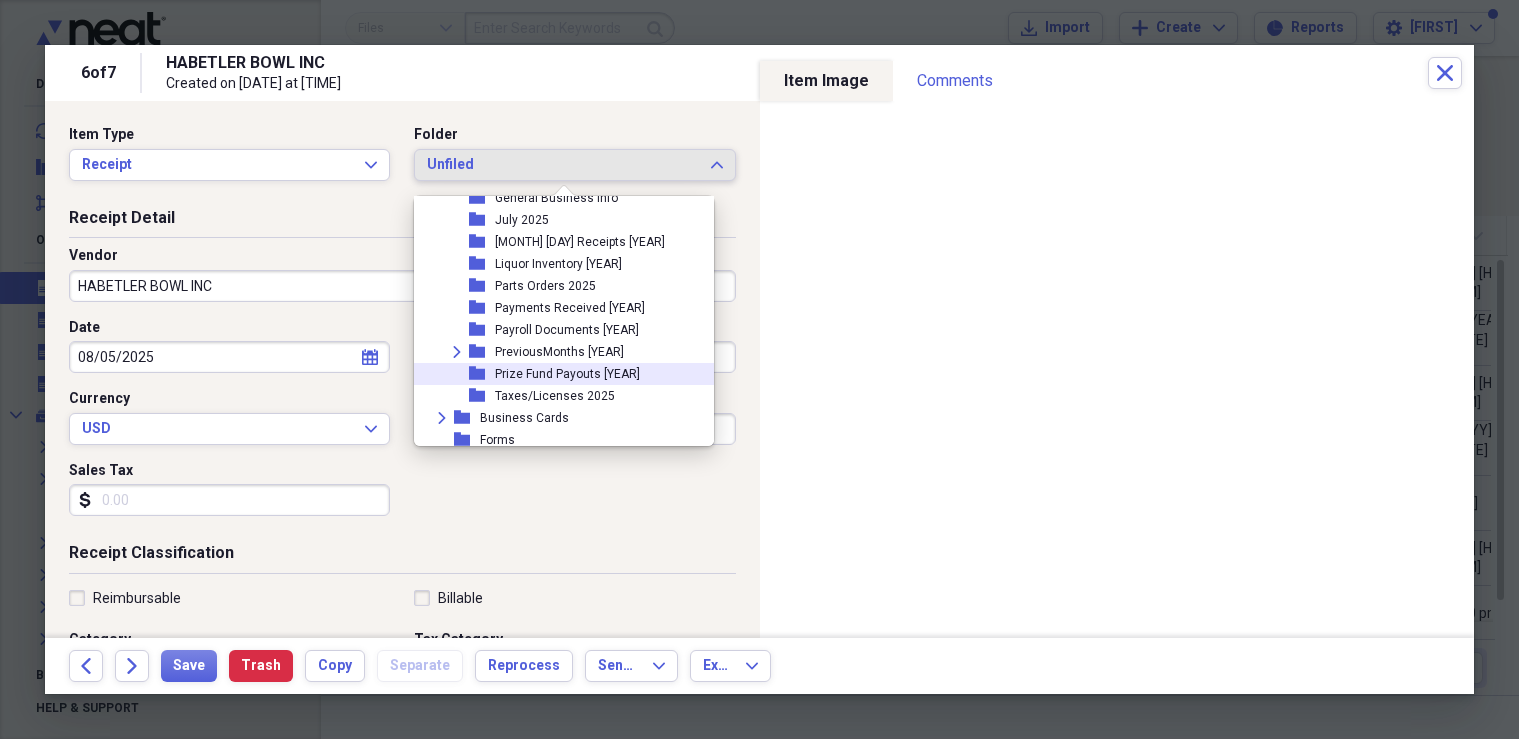 click on "Prize Fund Payouts [YEAR]" at bounding box center (567, 374) 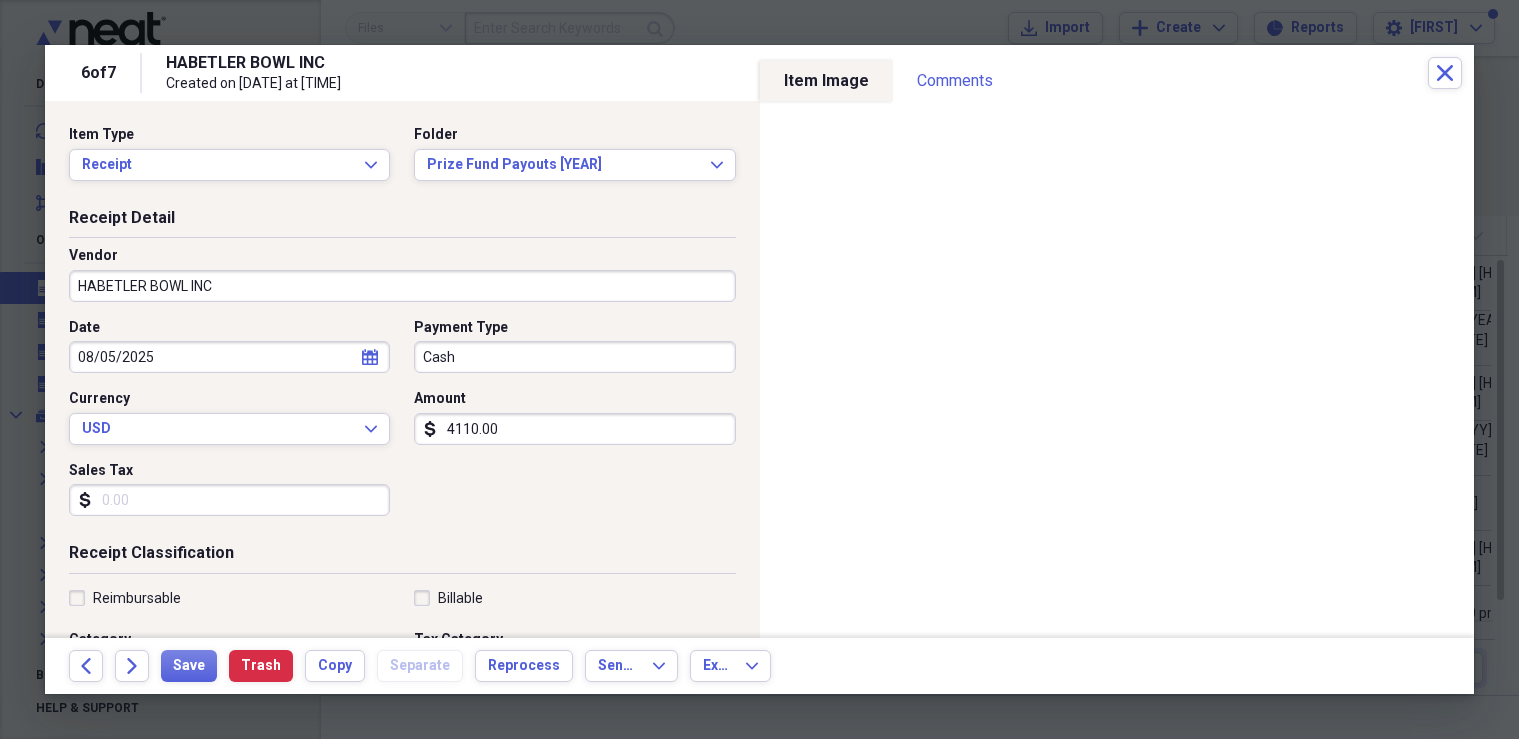 click on "HABETLER BOWL INC" at bounding box center (402, 286) 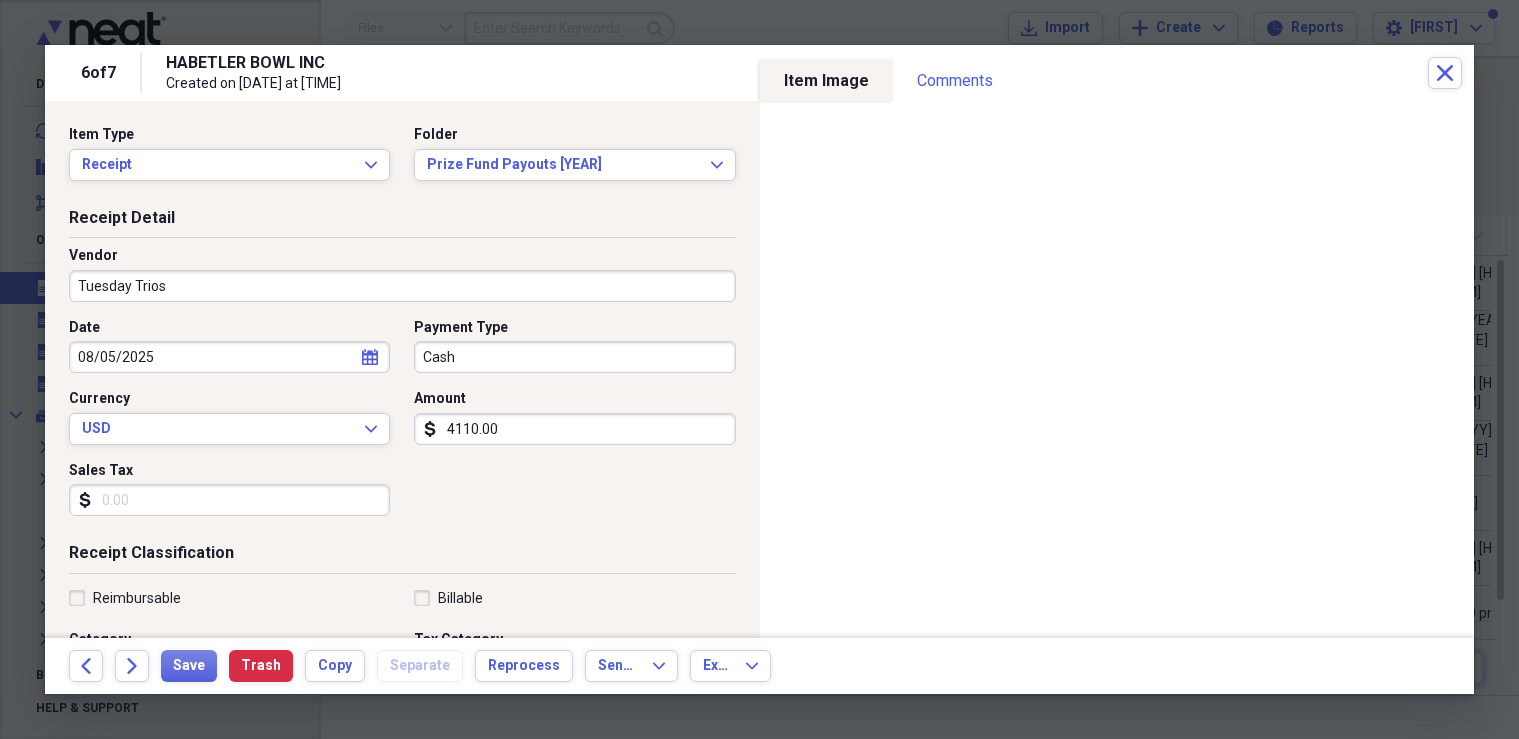 type on "Tuesday Trios" 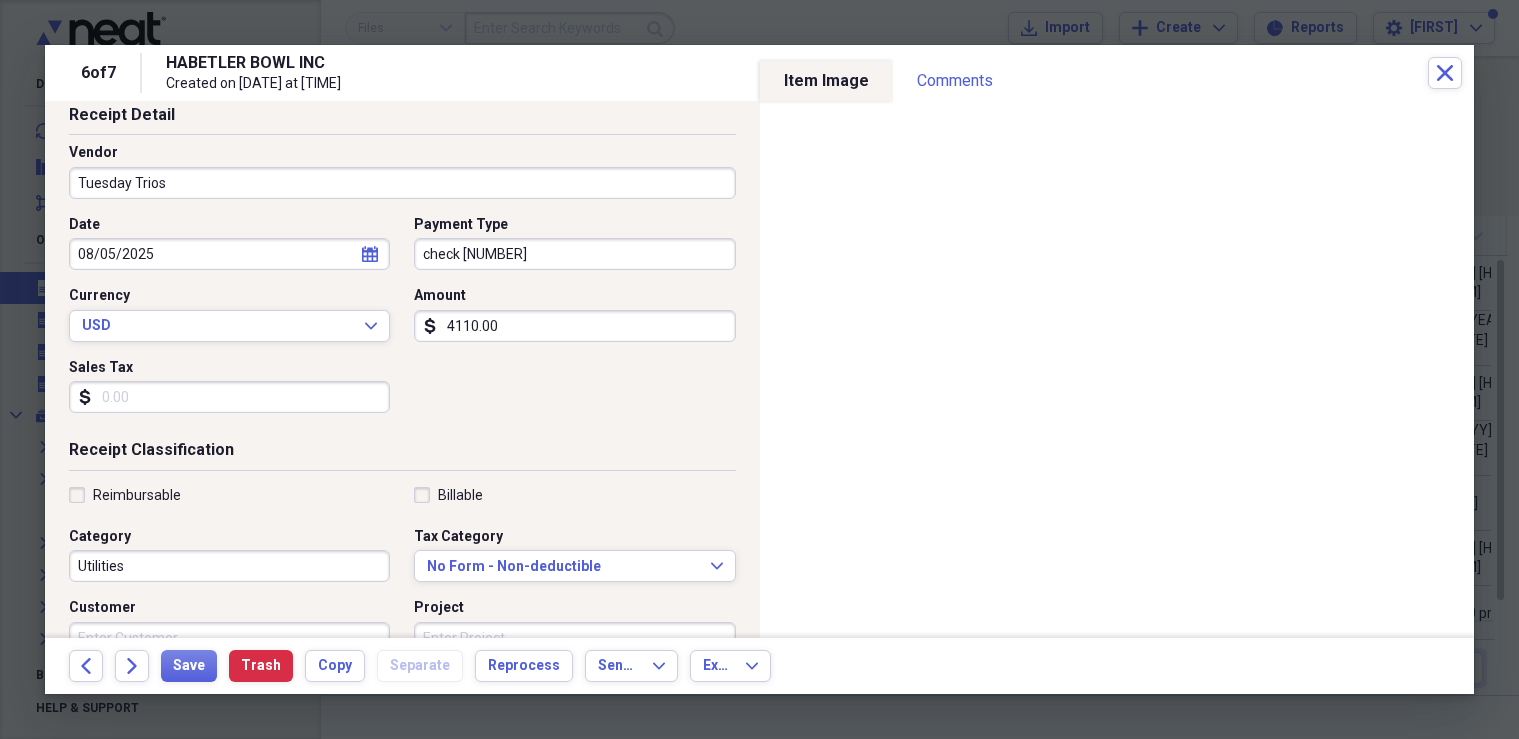 scroll, scrollTop: 300, scrollLeft: 0, axis: vertical 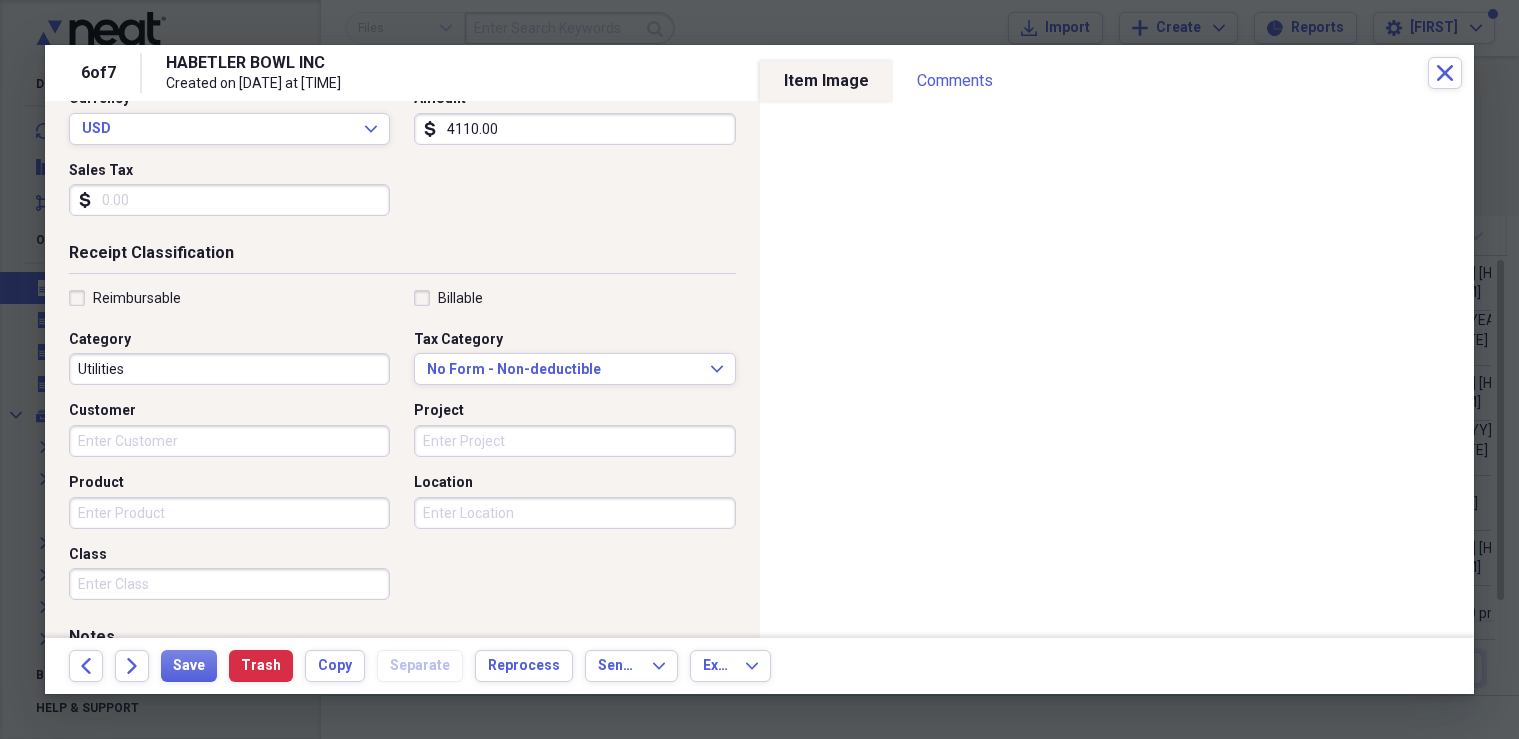 type on "check [NUMBER]" 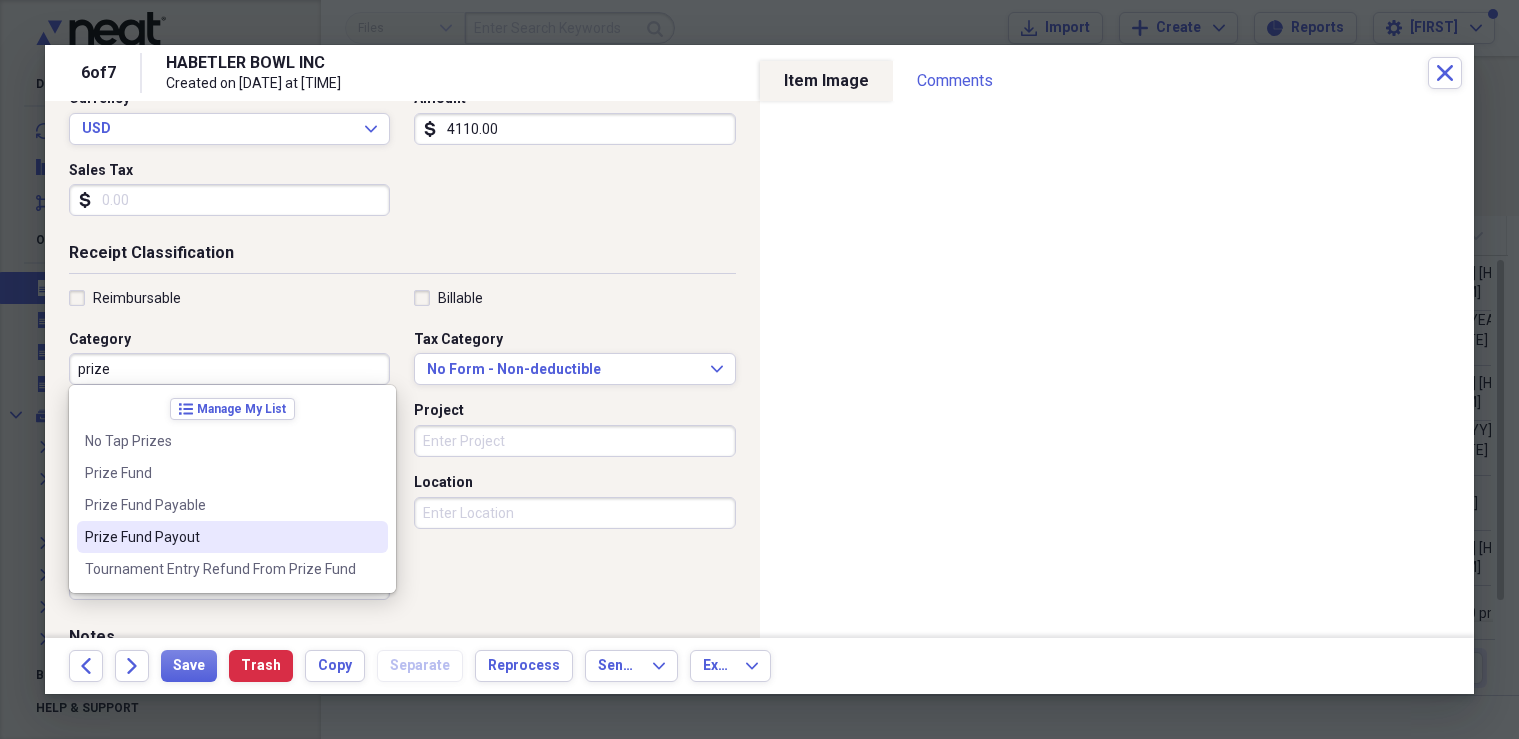 click on "Prize Fund Payout" at bounding box center [220, 537] 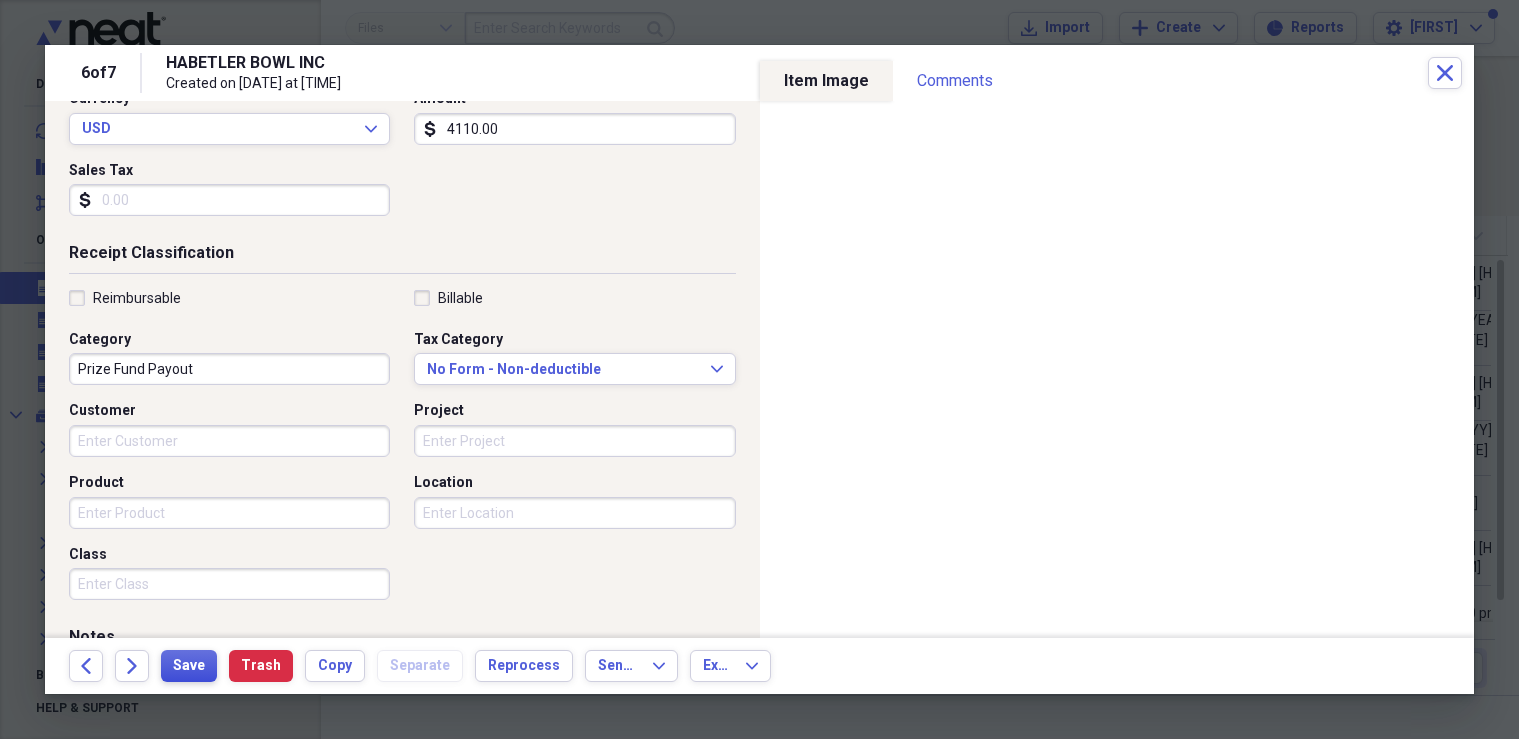 click on "Save" at bounding box center [189, 666] 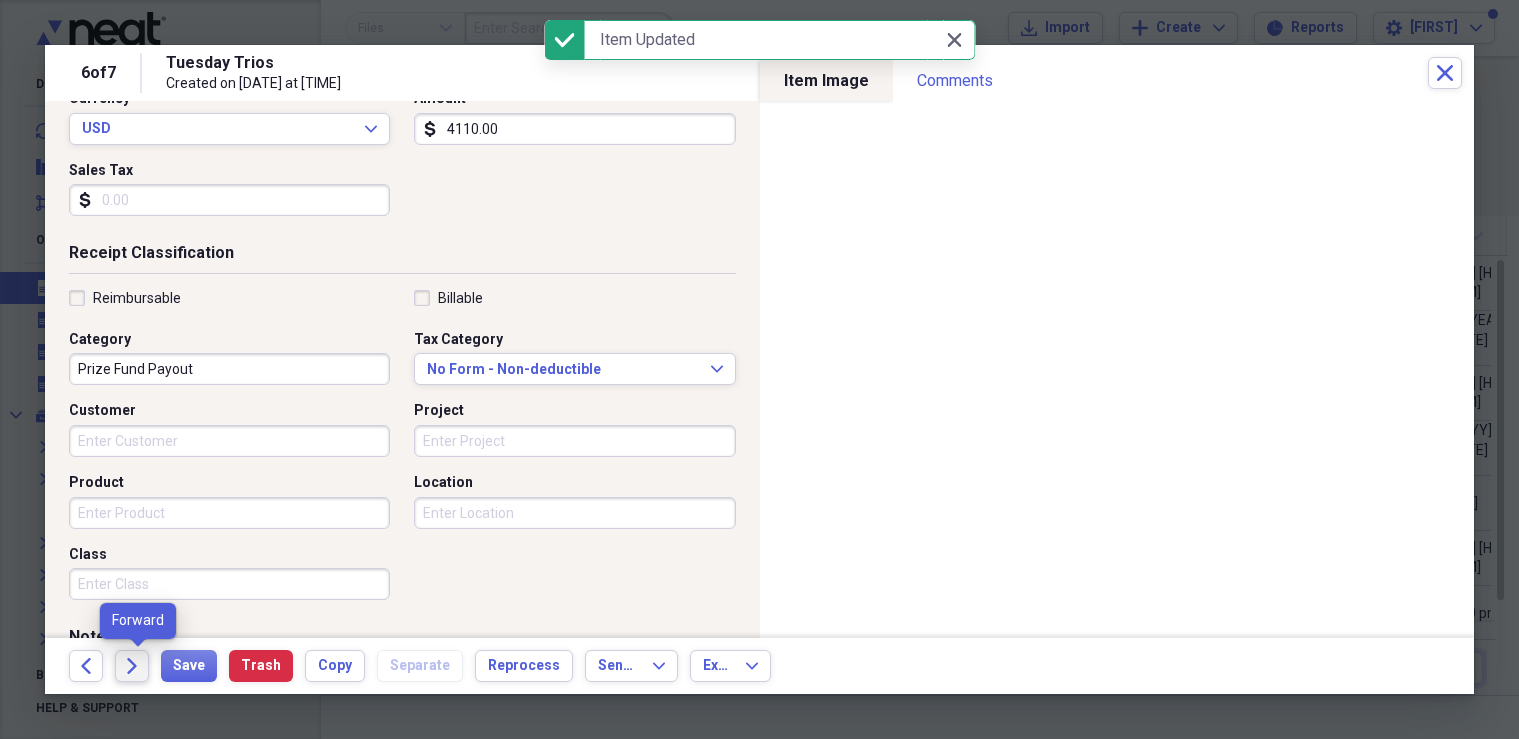 click on "Forward" 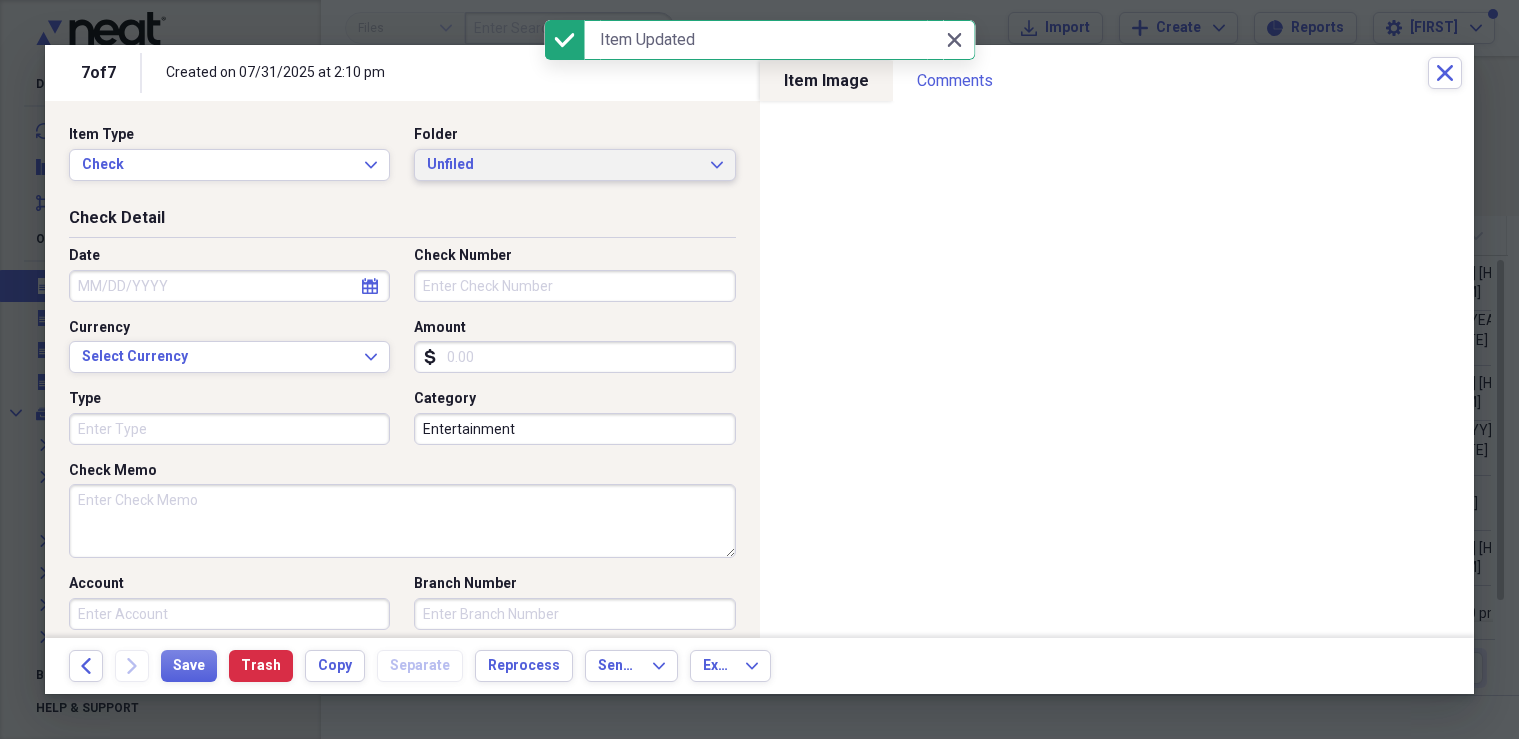 click on "Unfiled Expand" at bounding box center (574, 165) 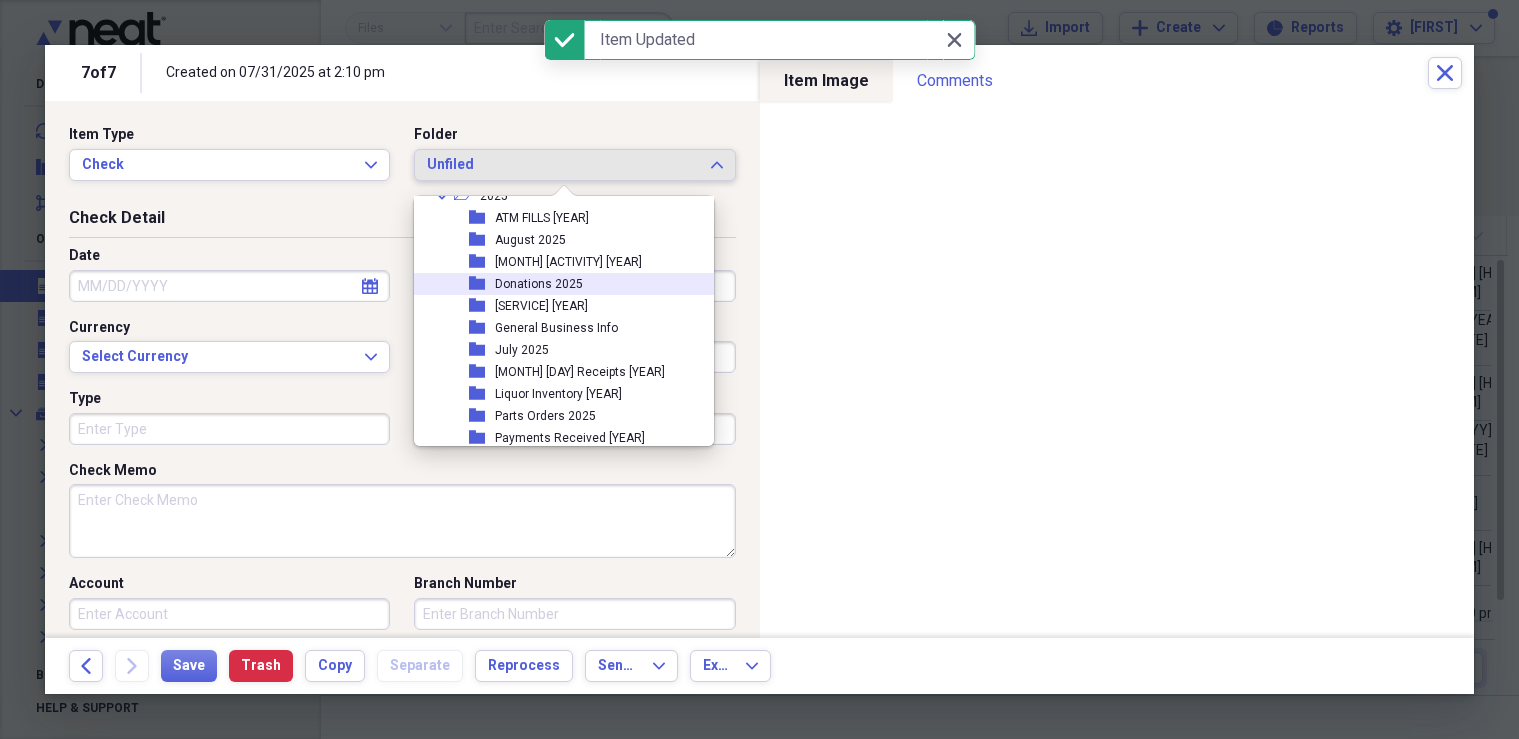 scroll, scrollTop: 200, scrollLeft: 0, axis: vertical 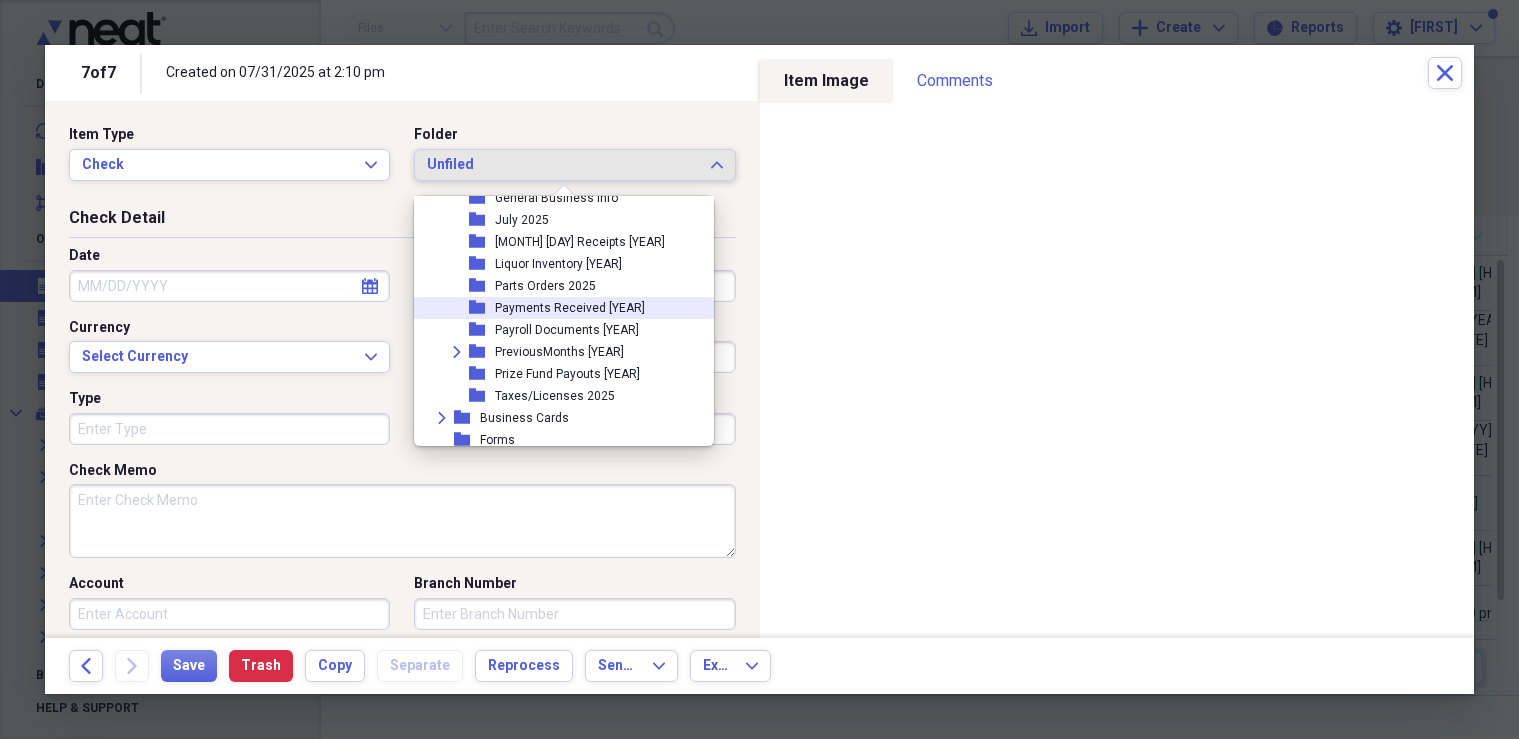 click on "Payments Received [YEAR]" at bounding box center [570, 308] 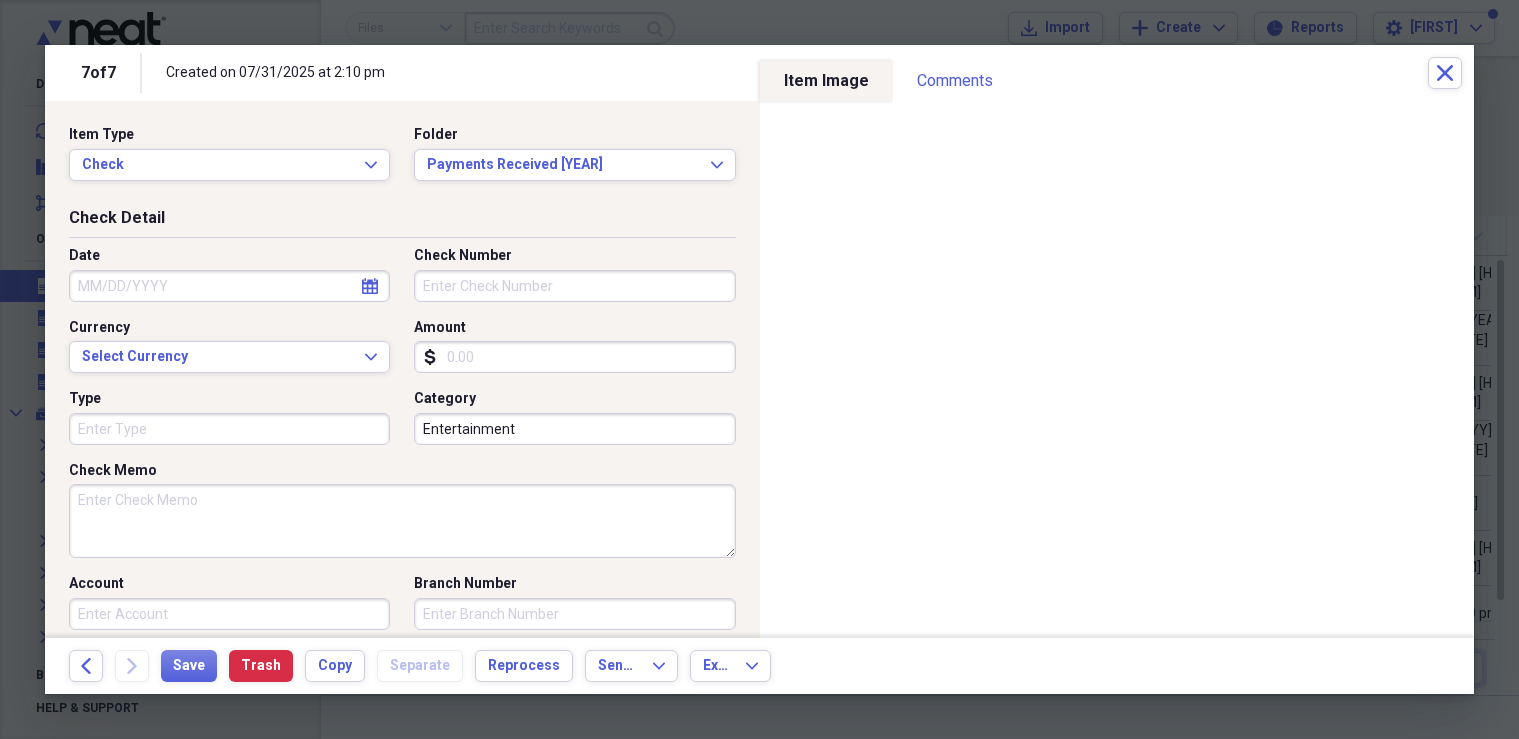 click on "calendar" 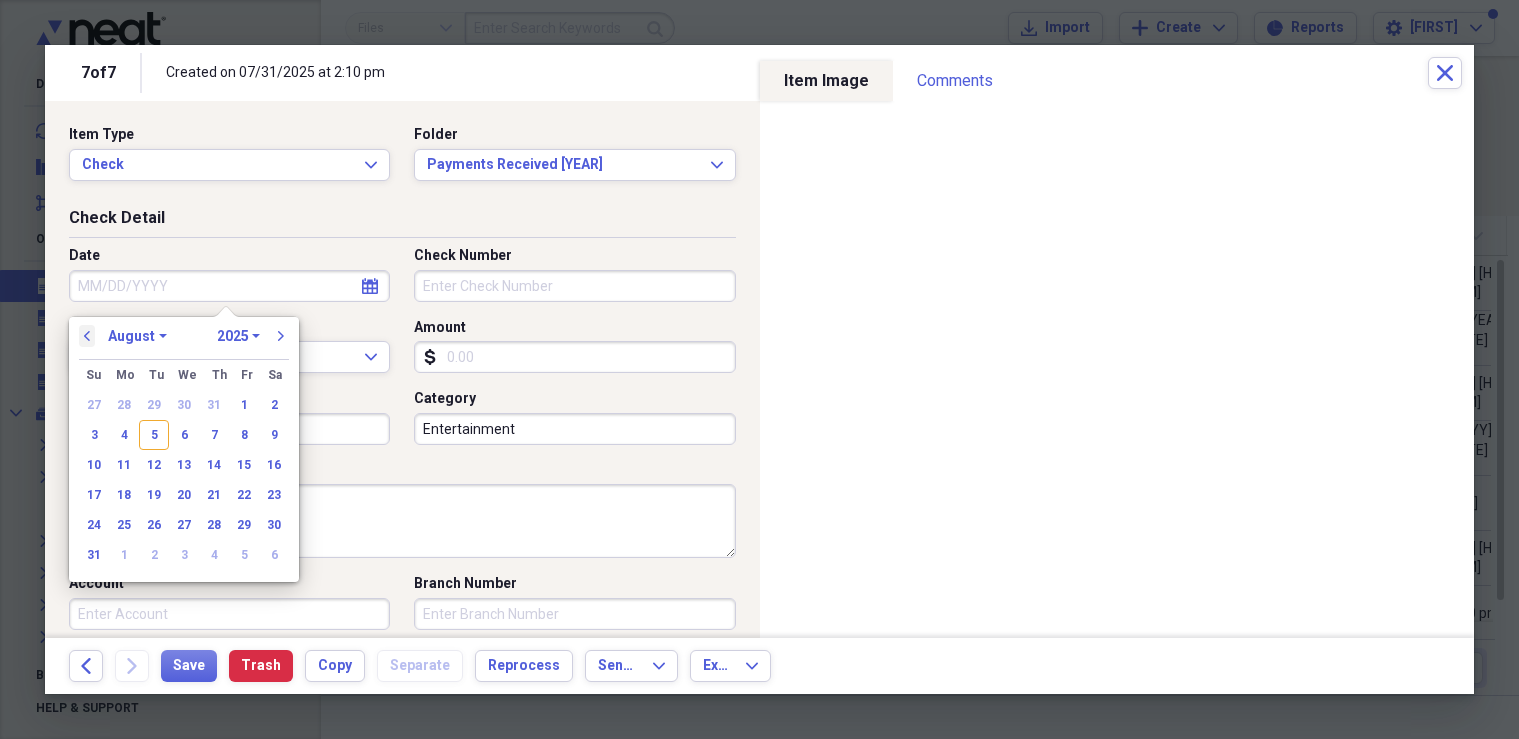 click on "previous" at bounding box center (87, 336) 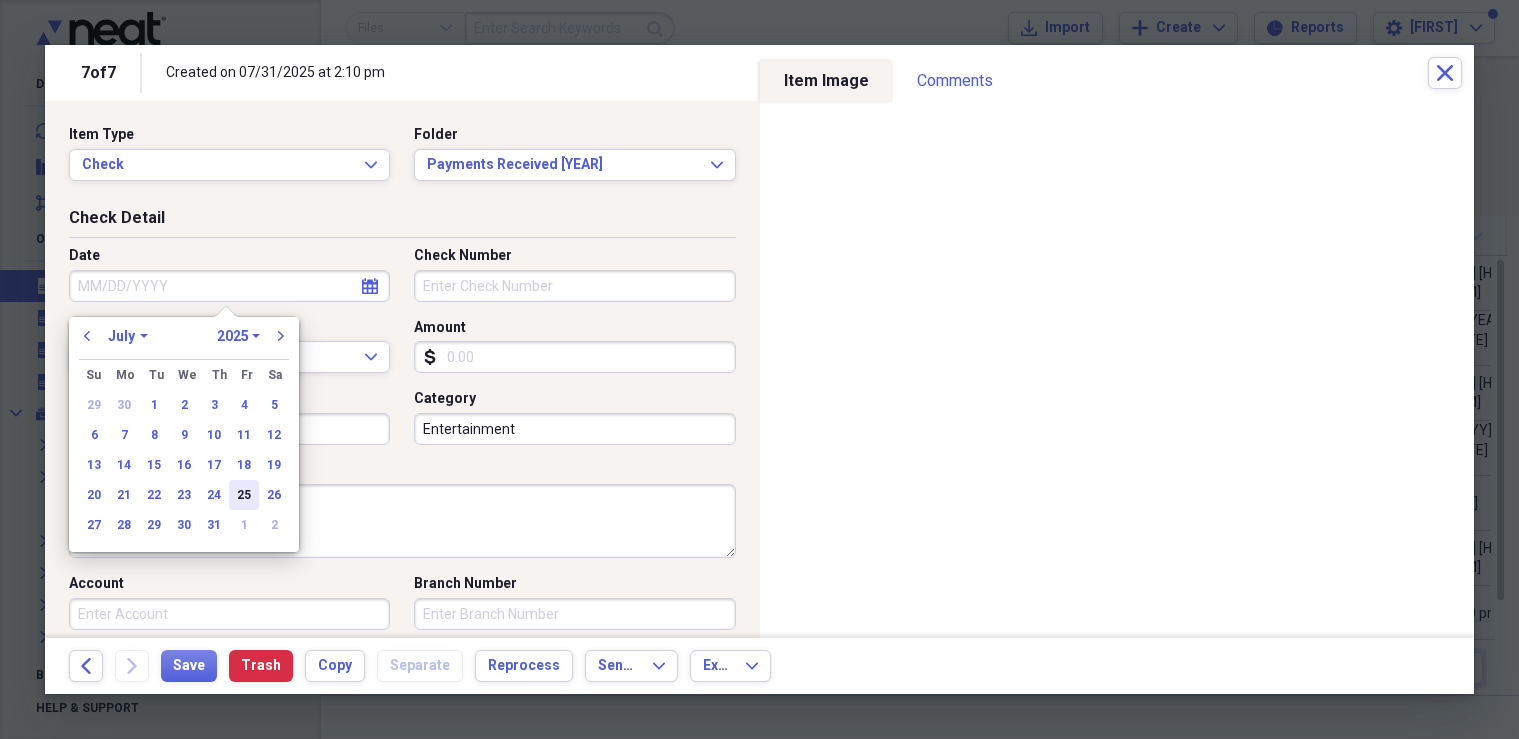 click on "25" at bounding box center (244, 495) 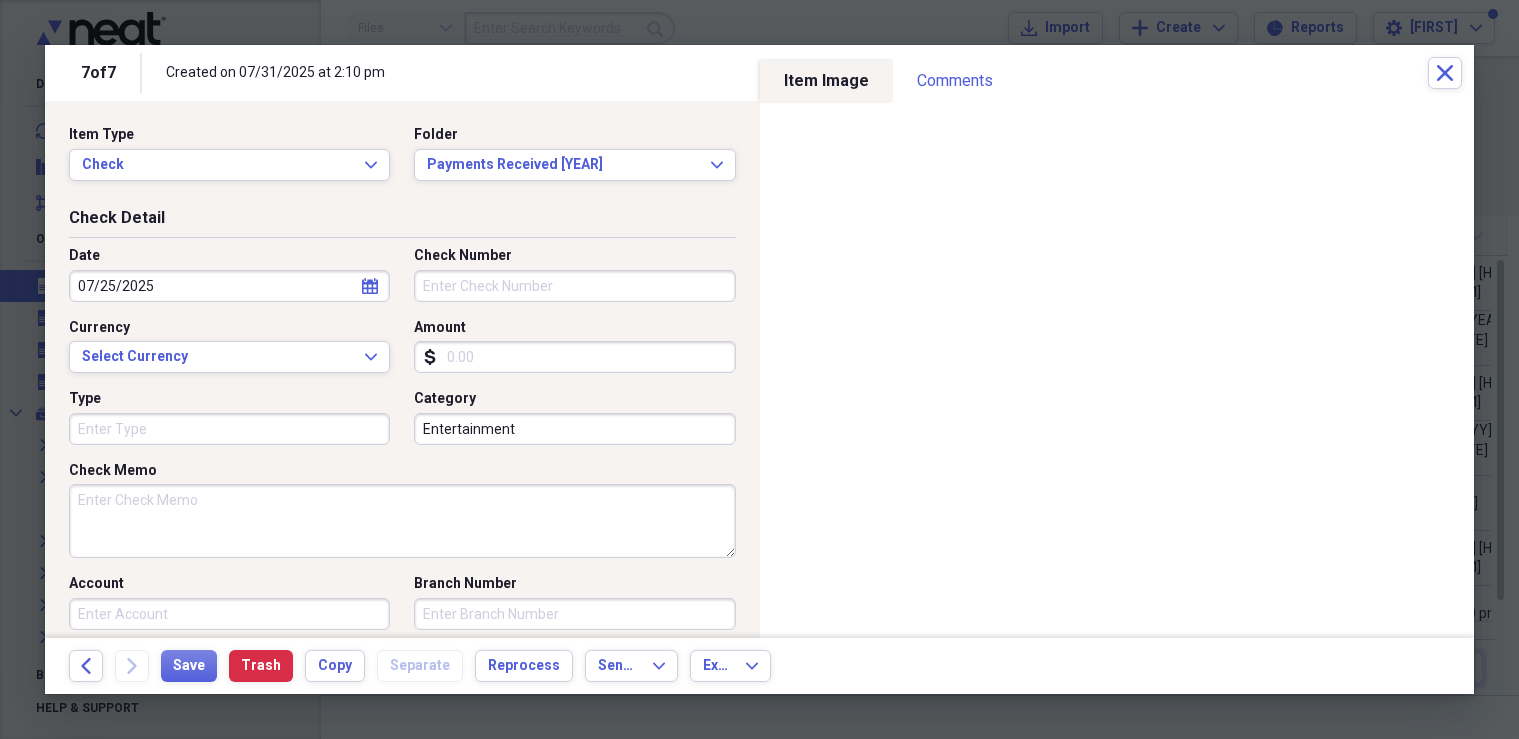 click on "Check Number" at bounding box center [574, 286] 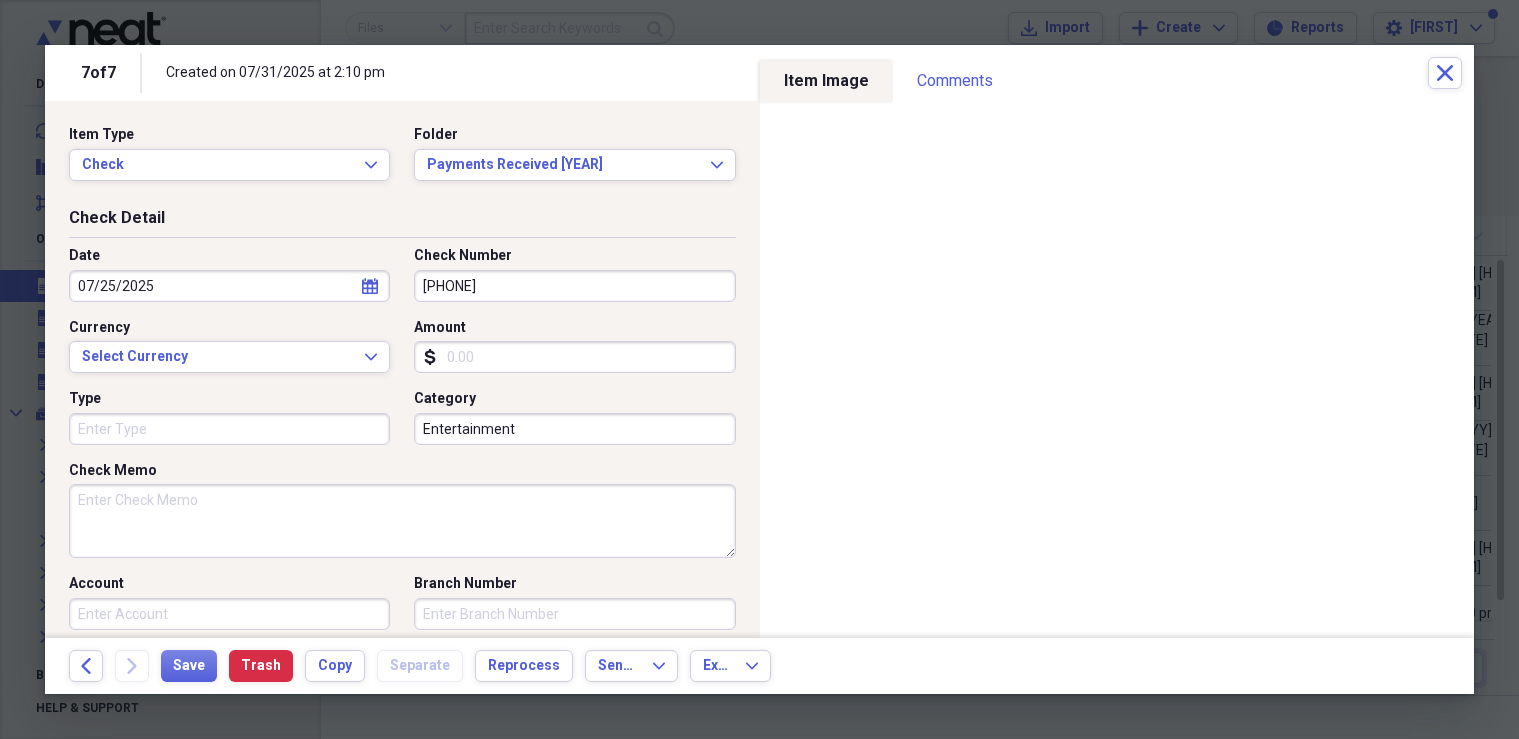 type on "[PHONE]" 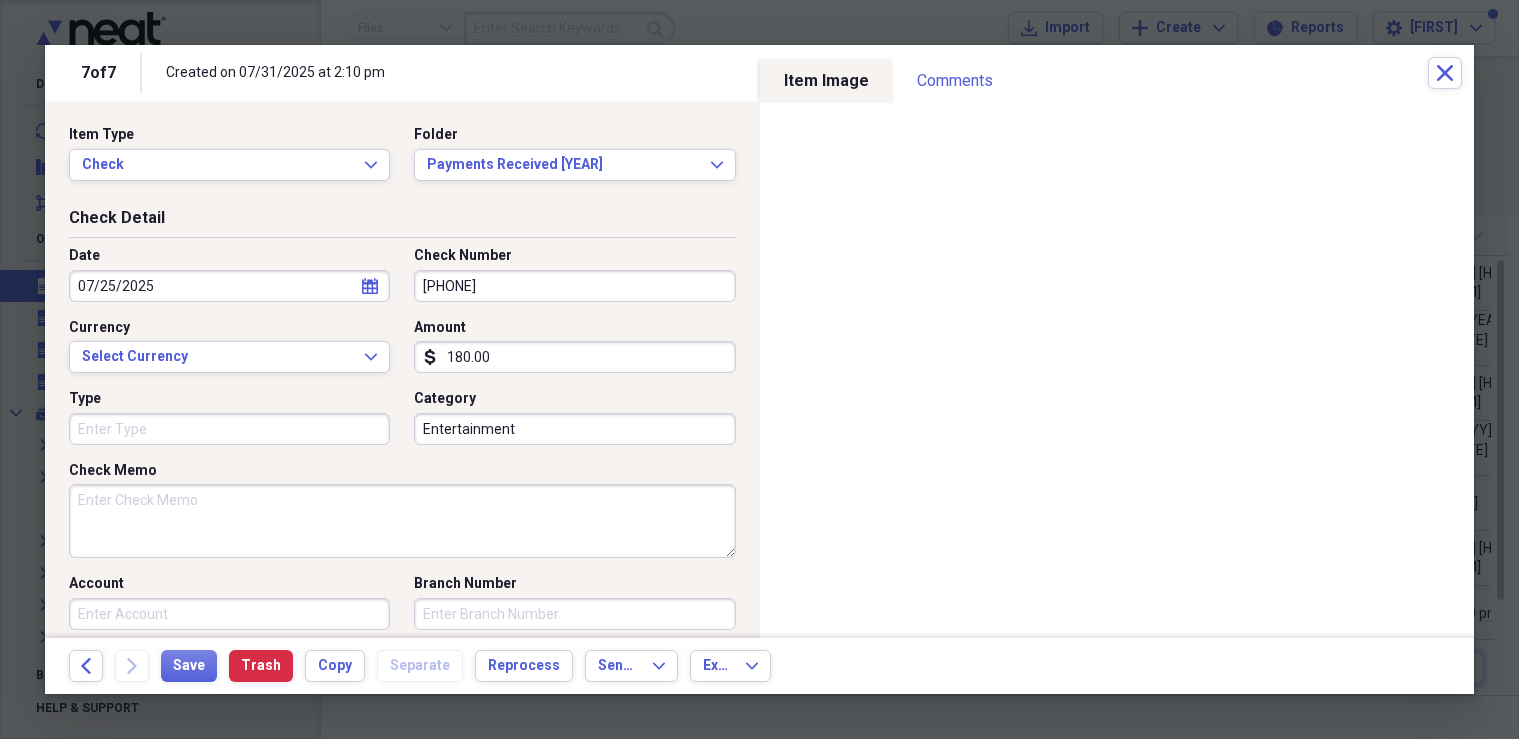 type on "180.00" 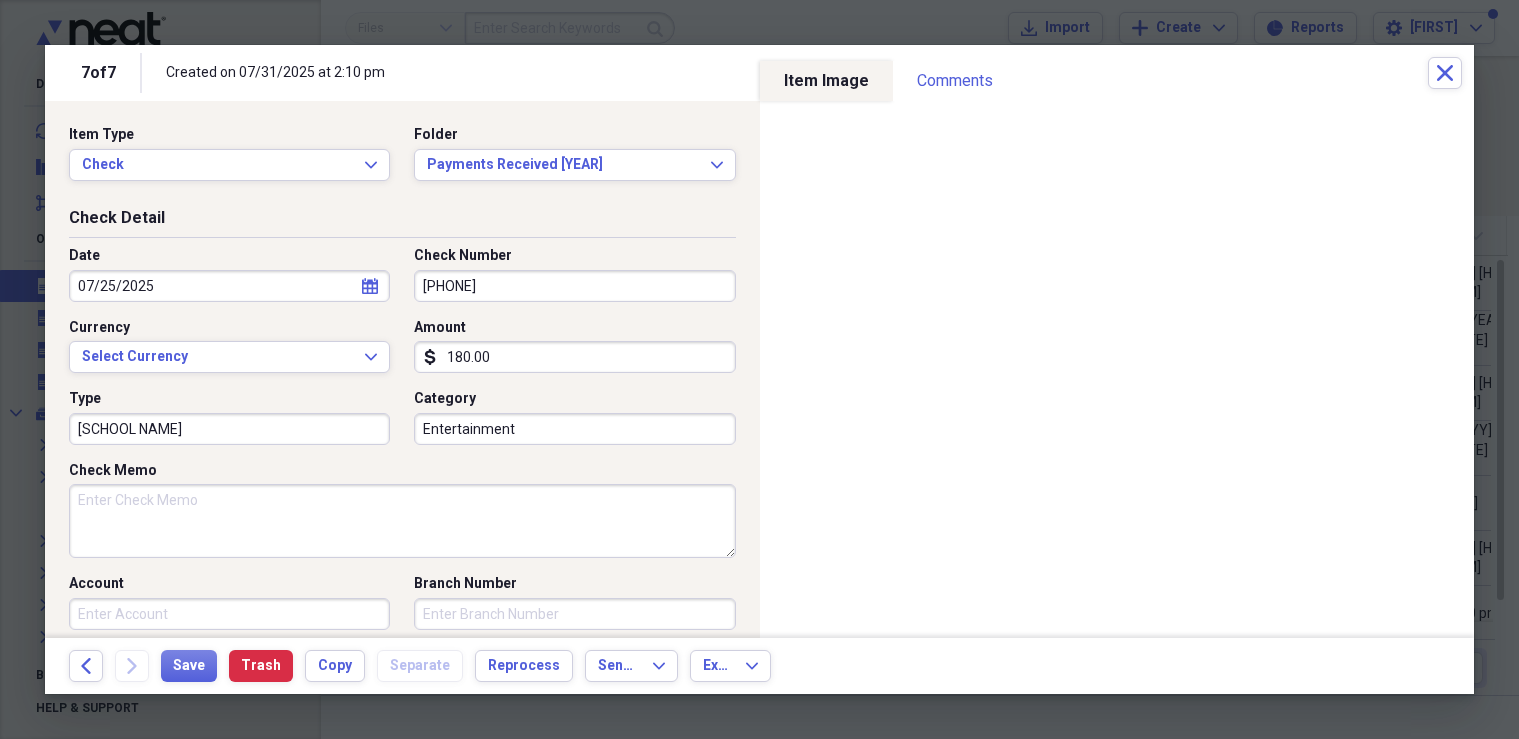 type on "[SCHOOL NAME]" 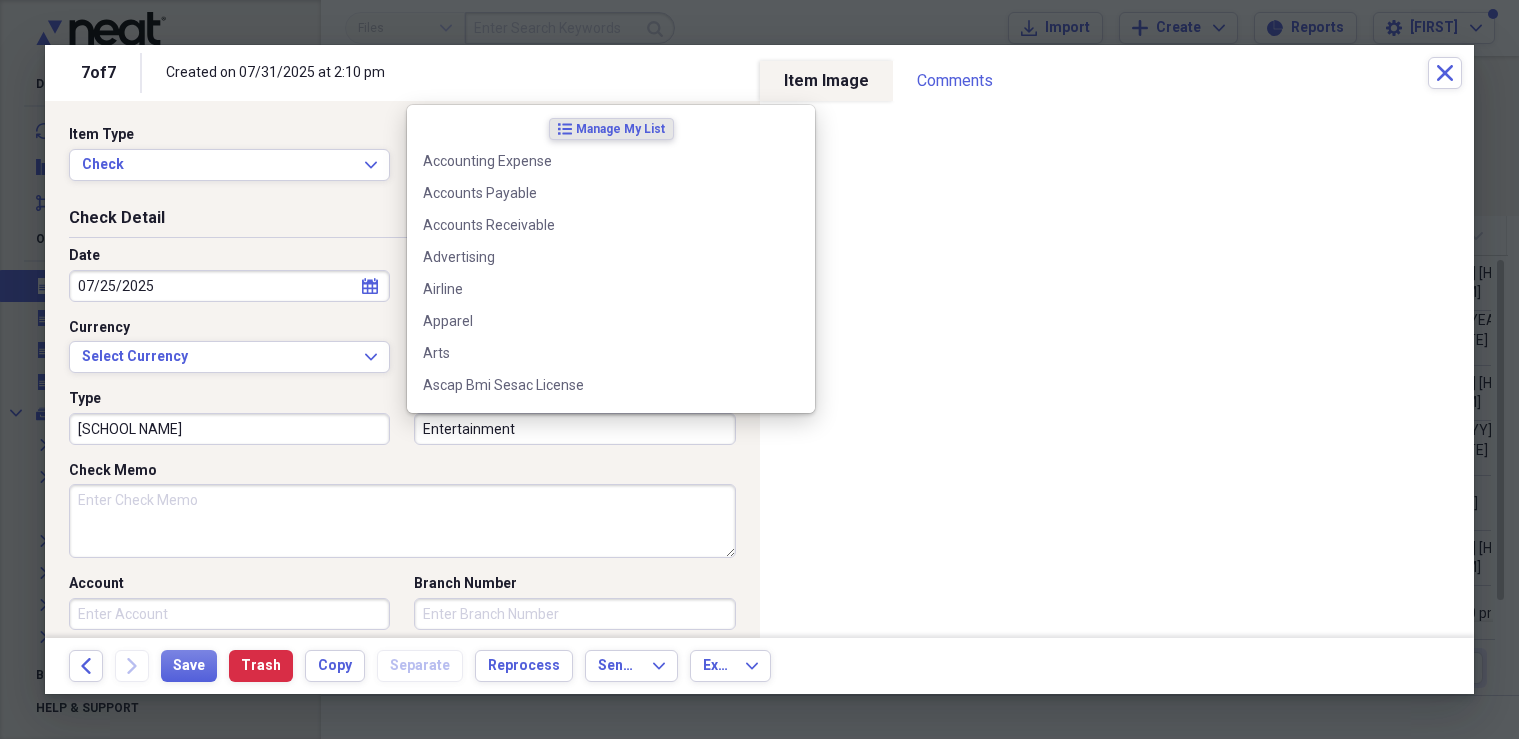 click on "Entertainment" at bounding box center (574, 429) 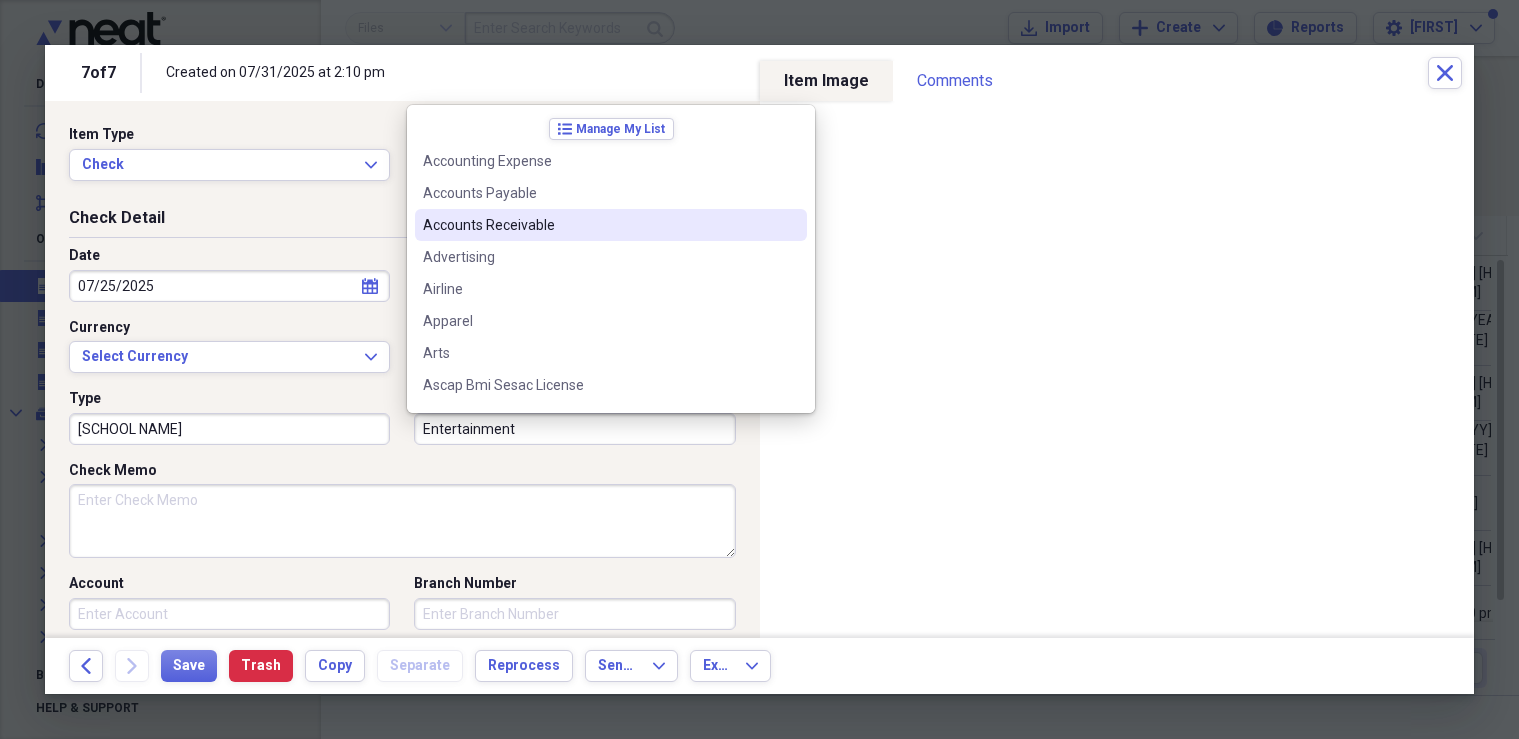 click on "Accounts Receivable" at bounding box center [599, 225] 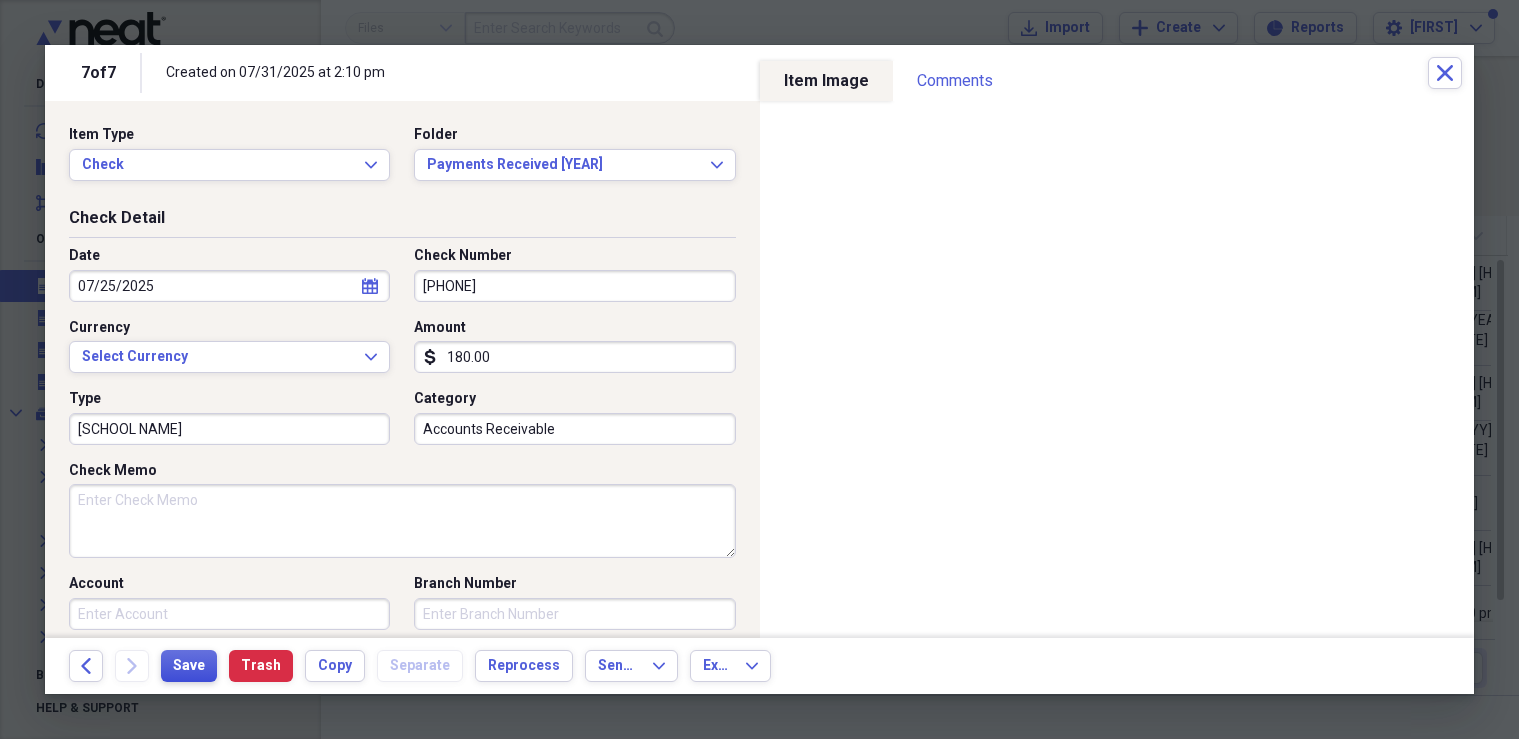 click on "Save" at bounding box center (189, 666) 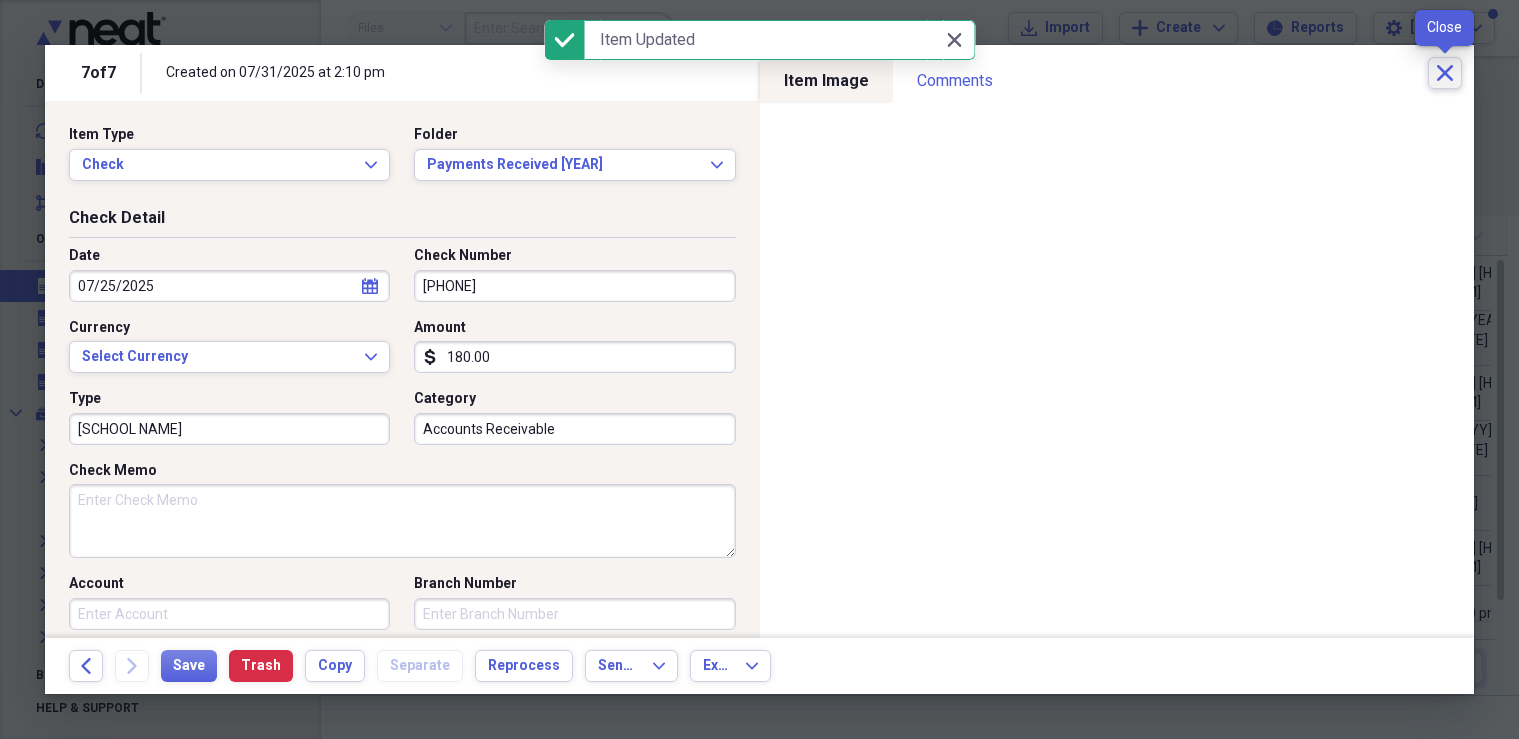 click on "Close" 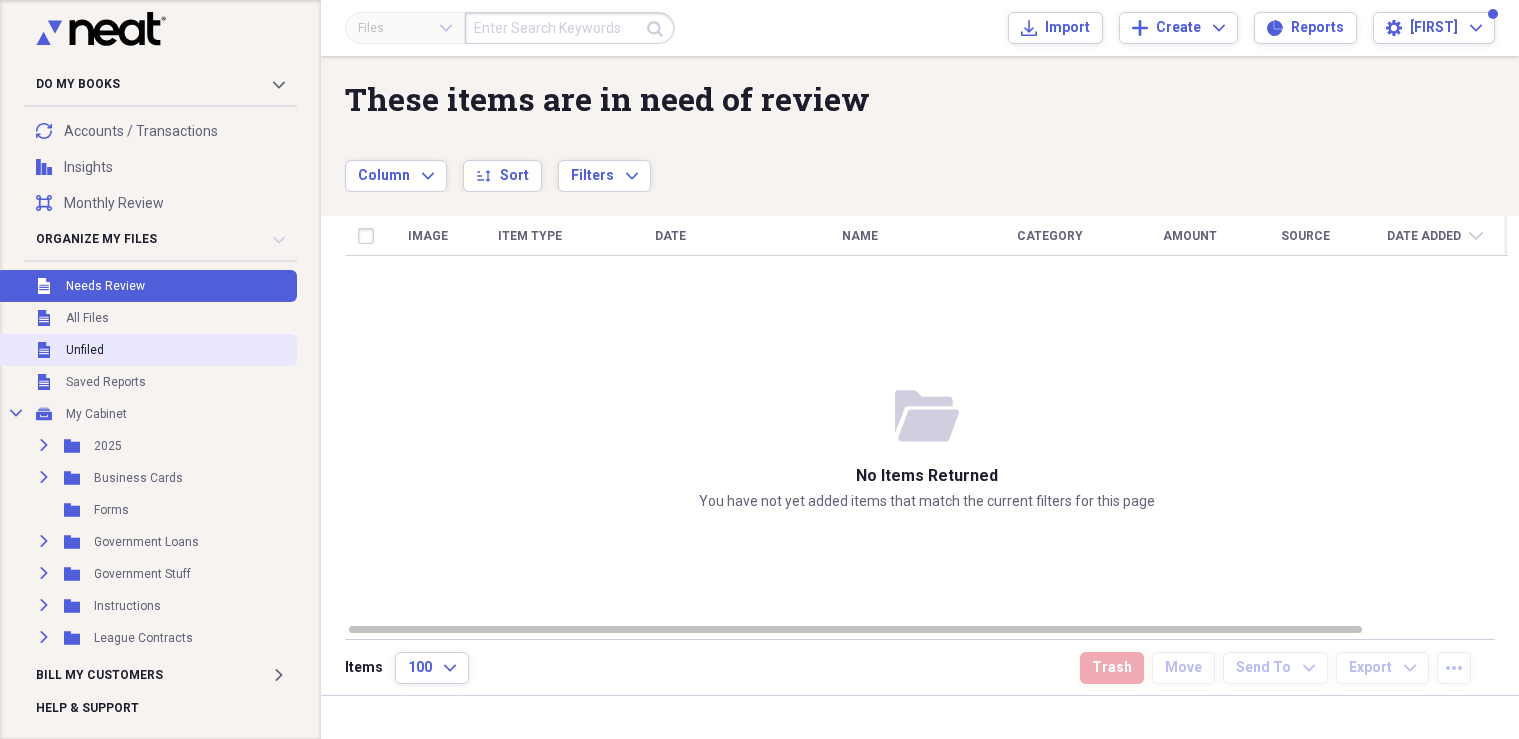 click on "Unfiled Unfiled" at bounding box center [146, 350] 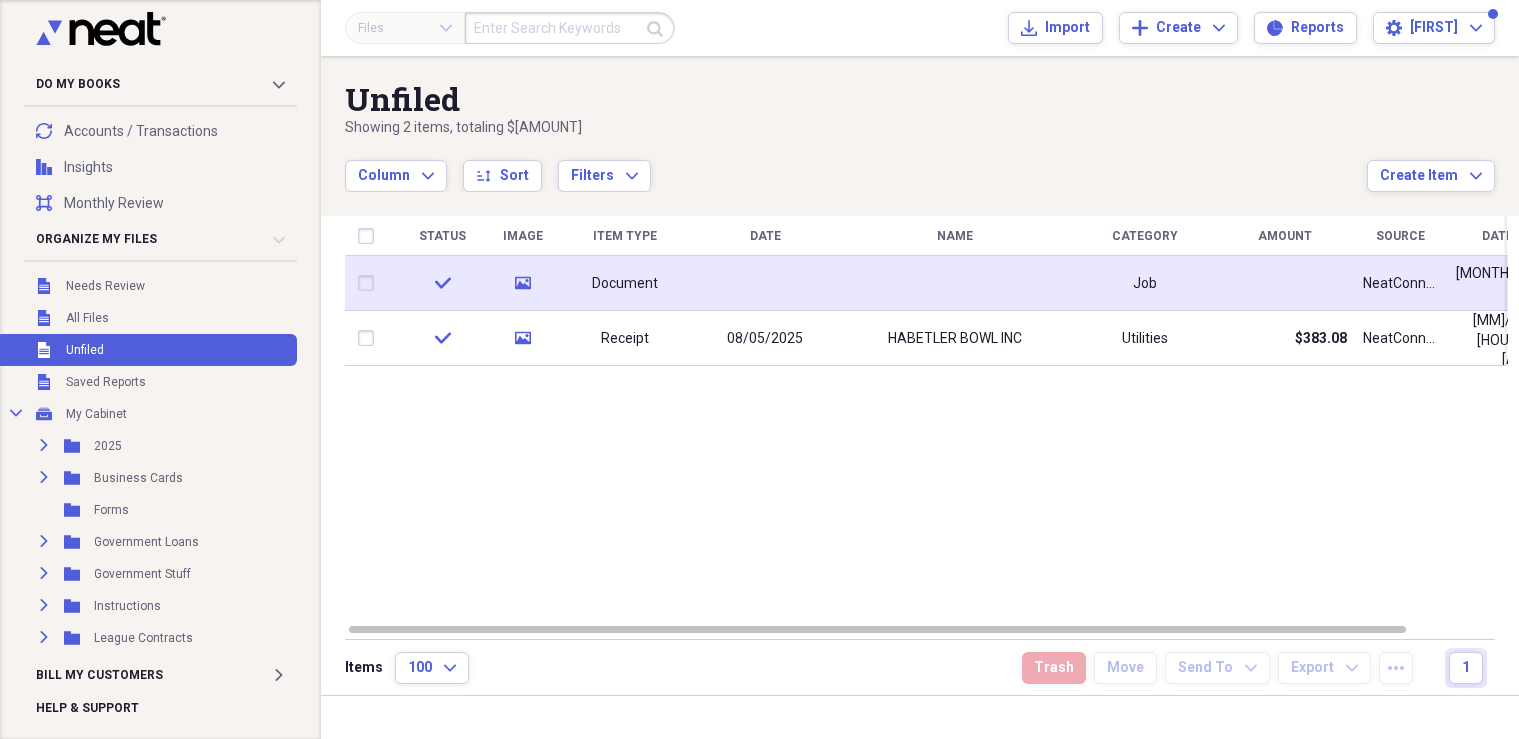 click at bounding box center [370, 283] 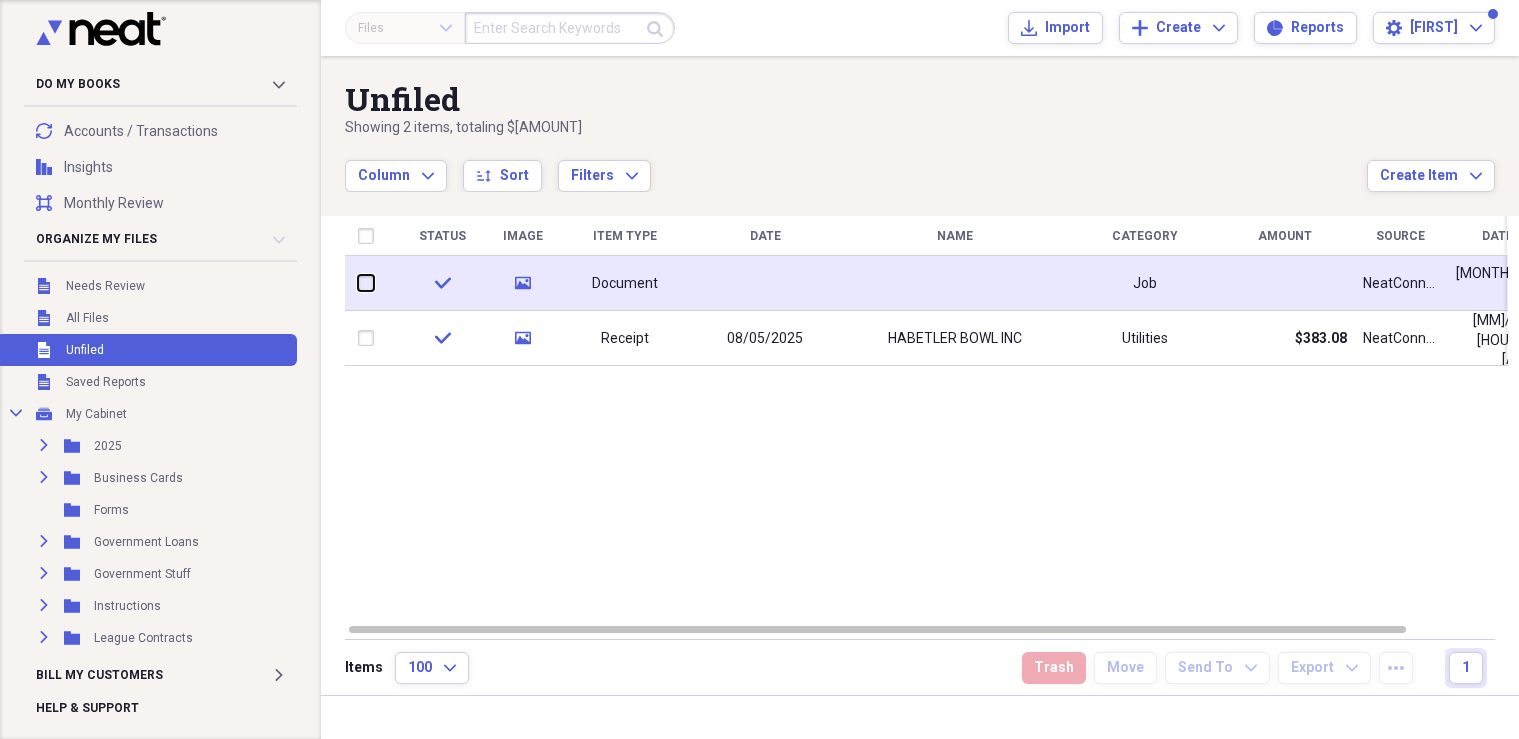 click at bounding box center [358, 283] 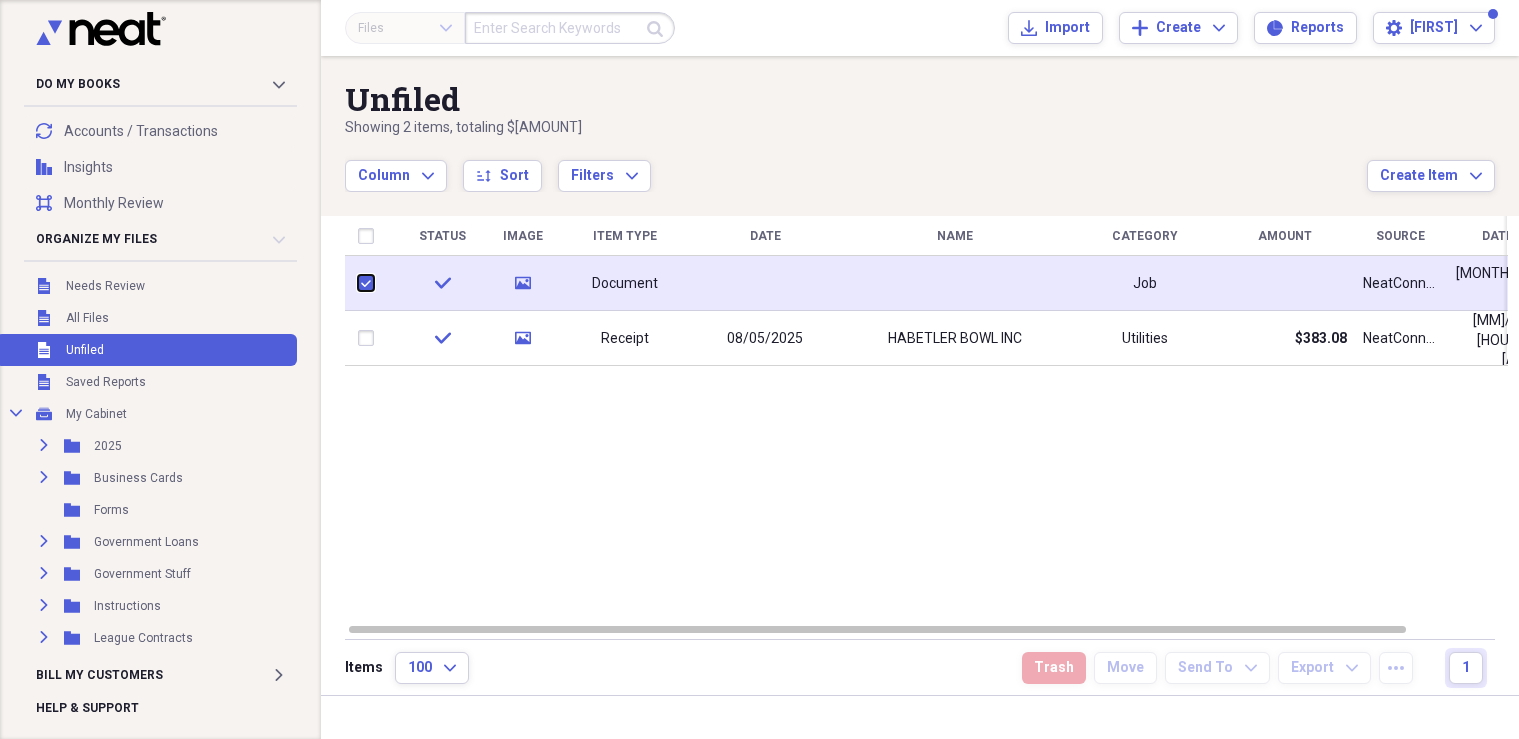 checkbox on "true" 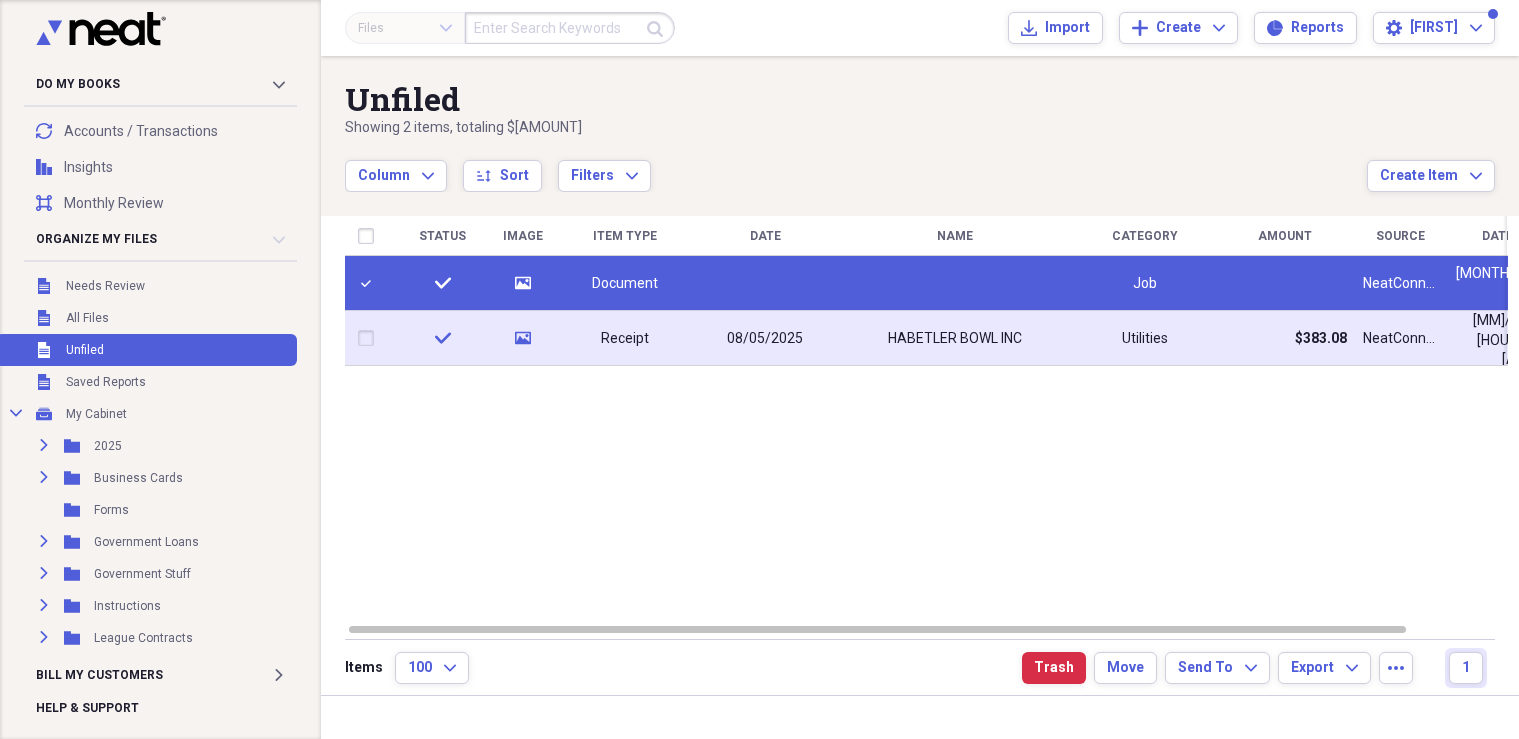 click at bounding box center (370, 338) 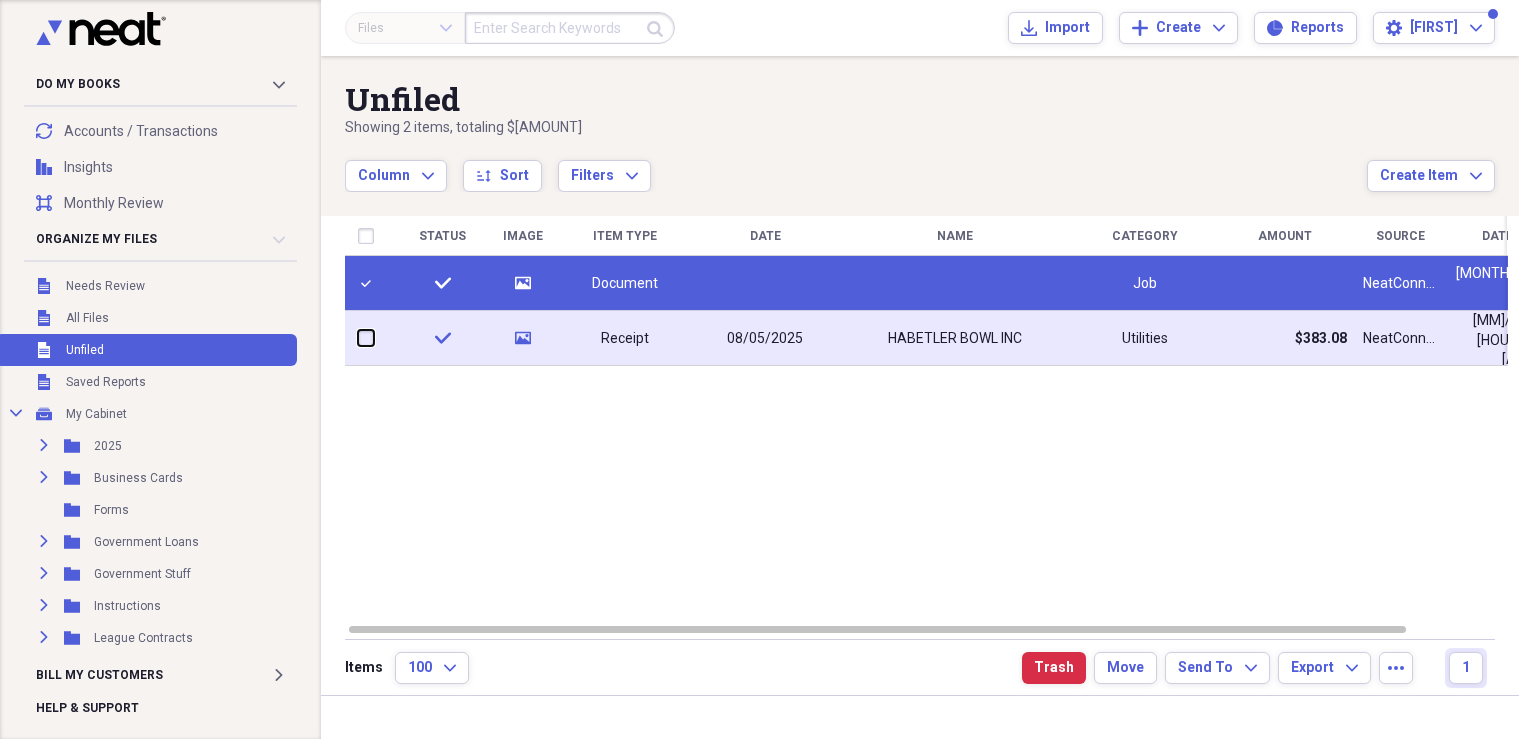 click at bounding box center [358, 338] 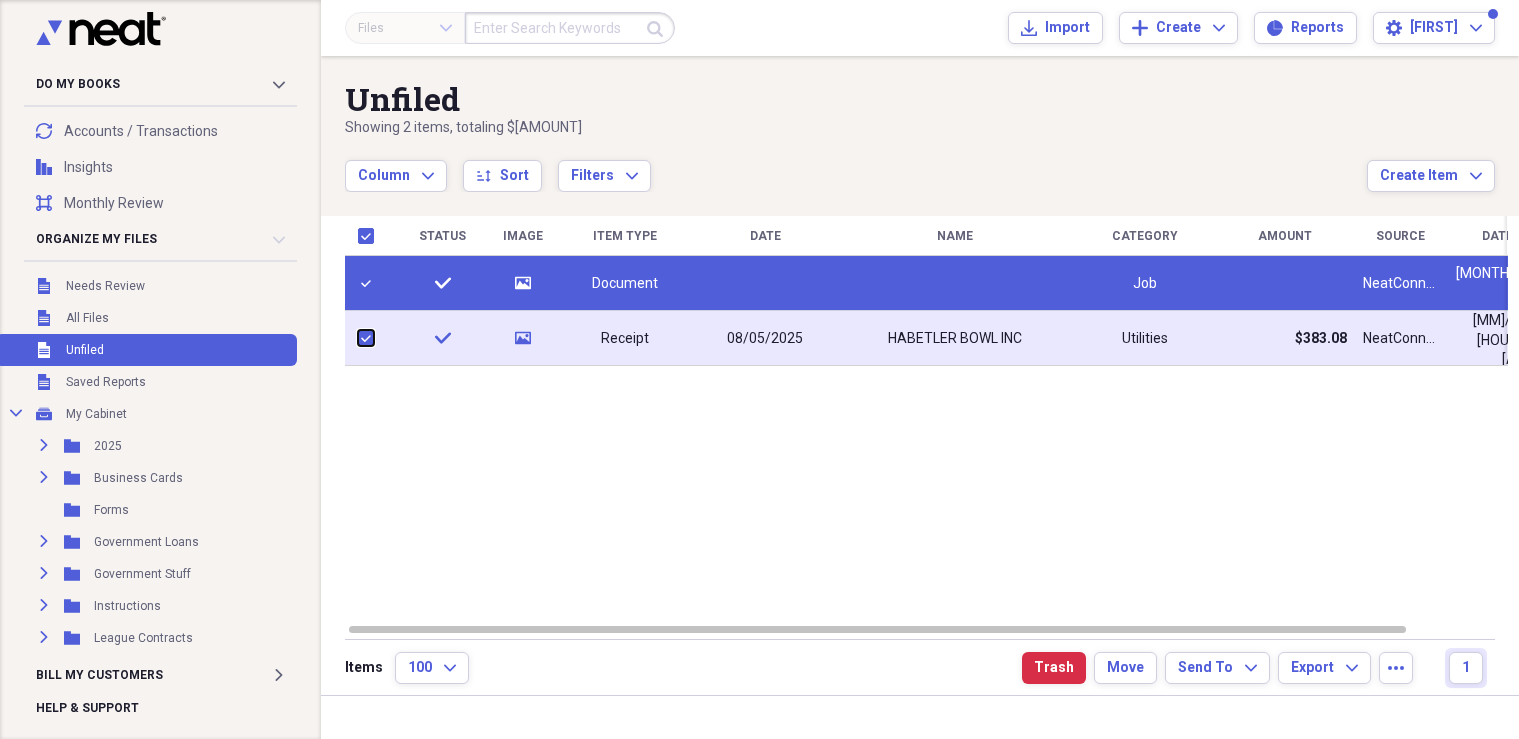 checkbox on "true" 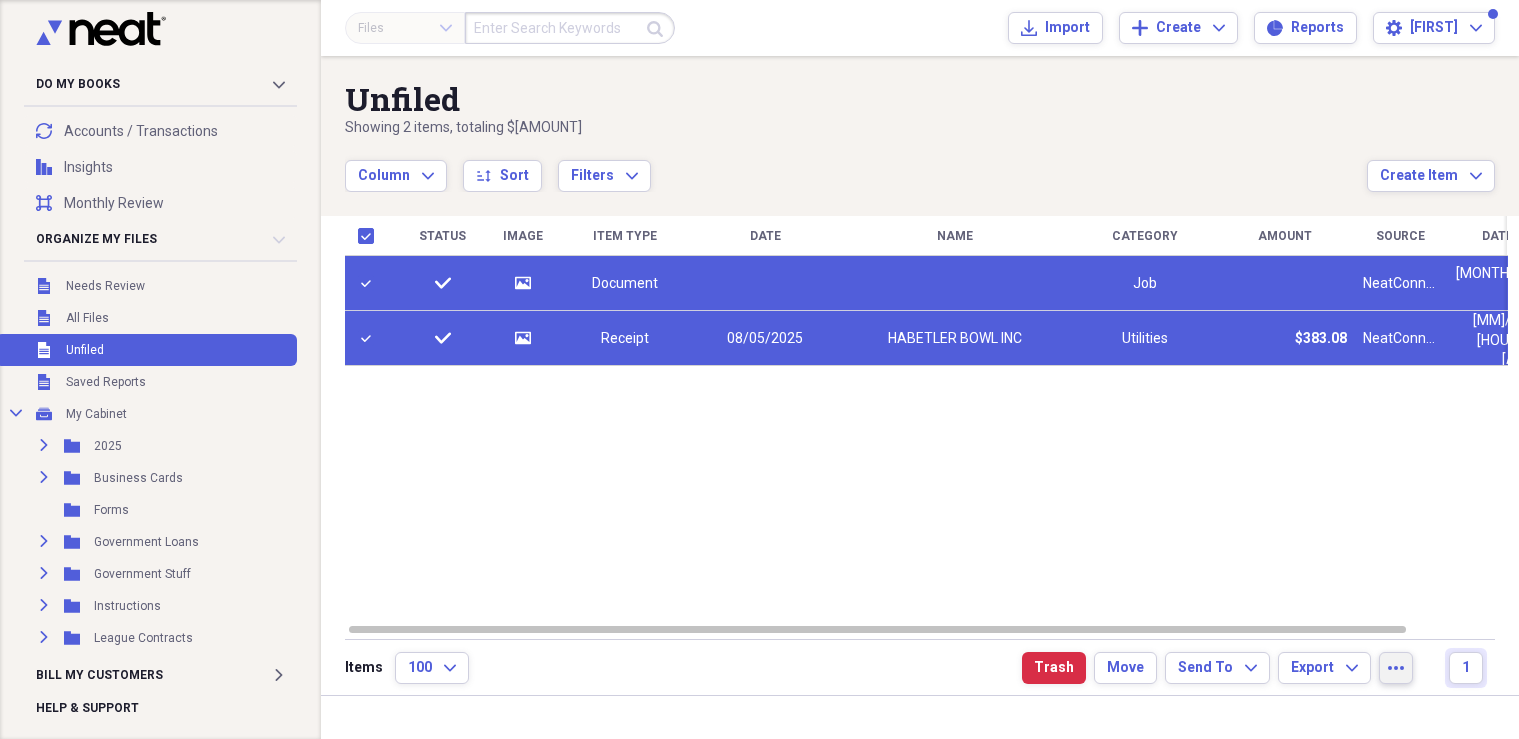 click on "more" 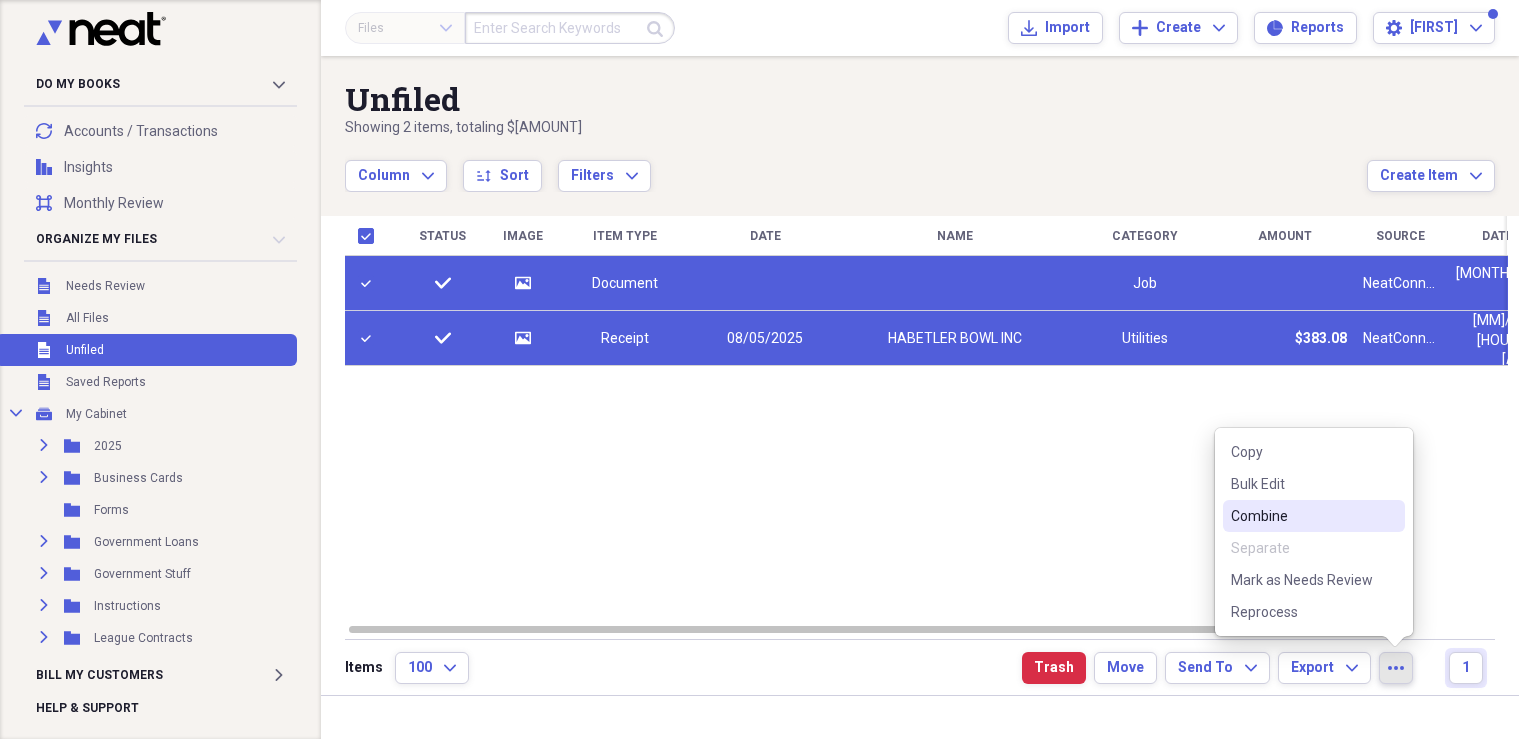 click on "Combine" at bounding box center [1302, 516] 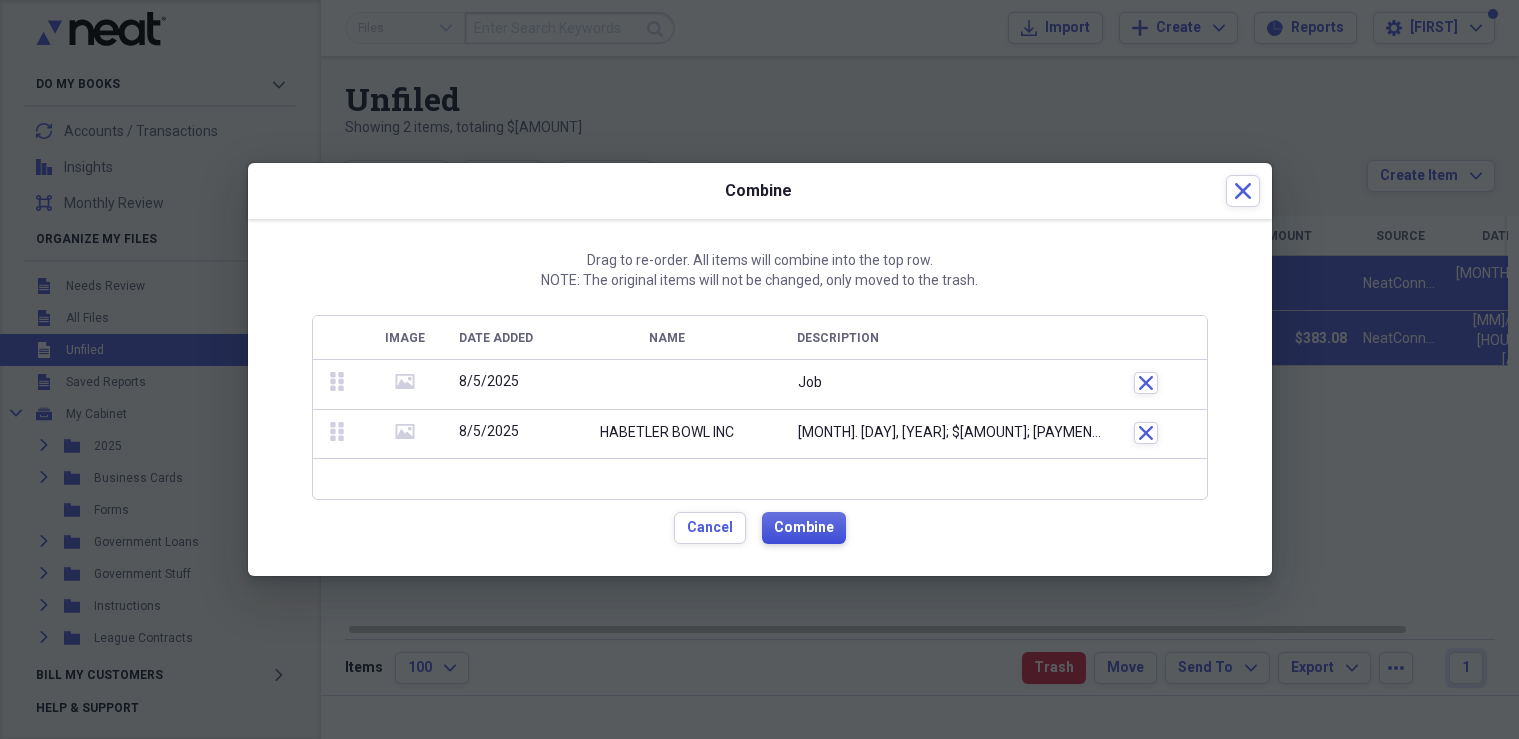 click on "Combine" at bounding box center (804, 528) 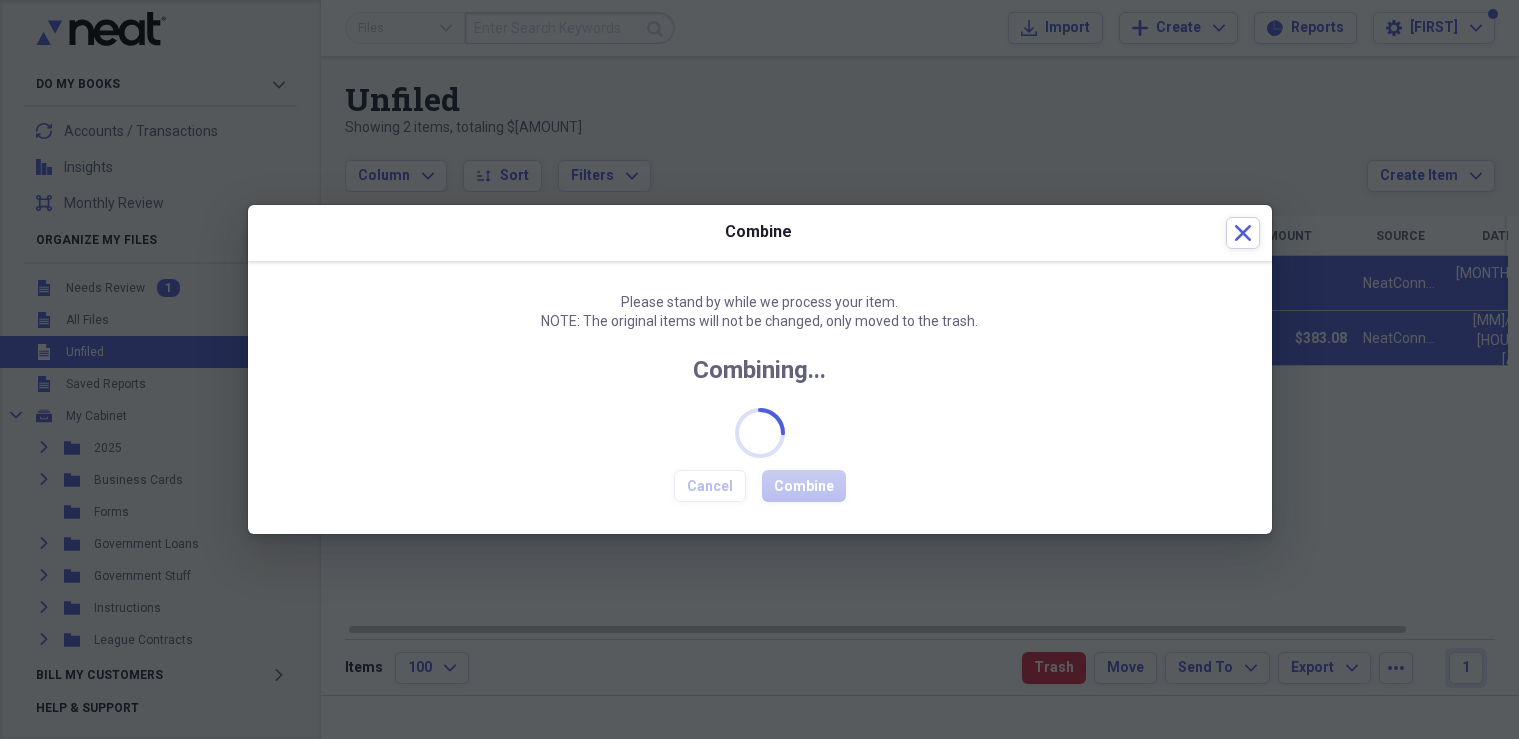 checkbox on "false" 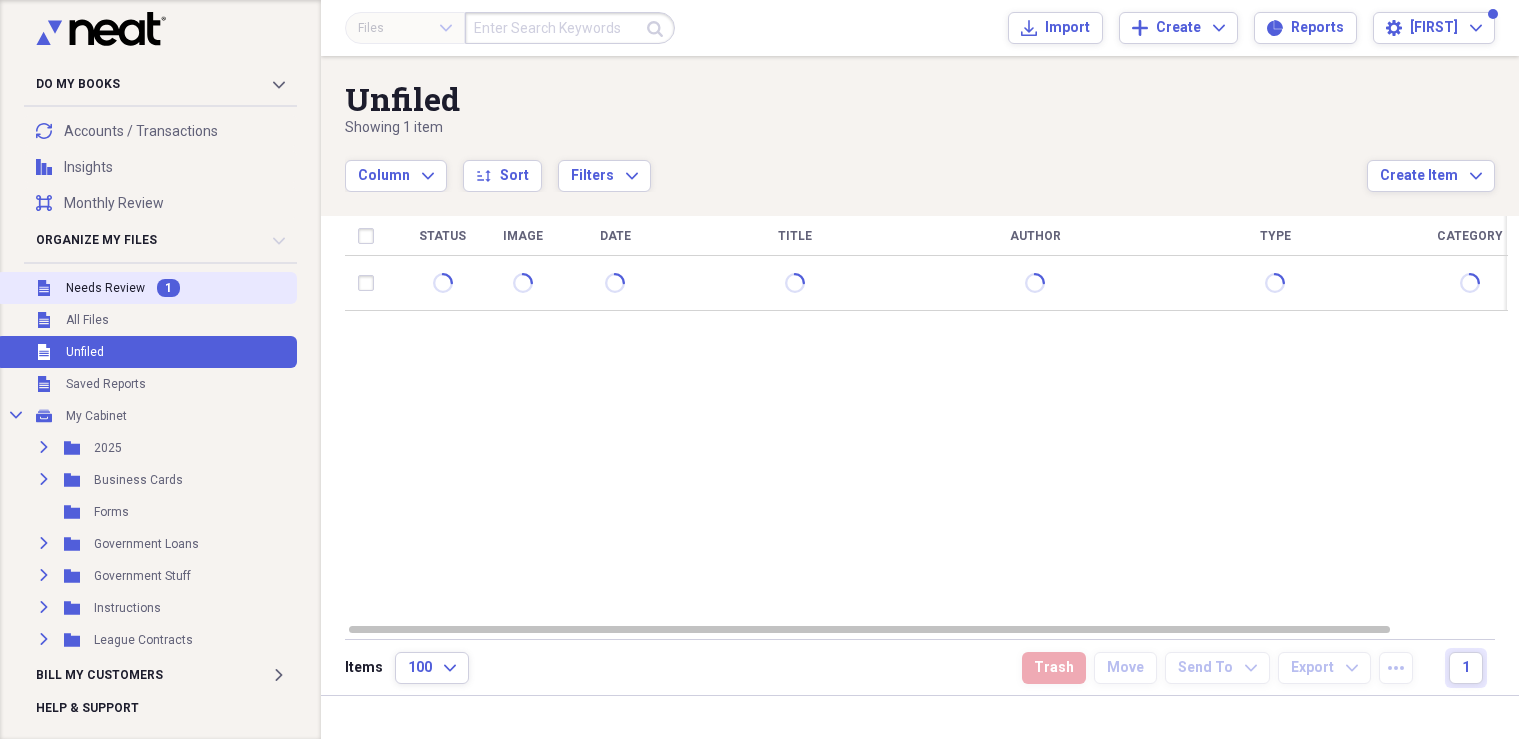 click on "Unfiled Needs Review 1" at bounding box center (146, 288) 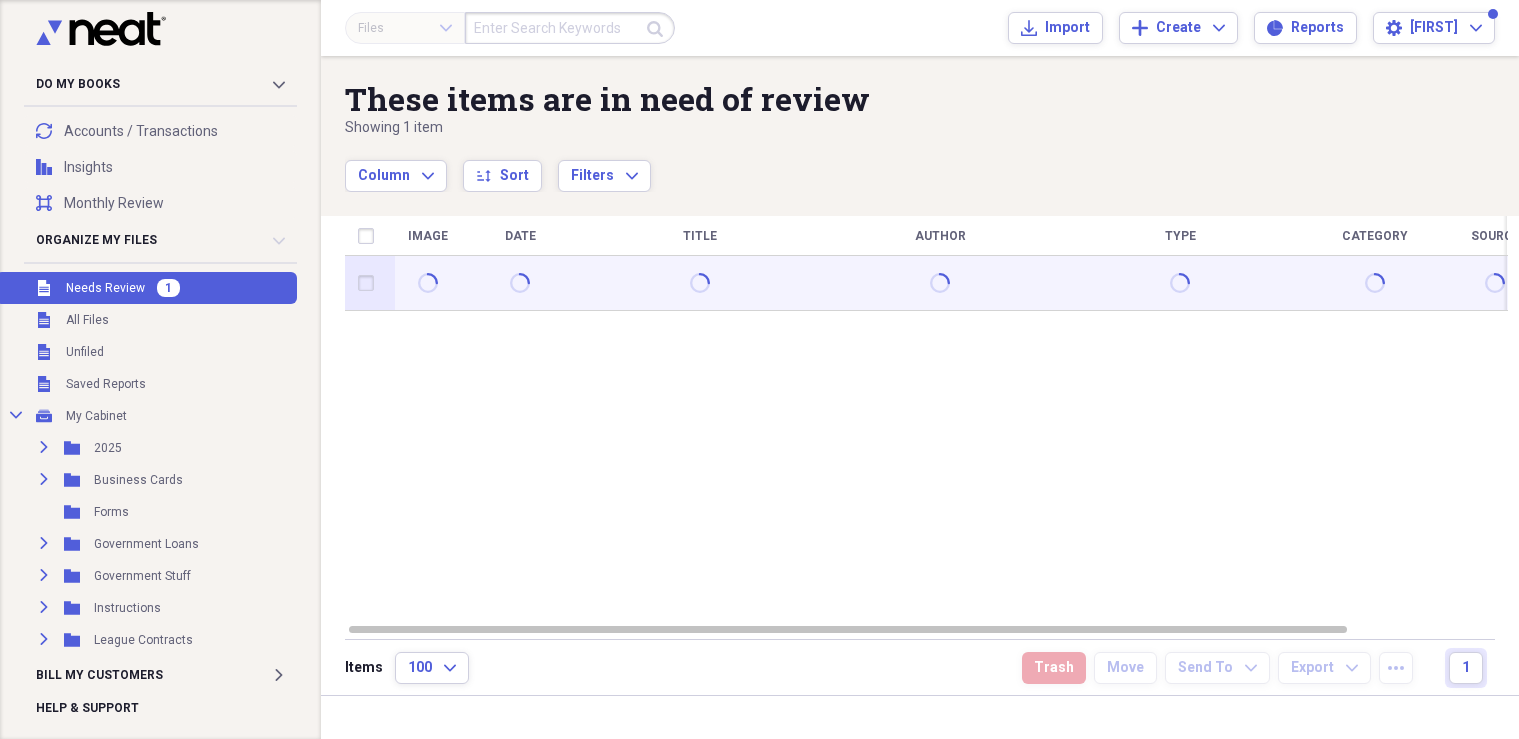 click at bounding box center [370, 283] 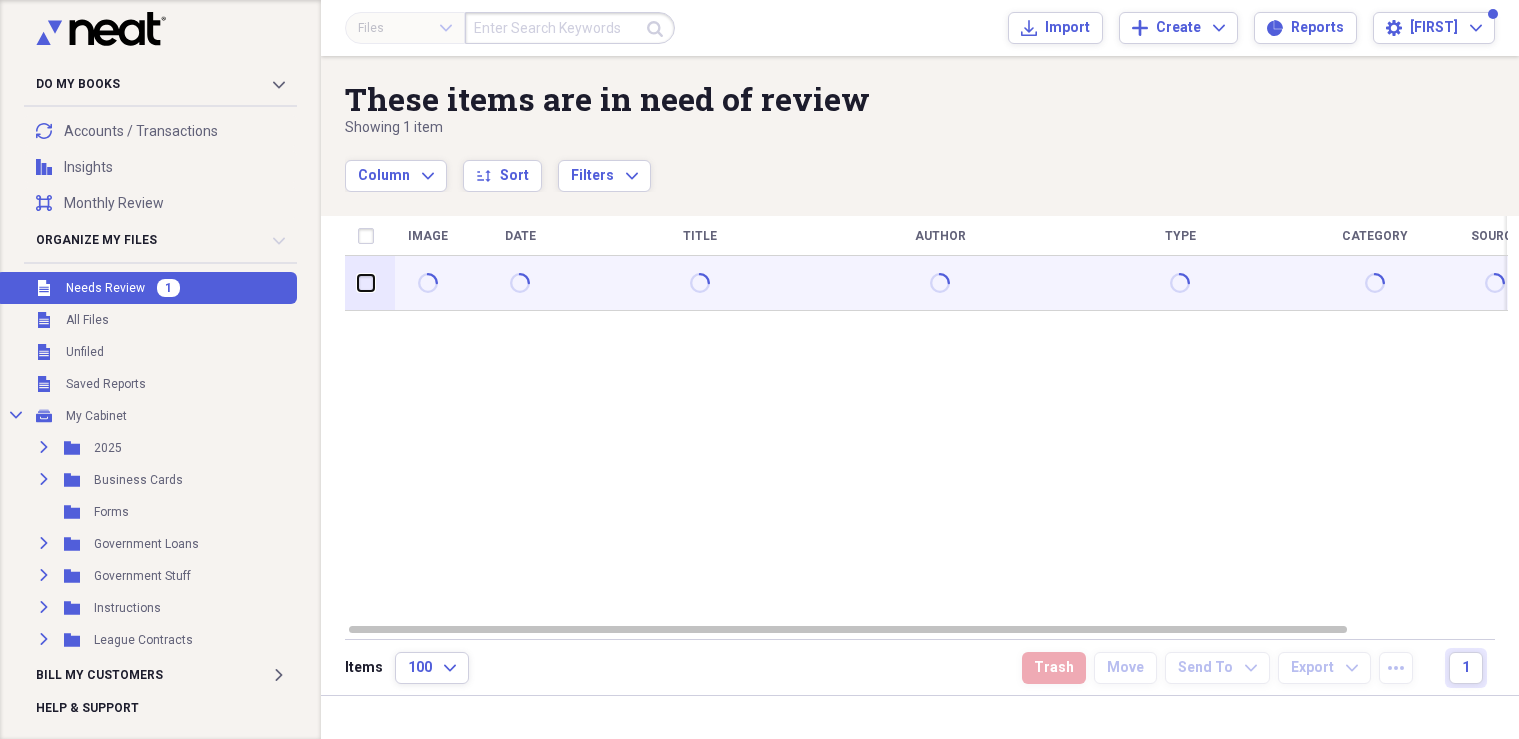 click at bounding box center (358, 283) 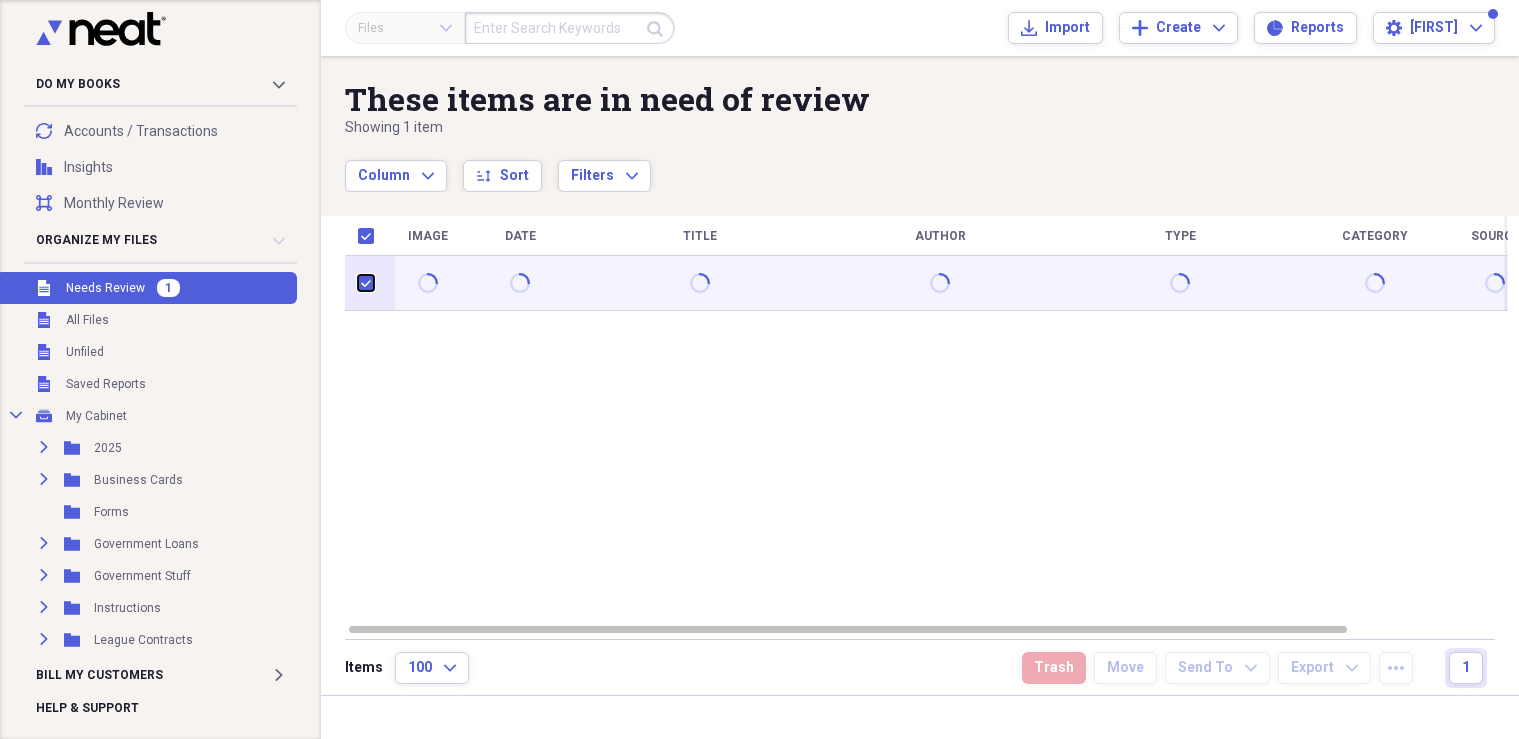 checkbox on "true" 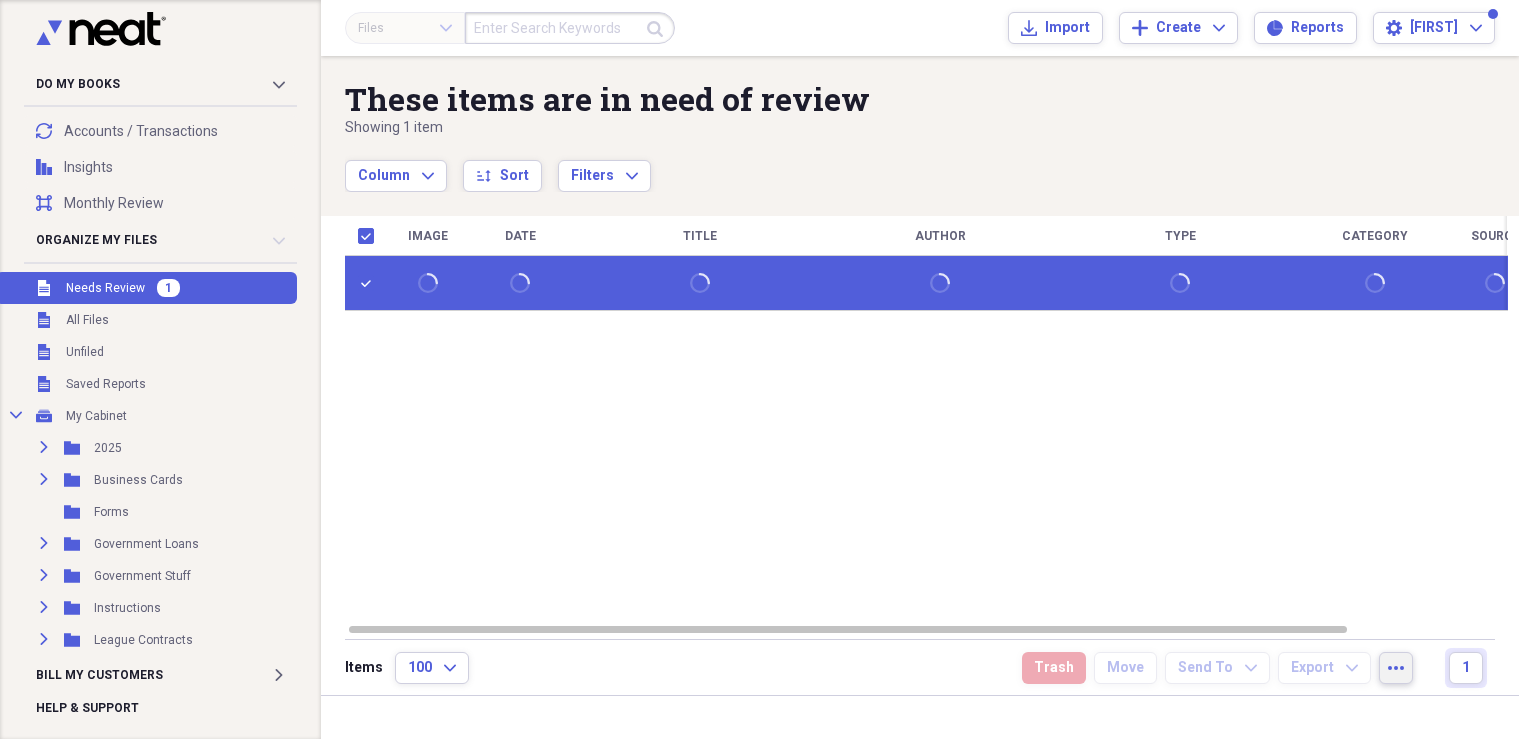 click on "more" 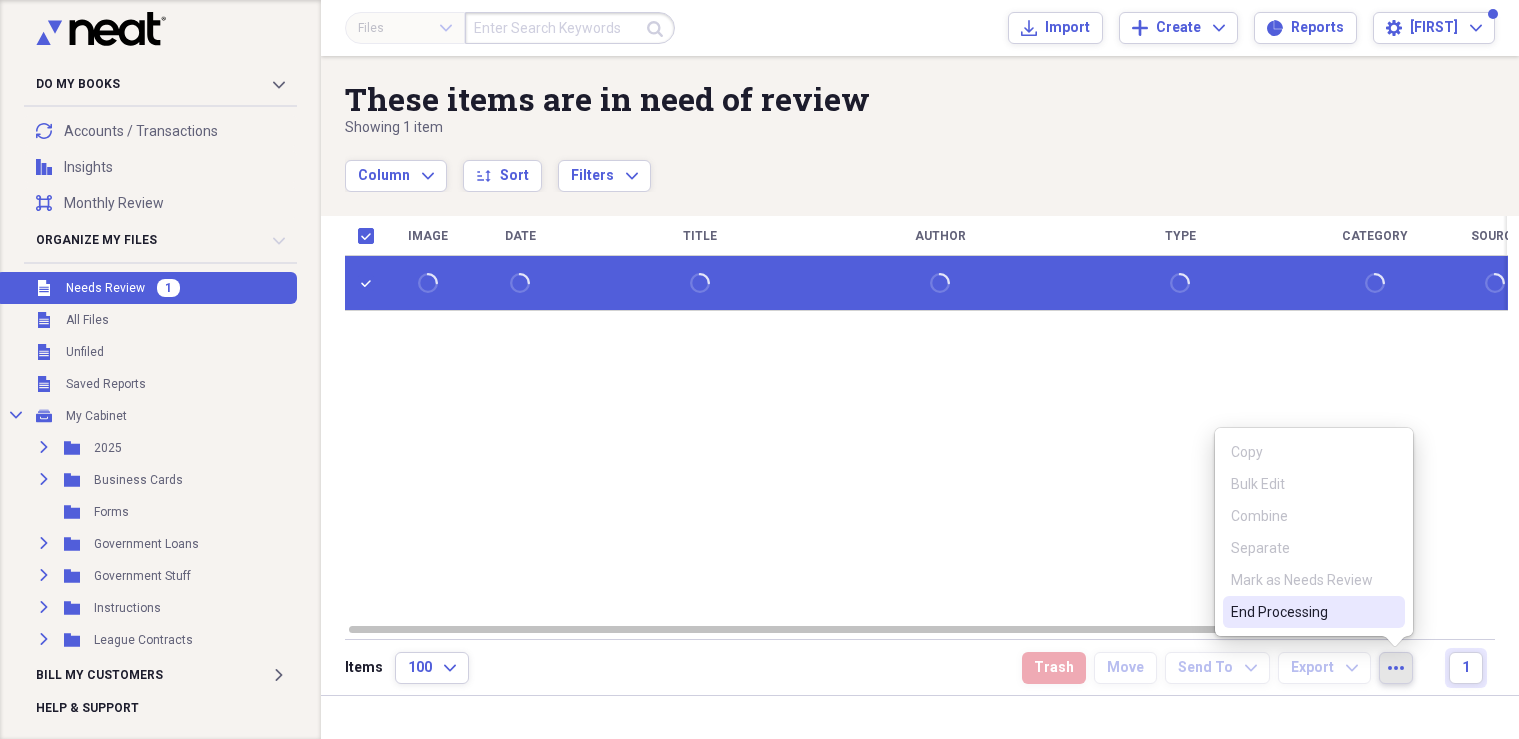 click on "End Processing" at bounding box center (1302, 612) 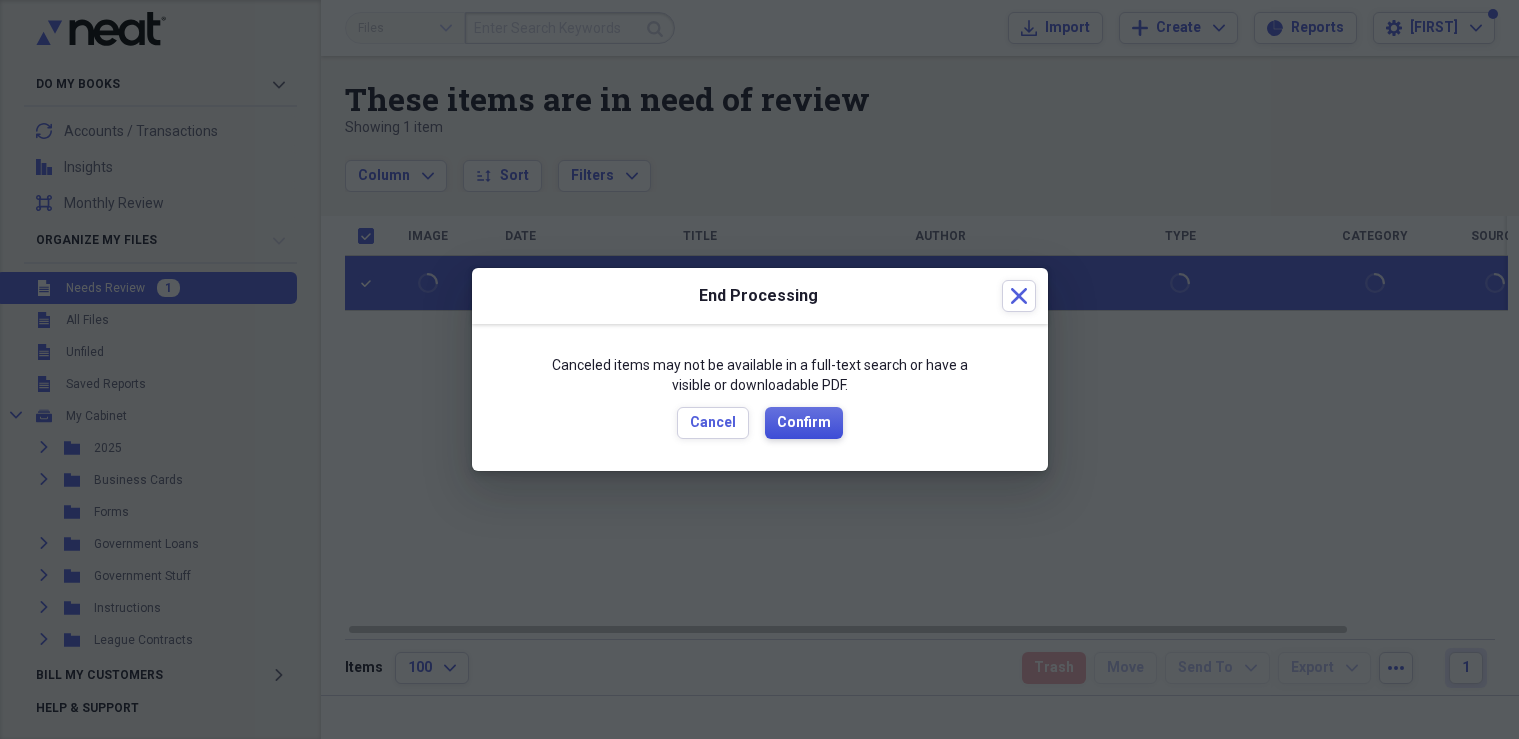 click on "Confirm" at bounding box center [804, 423] 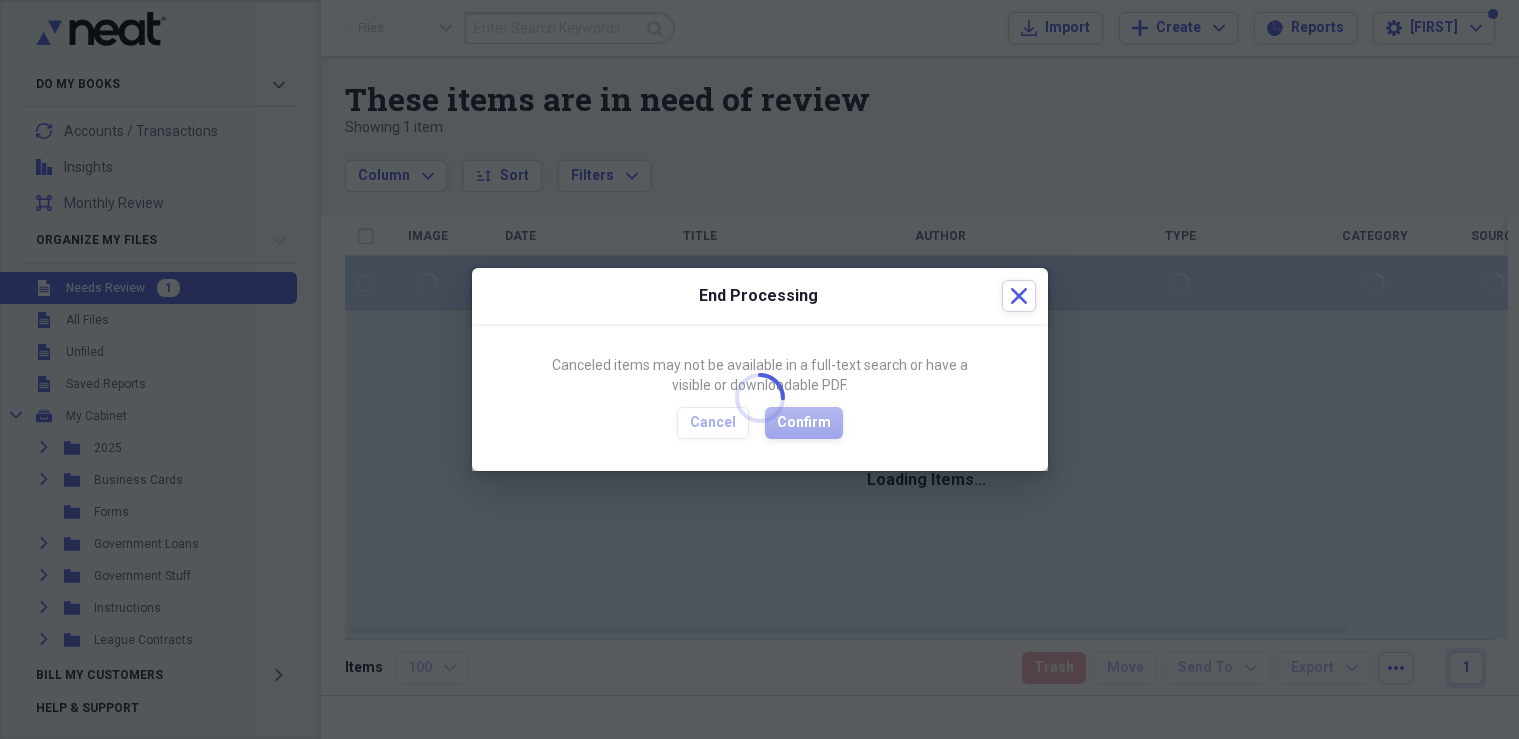 checkbox on "false" 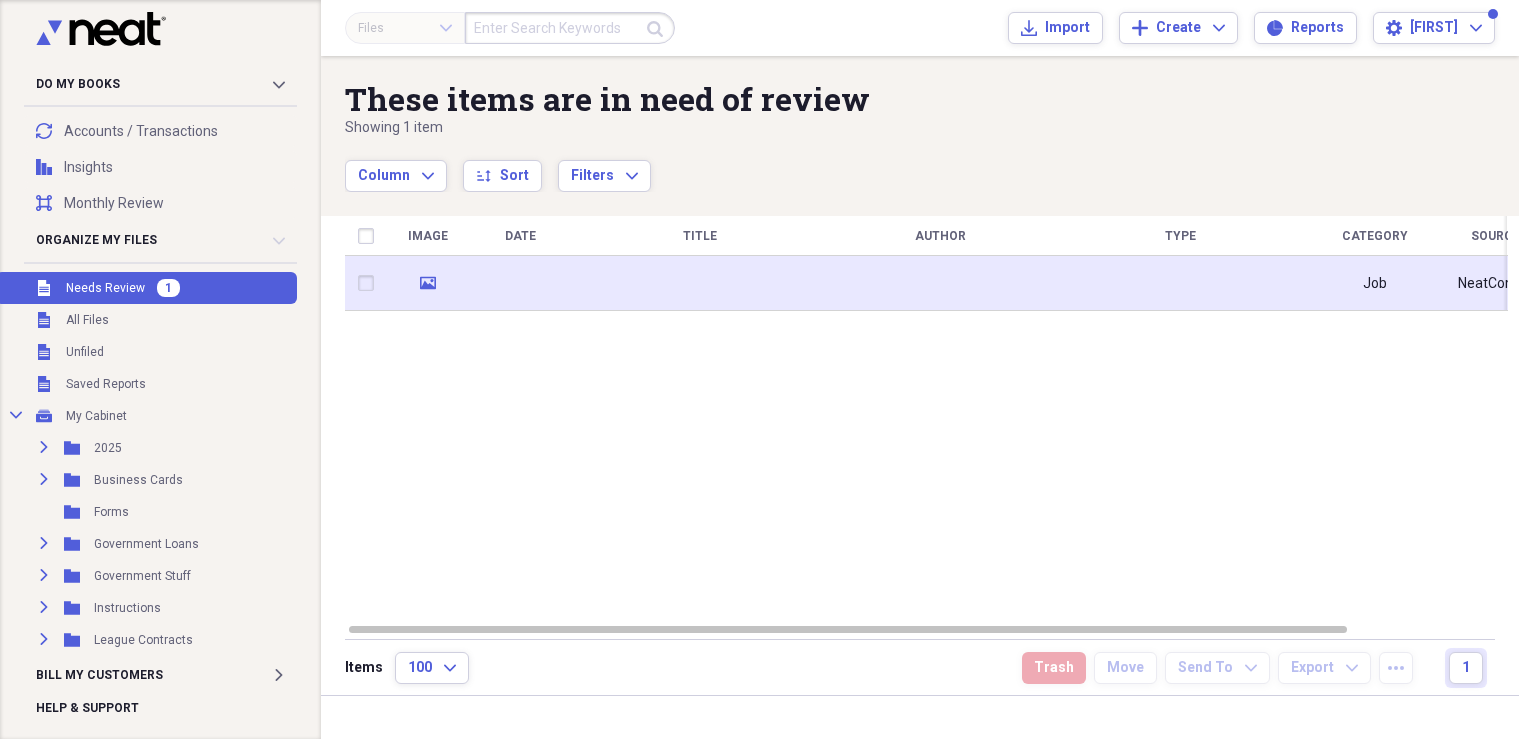 click 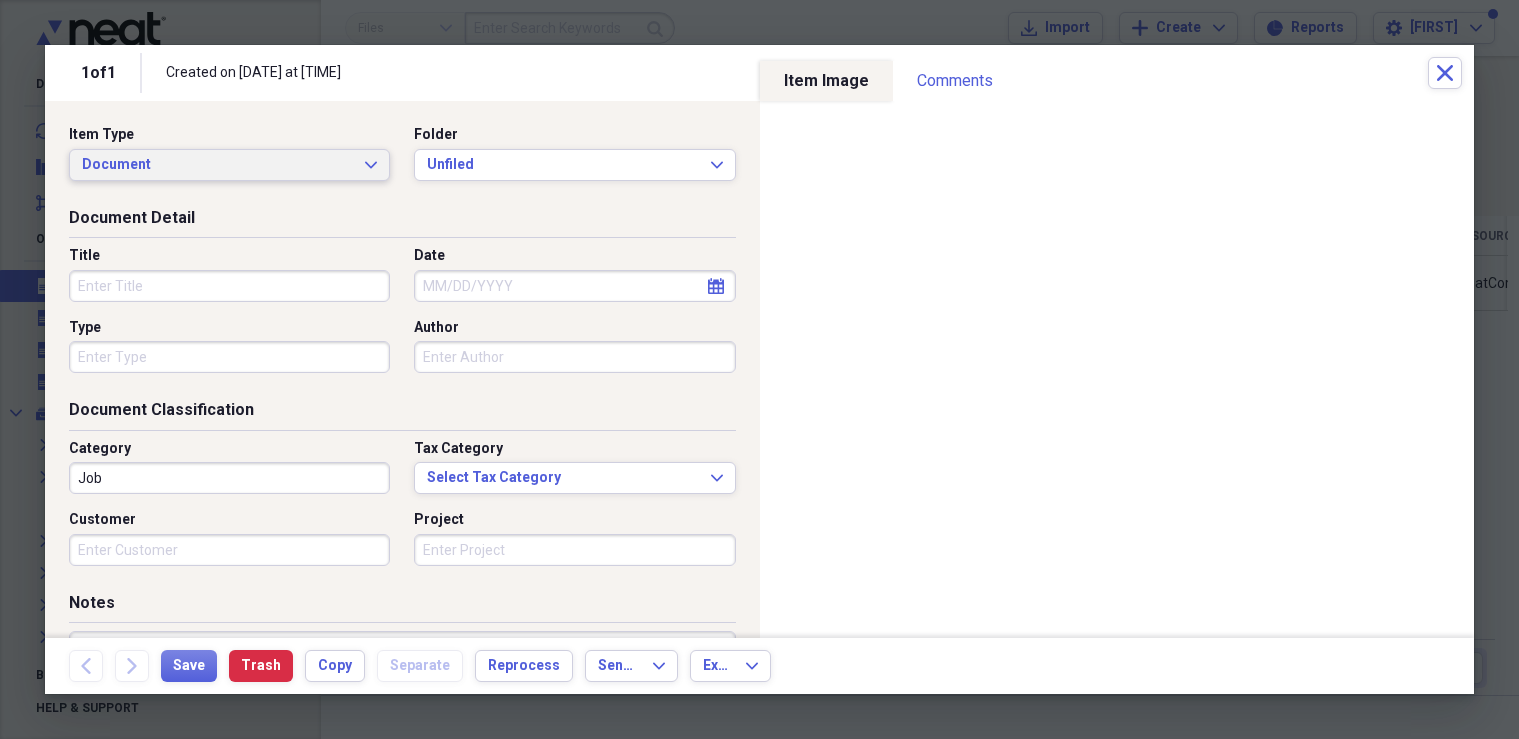 click on "Document Expand" at bounding box center [229, 165] 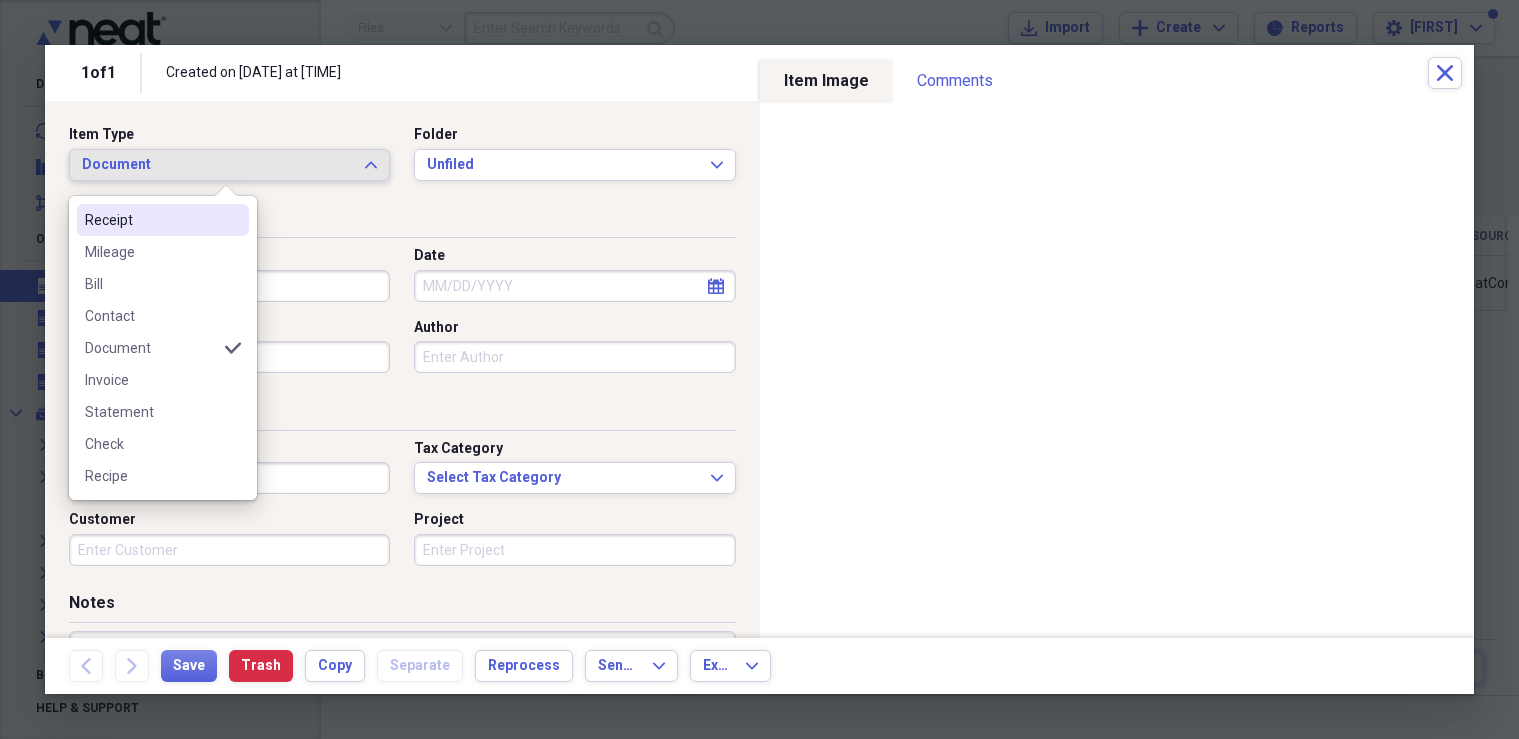 click on "Receipt" at bounding box center [151, 220] 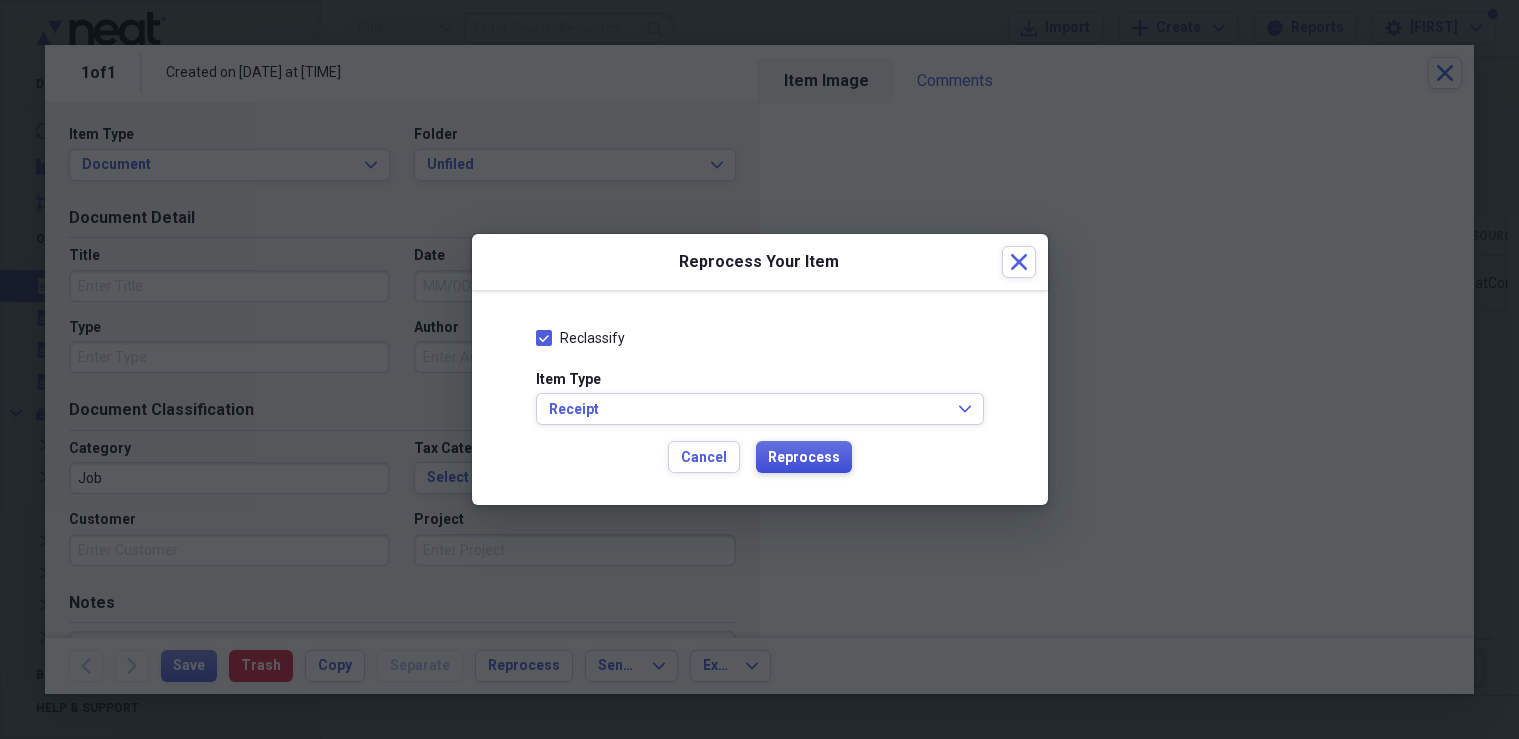 click on "Reprocess" at bounding box center [804, 458] 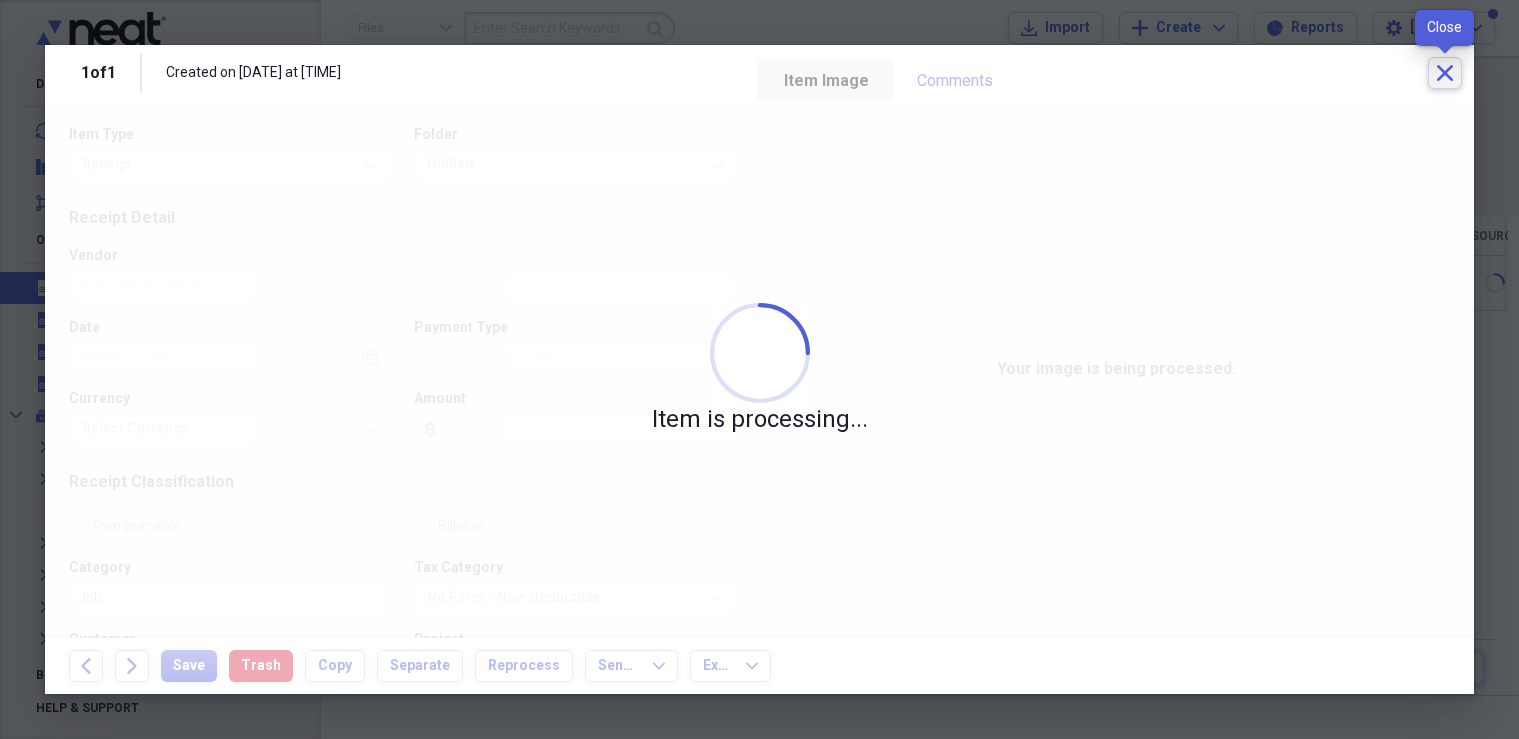 click on "Close" at bounding box center [1445, 73] 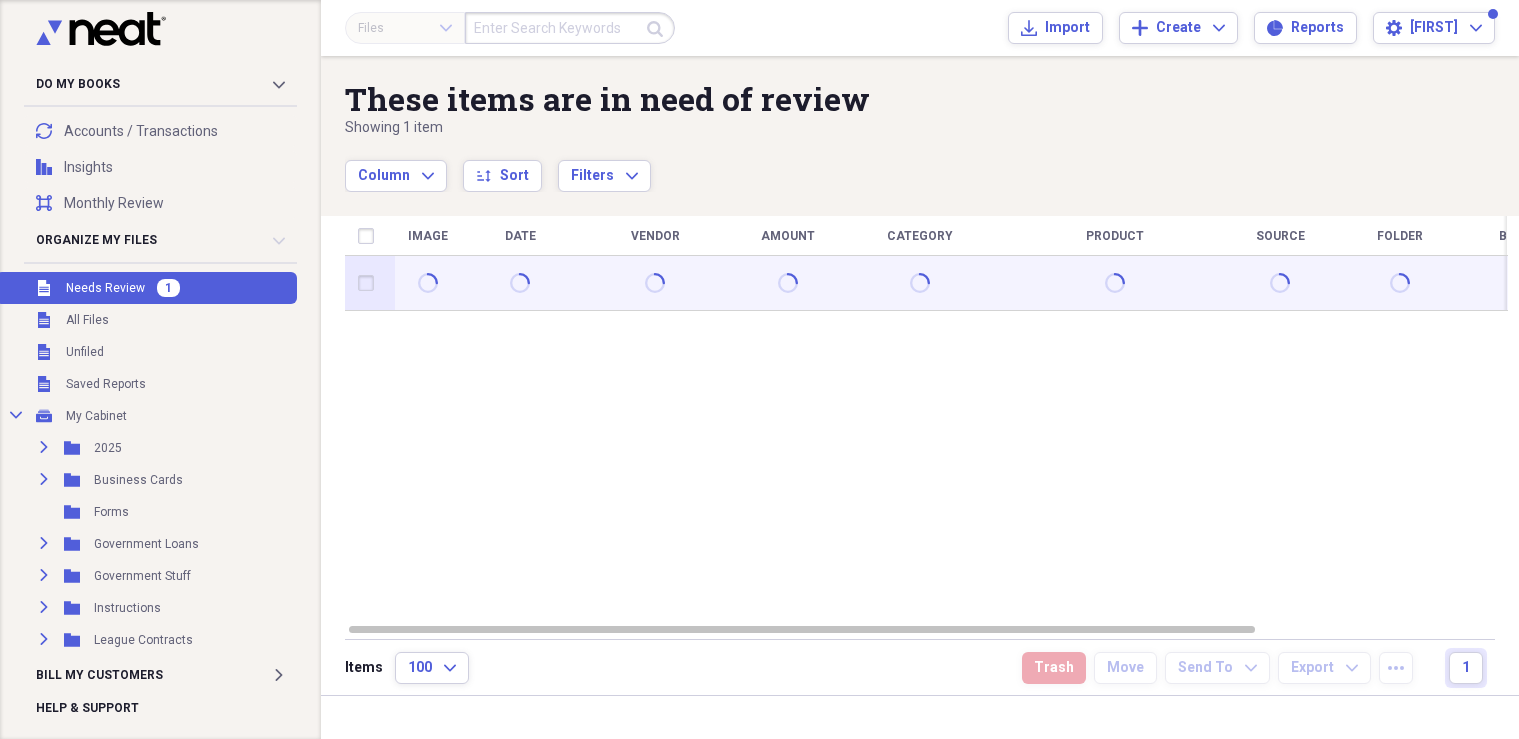 click at bounding box center (370, 283) 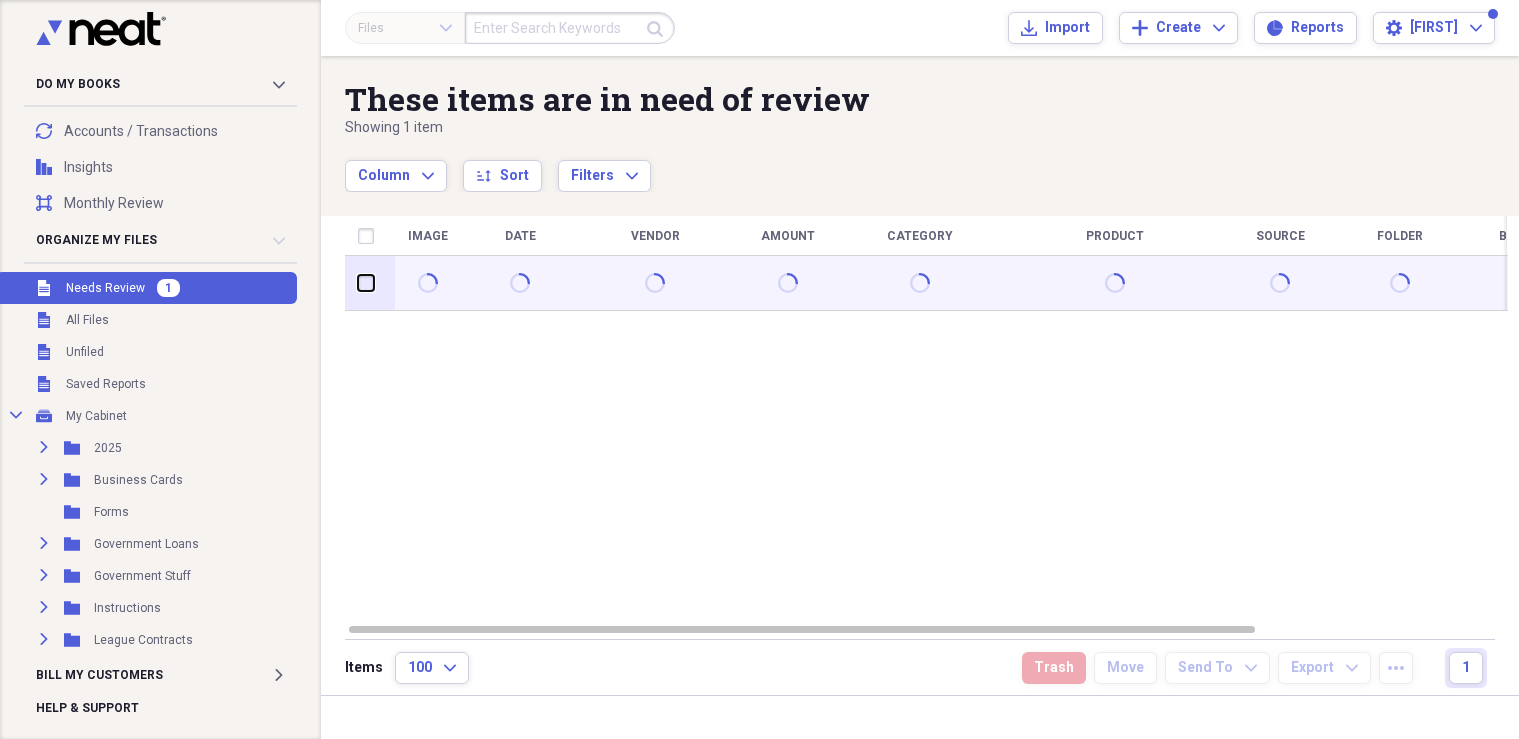 click at bounding box center [358, 283] 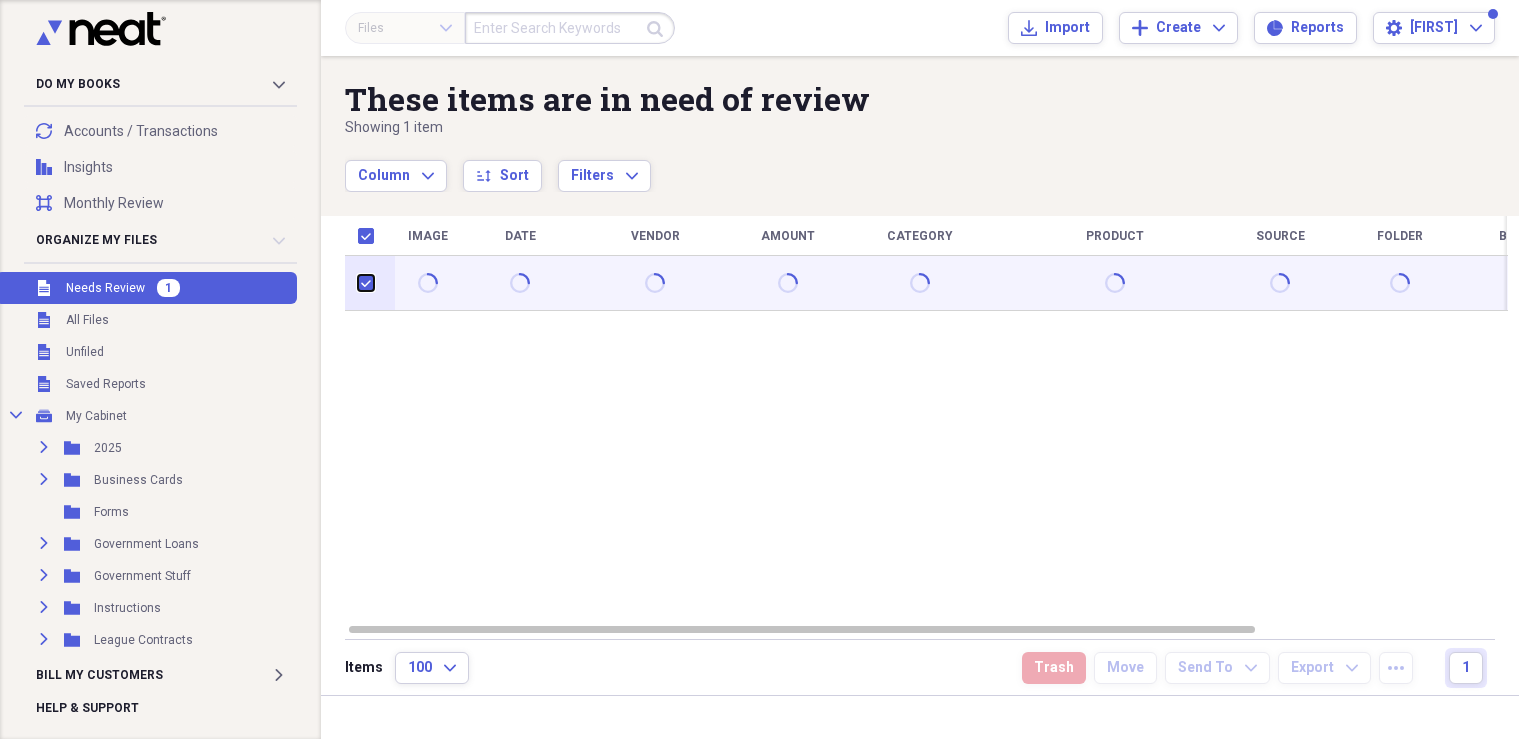 checkbox on "true" 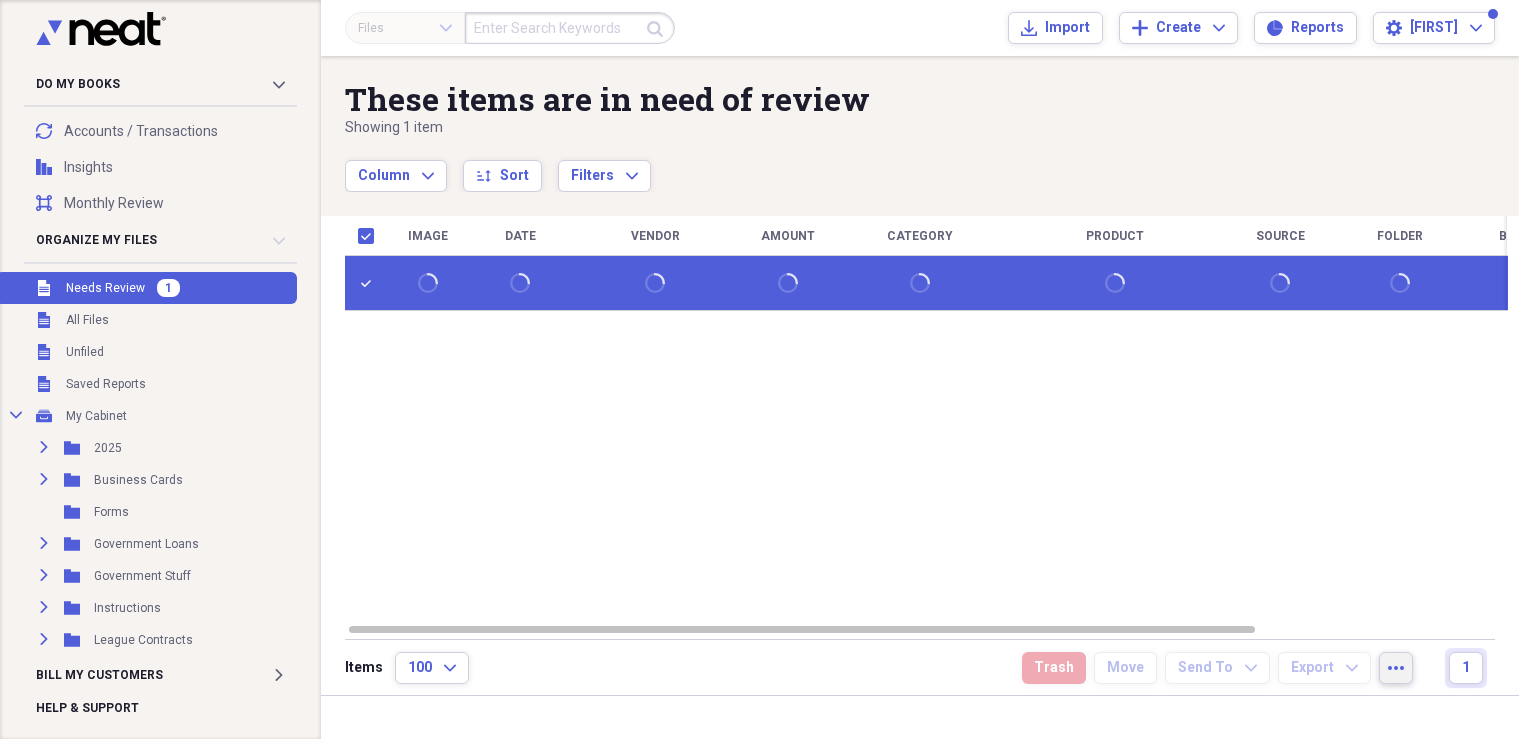 click on "more" 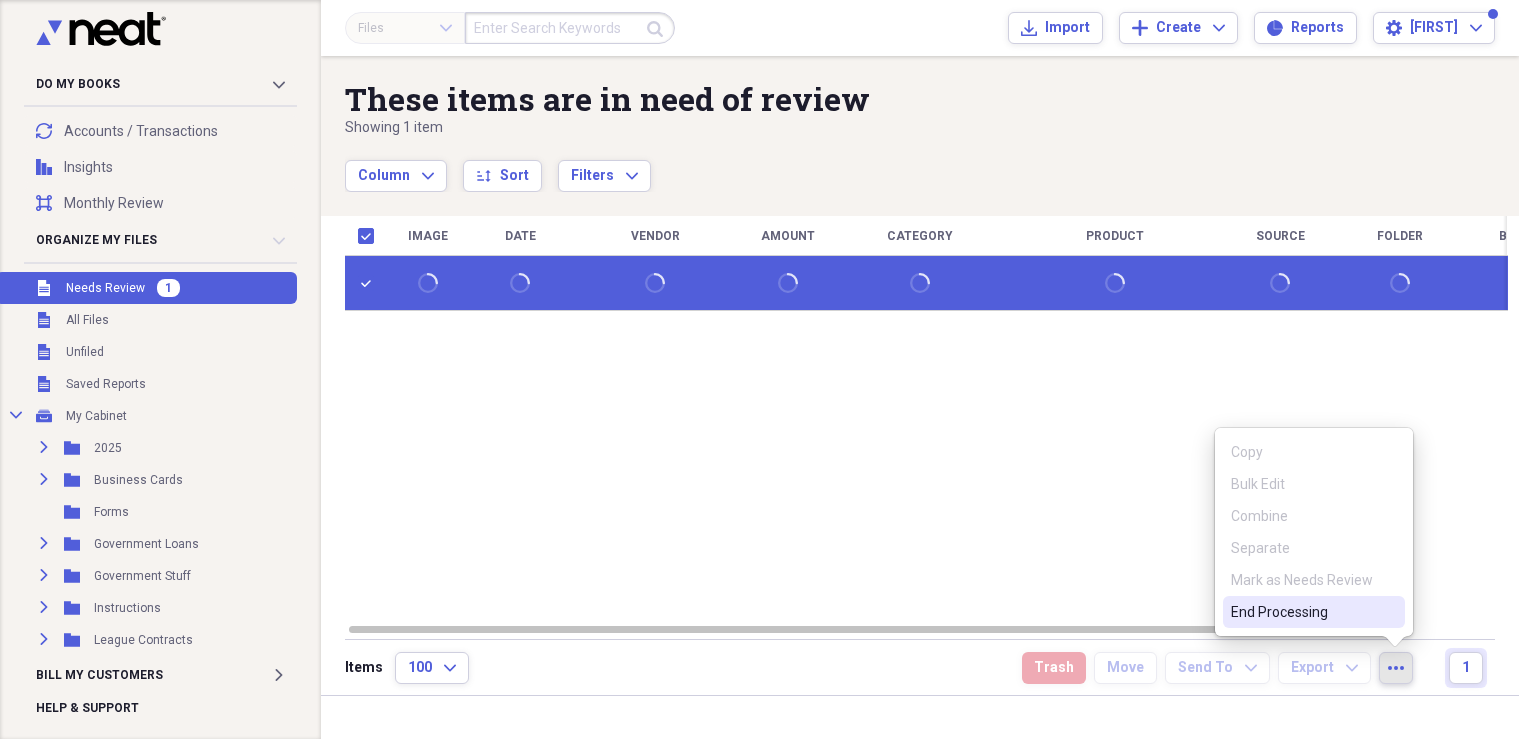 click on "End Processing" at bounding box center [1302, 612] 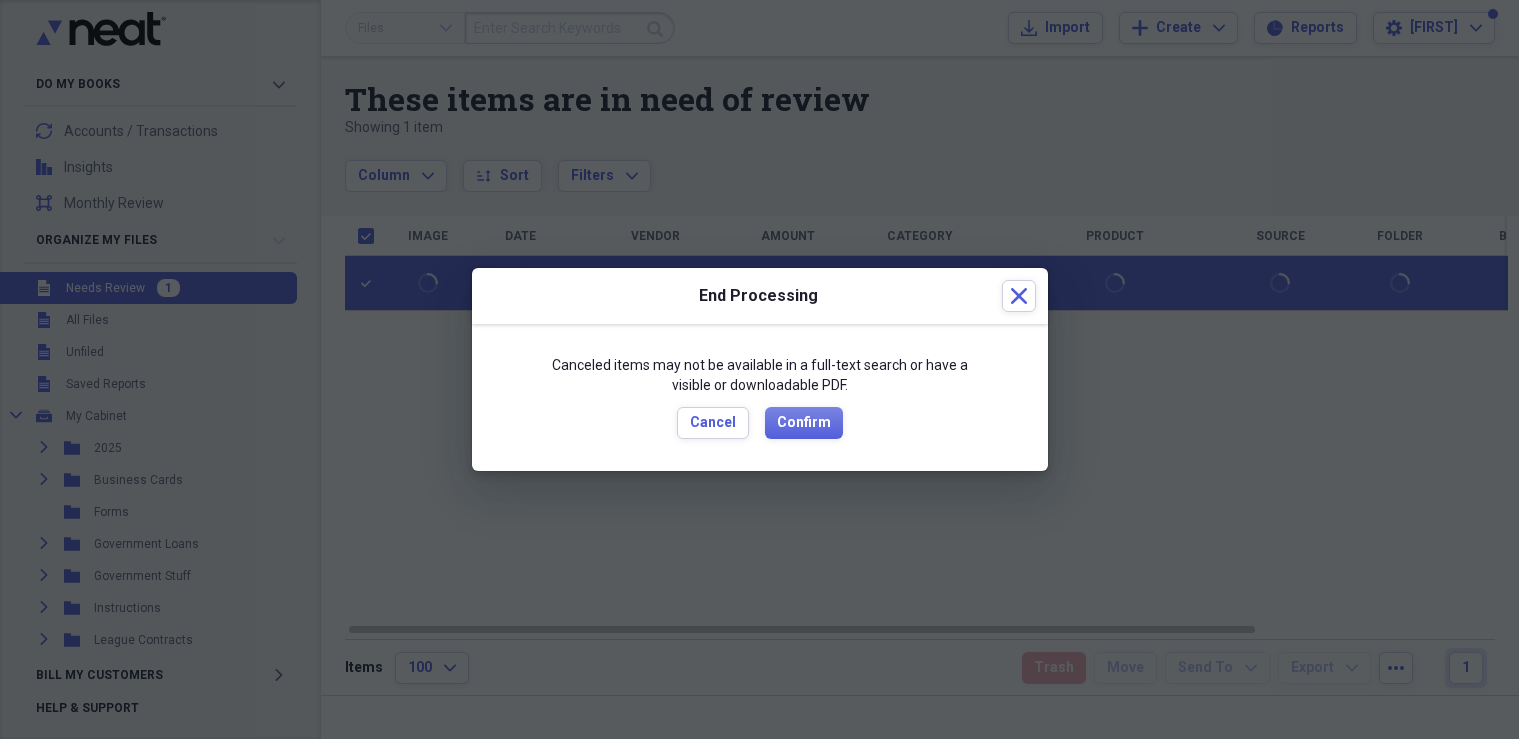 click on "Canceled items may not be available in a full-text search or have a visible or downloadable PDF. Cancel Confirm" at bounding box center [760, 397] 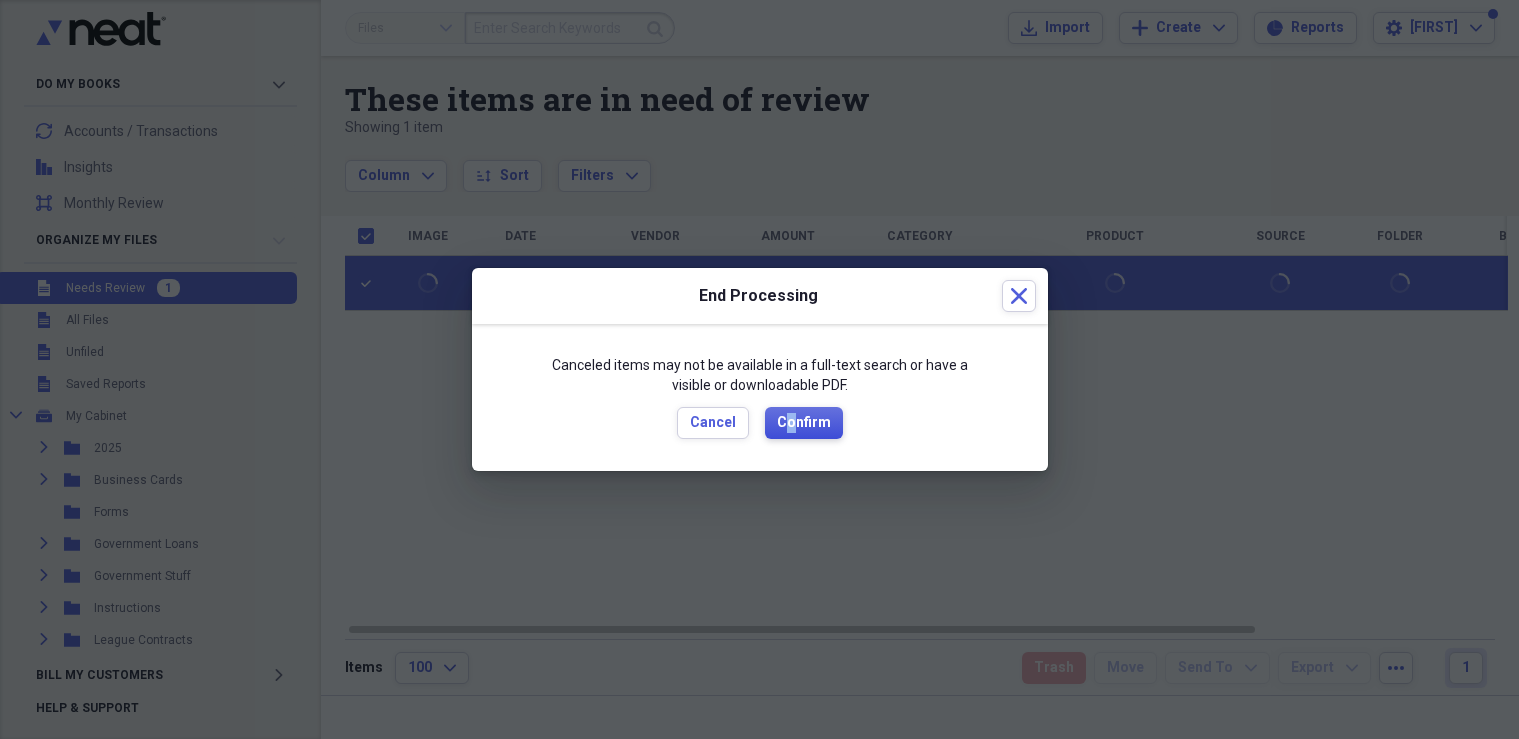 click on "Confirm" at bounding box center [804, 423] 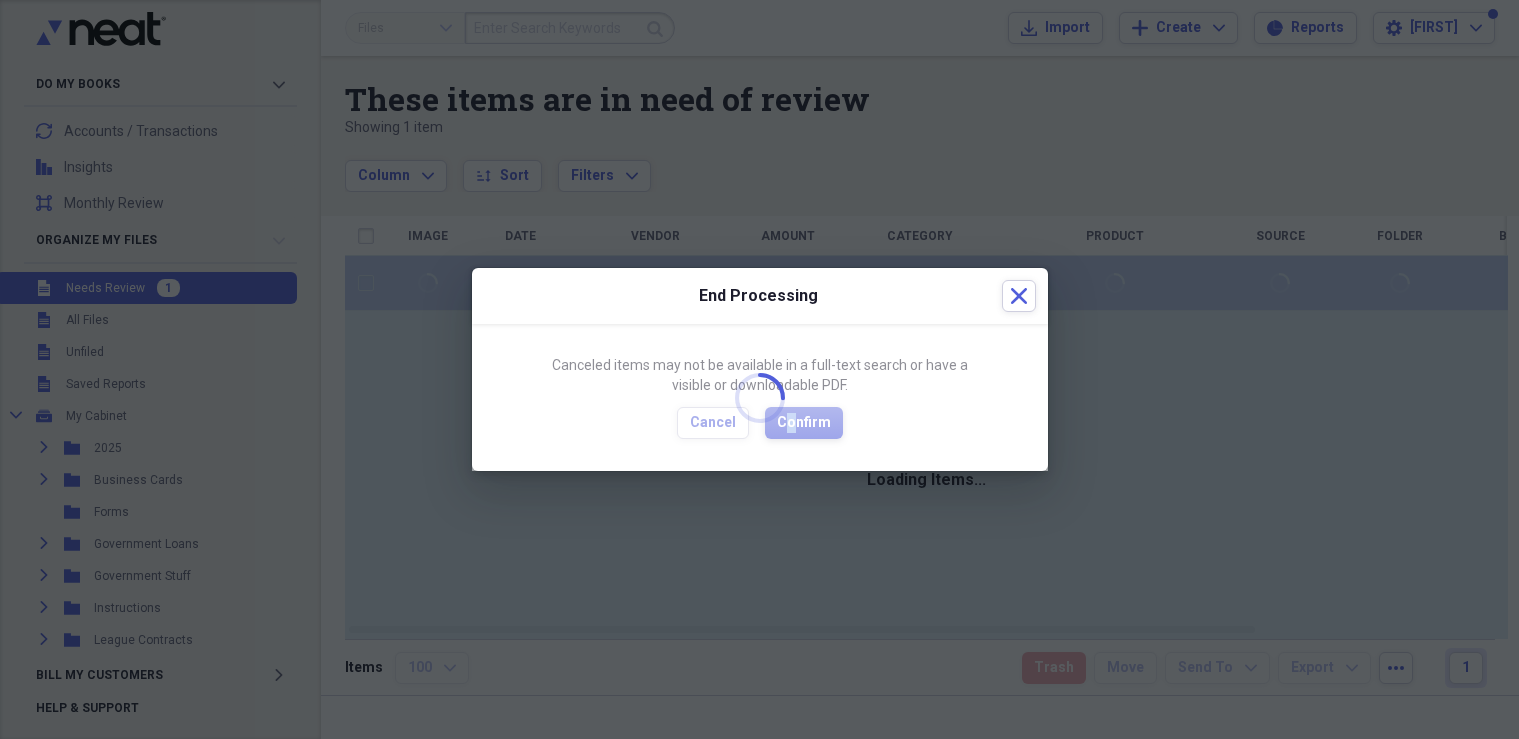 checkbox on "false" 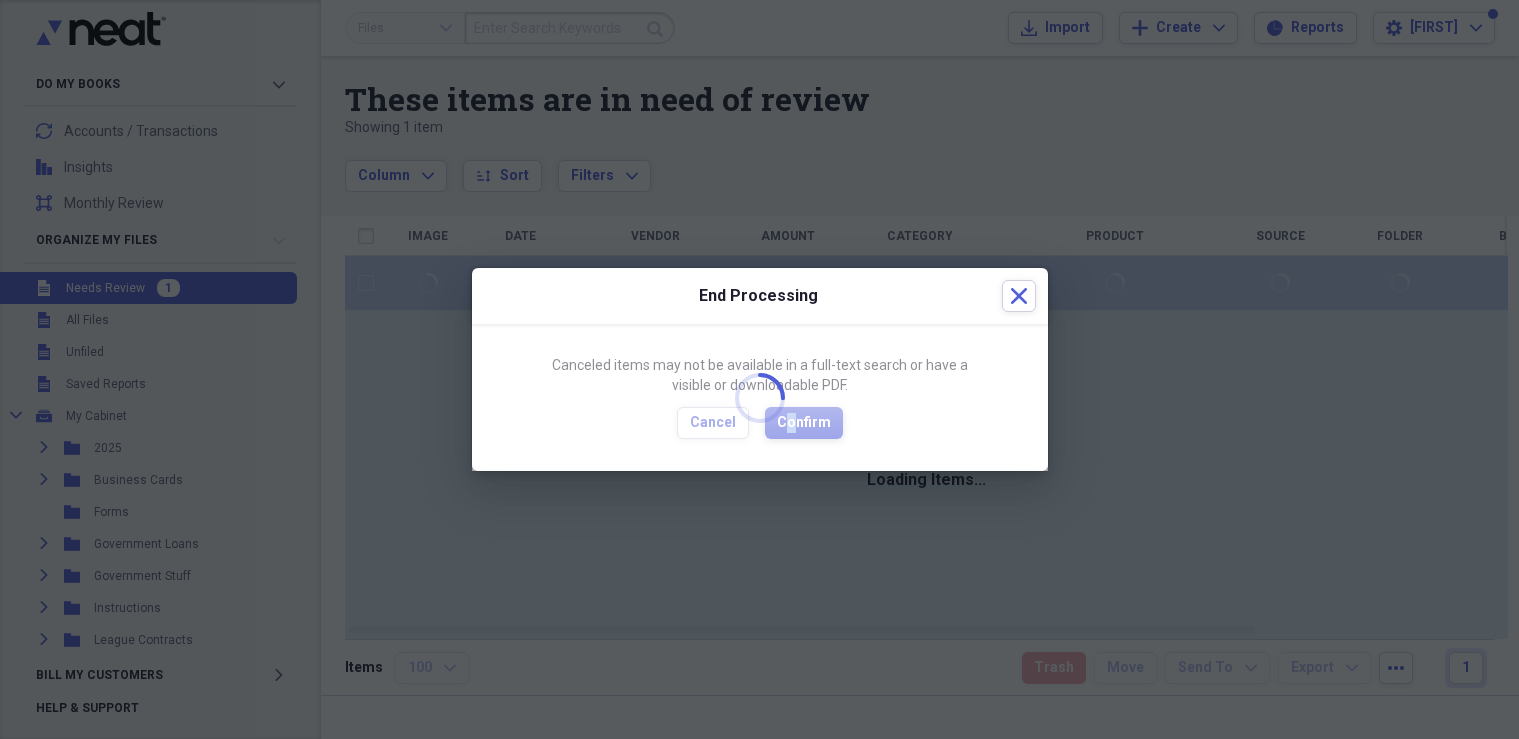 checkbox on "false" 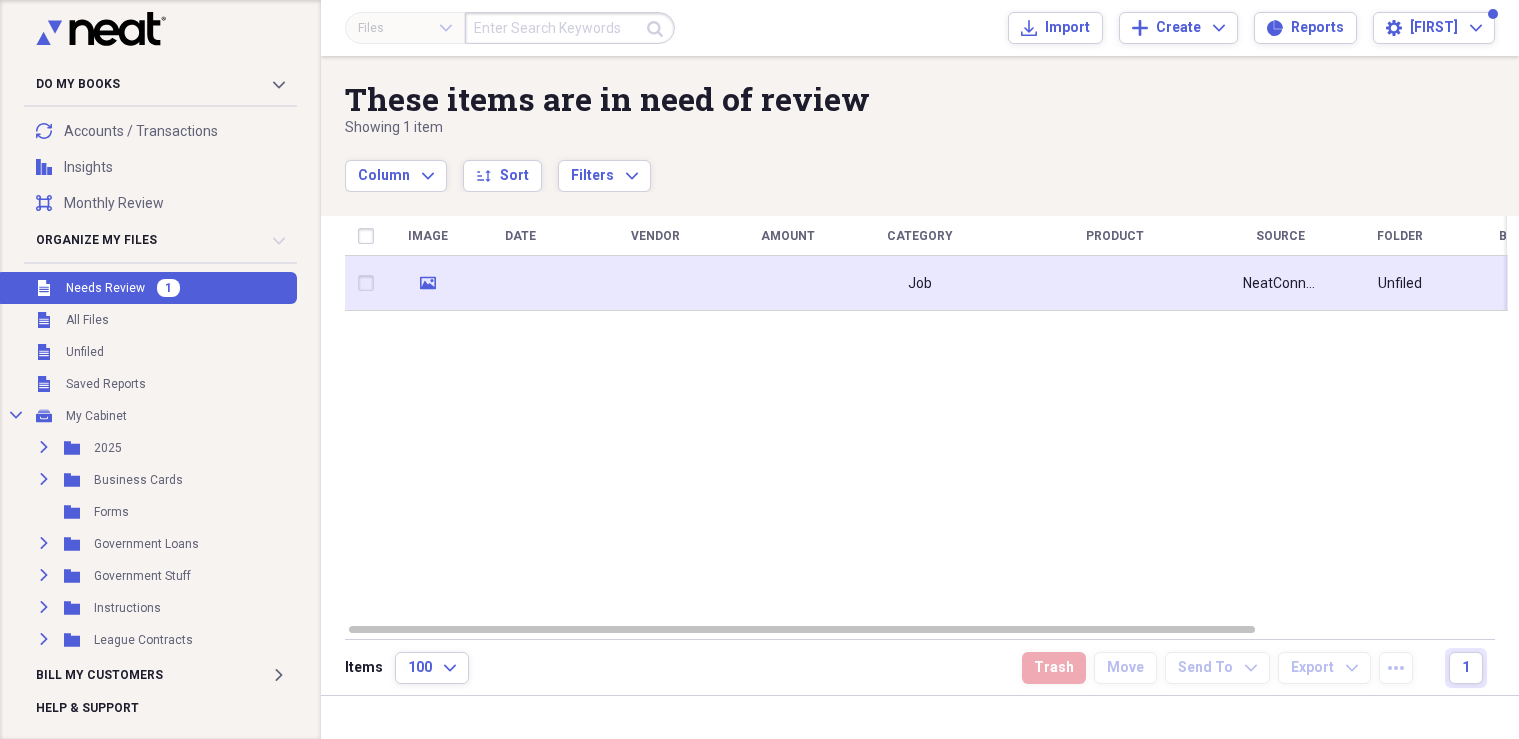 click 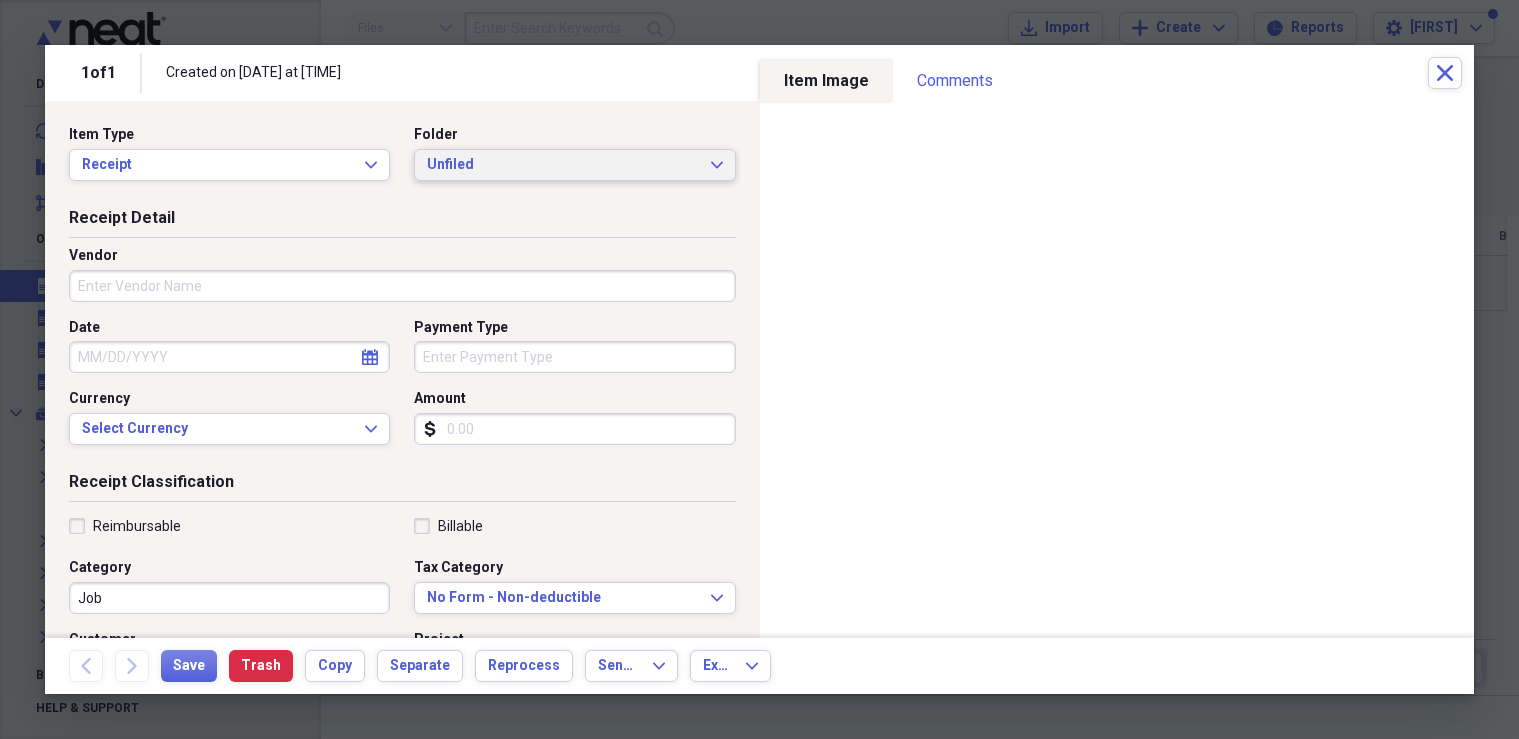 click on "Expand" 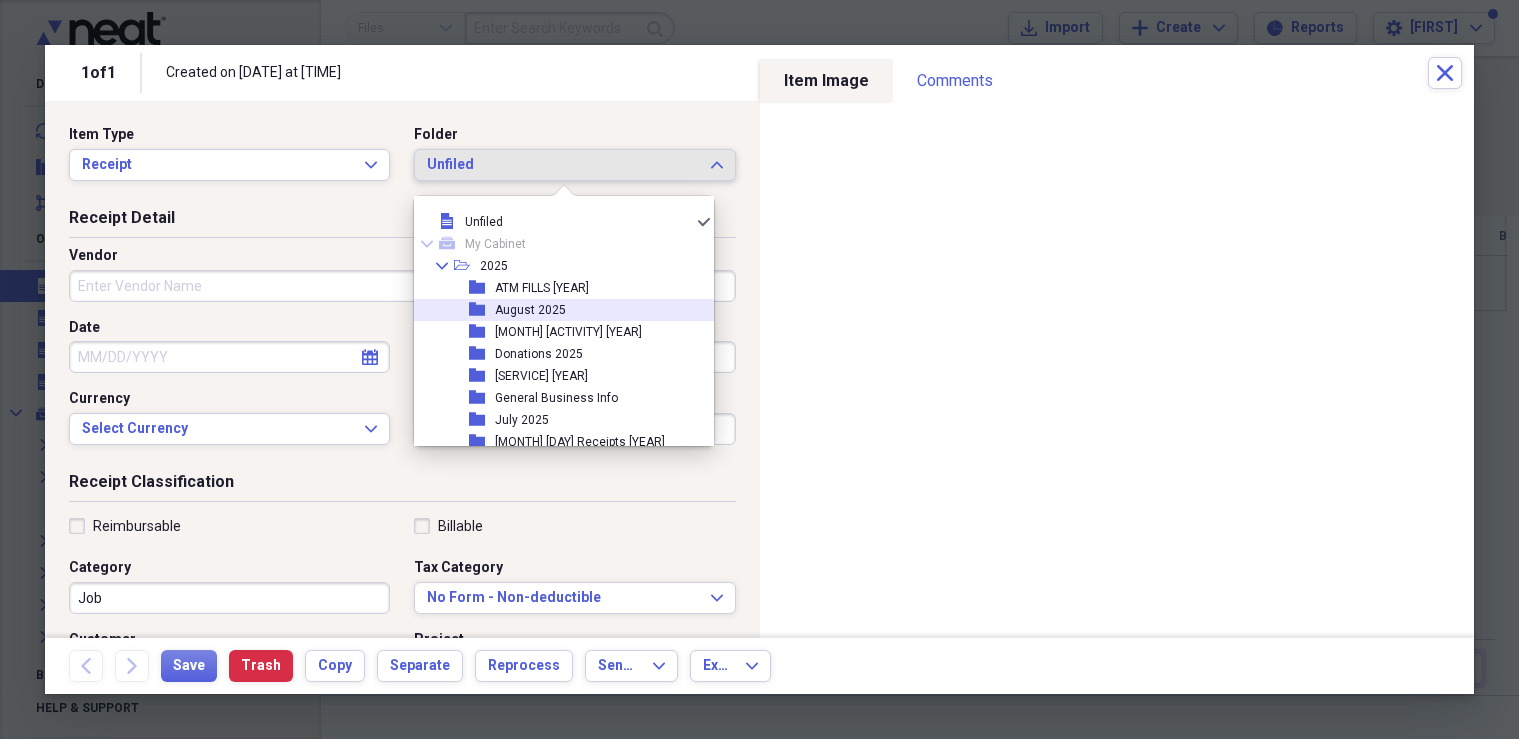click on "August 2025" at bounding box center [530, 310] 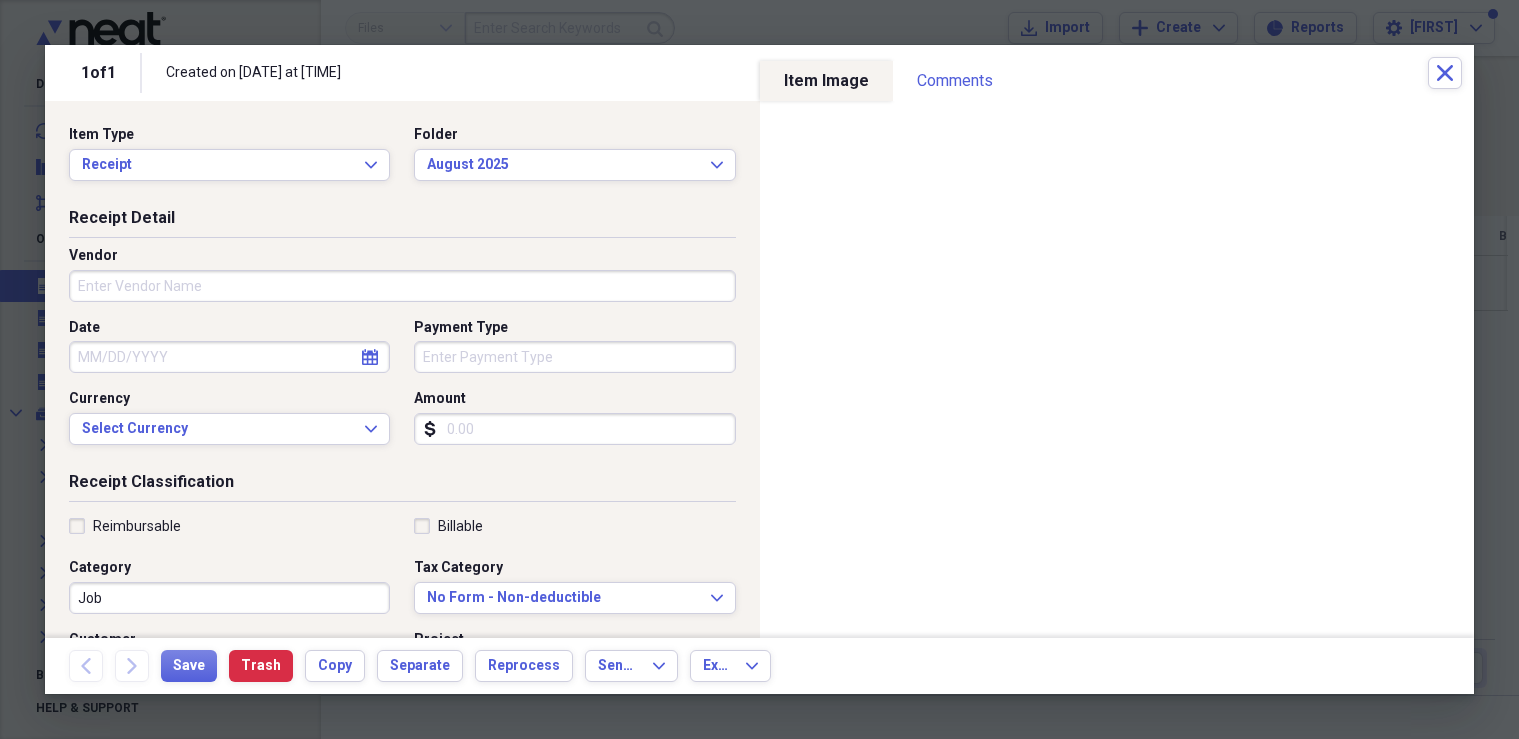 click on "Vendor" at bounding box center (402, 286) 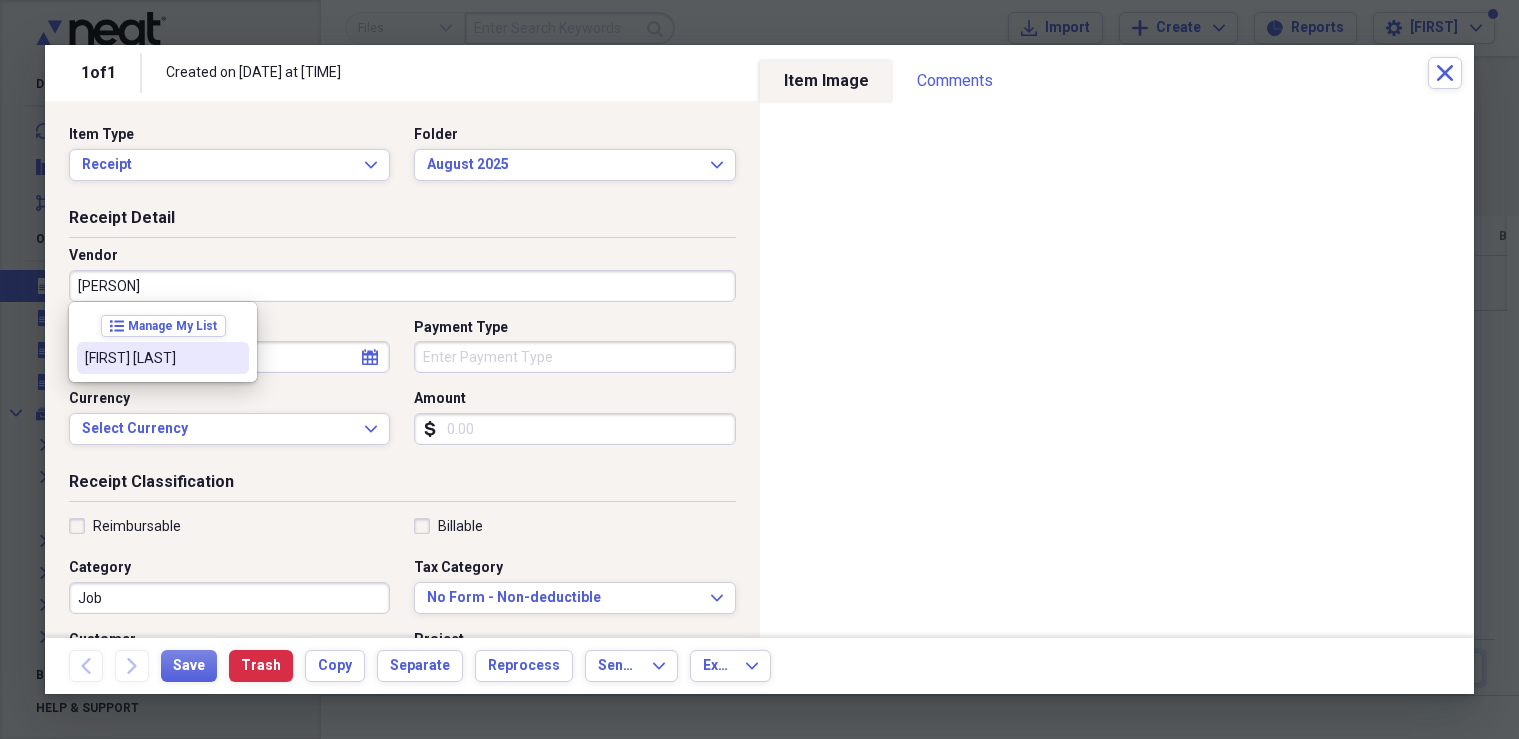 click on "[FIRST] [LAST]" at bounding box center [163, 358] 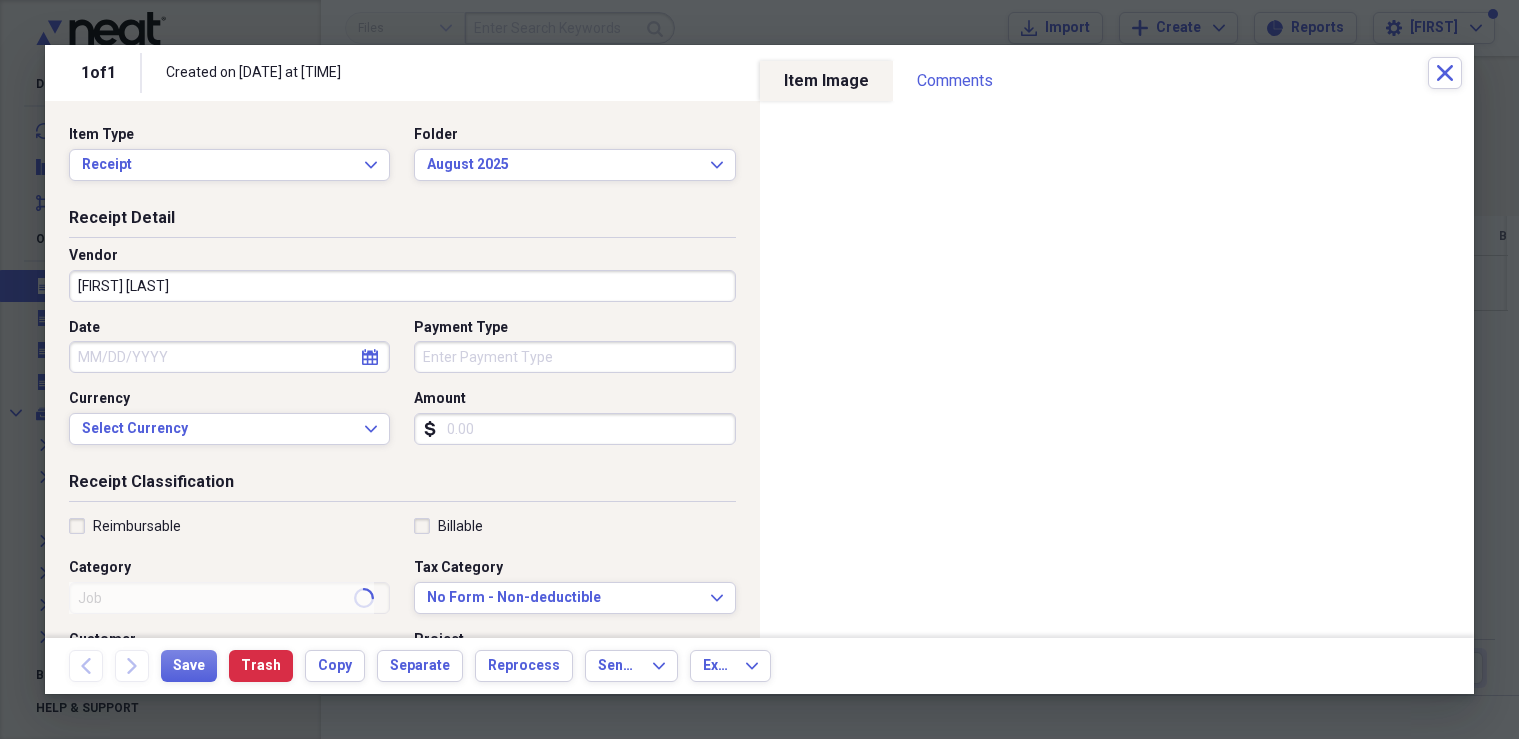 type on "Pinsetter Parts" 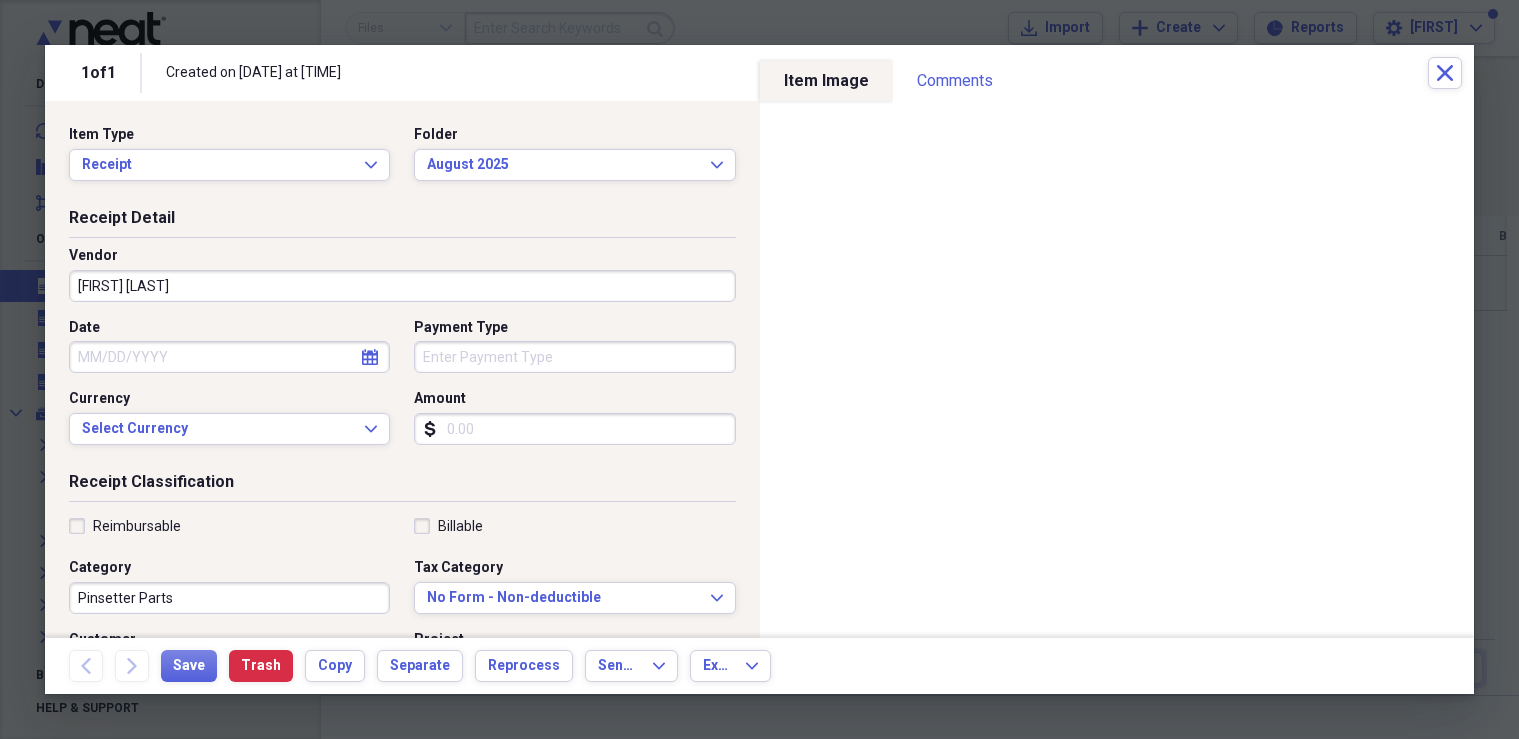 click on "Payment Type" at bounding box center (574, 357) 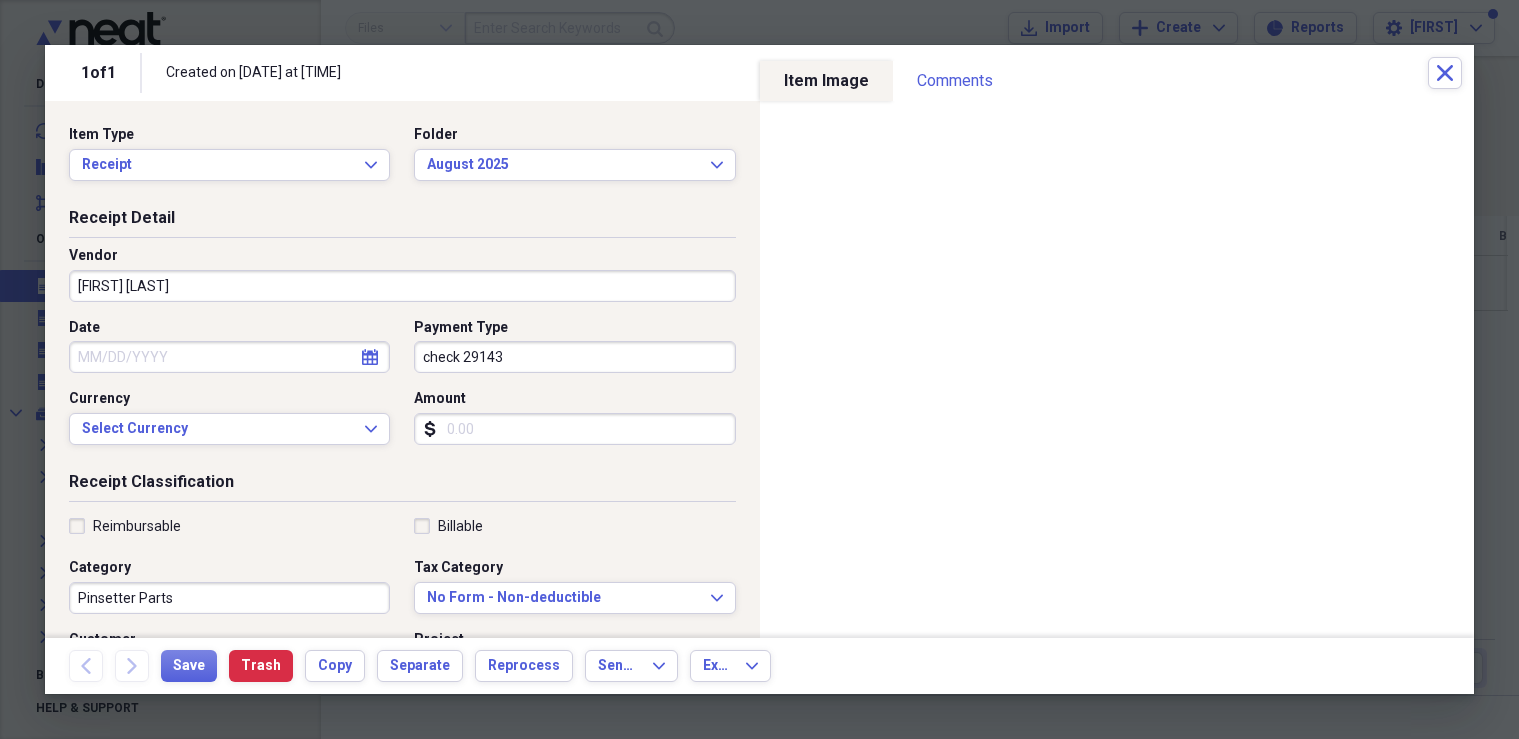 type on "check 29143" 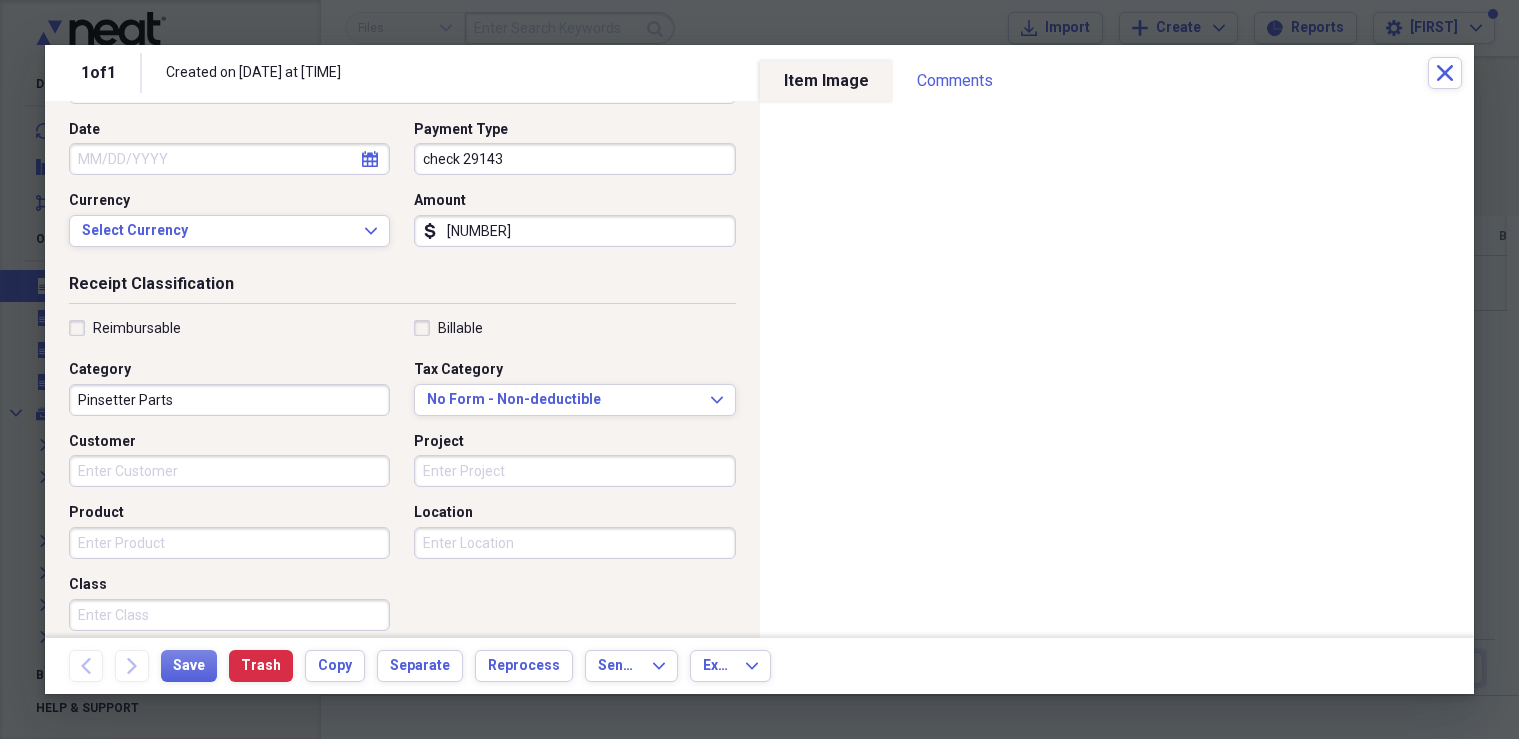 scroll, scrollTop: 200, scrollLeft: 0, axis: vertical 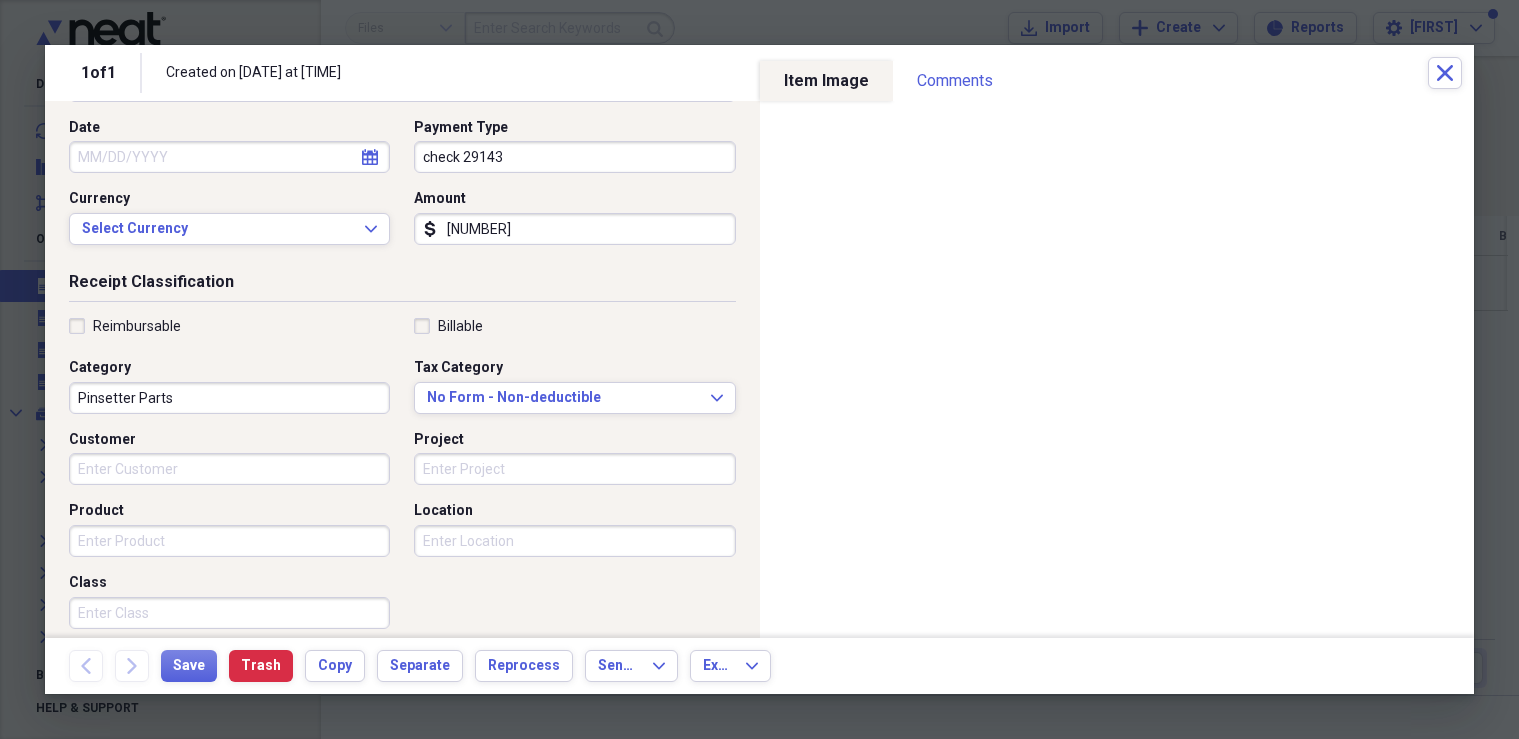 type on "[NUMBER]" 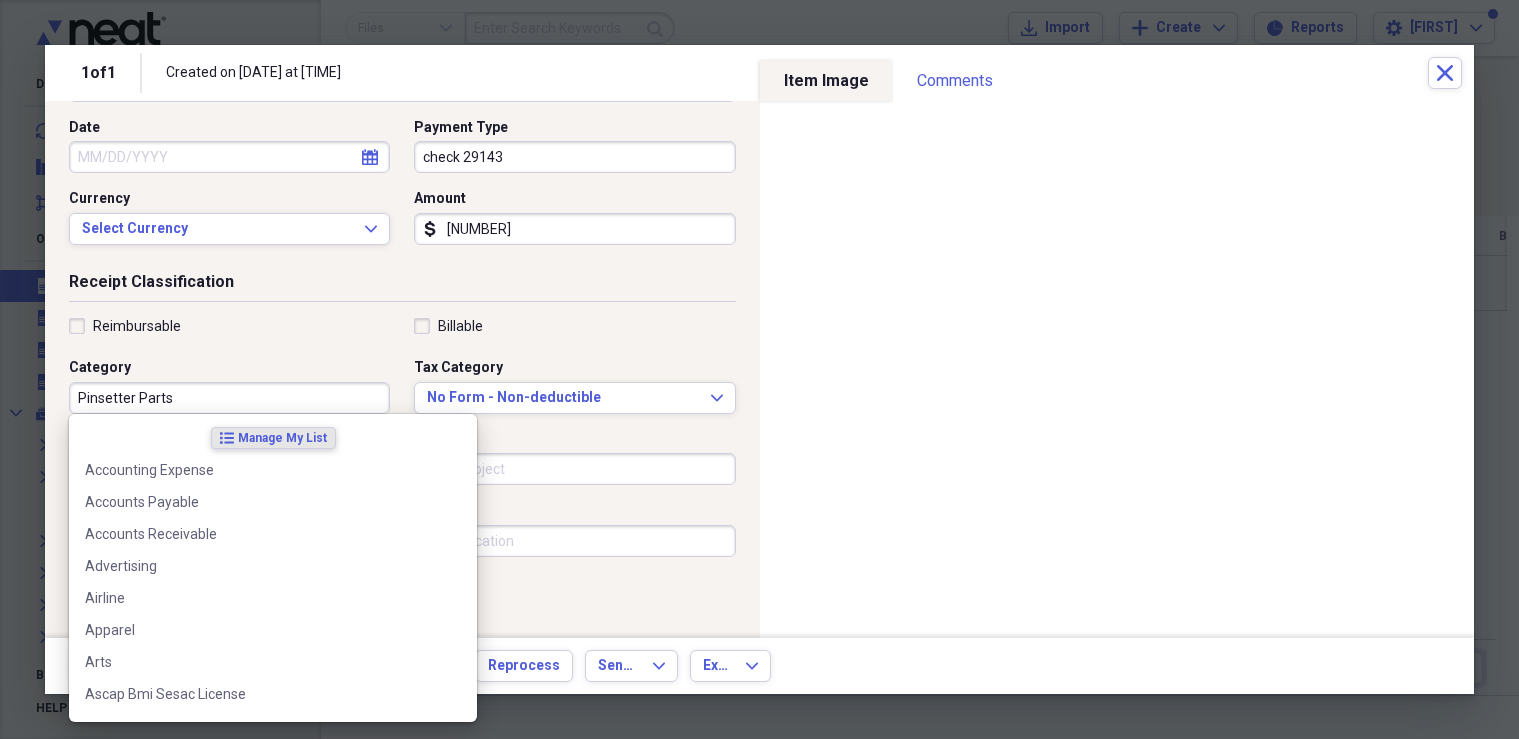 click on "Pinsetter Parts" at bounding box center [229, 398] 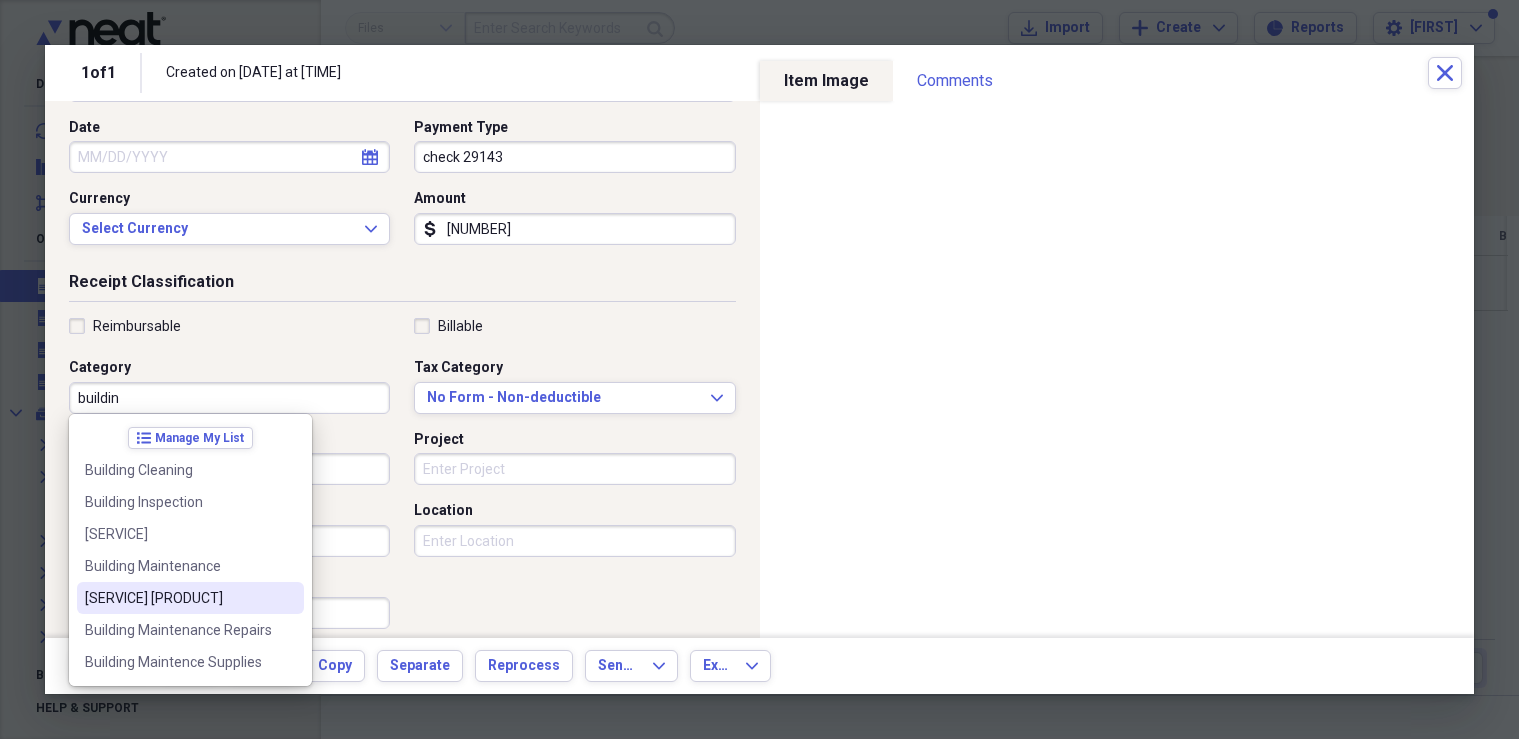 click on "[SERVICE] [PRODUCT]" at bounding box center (178, 598) 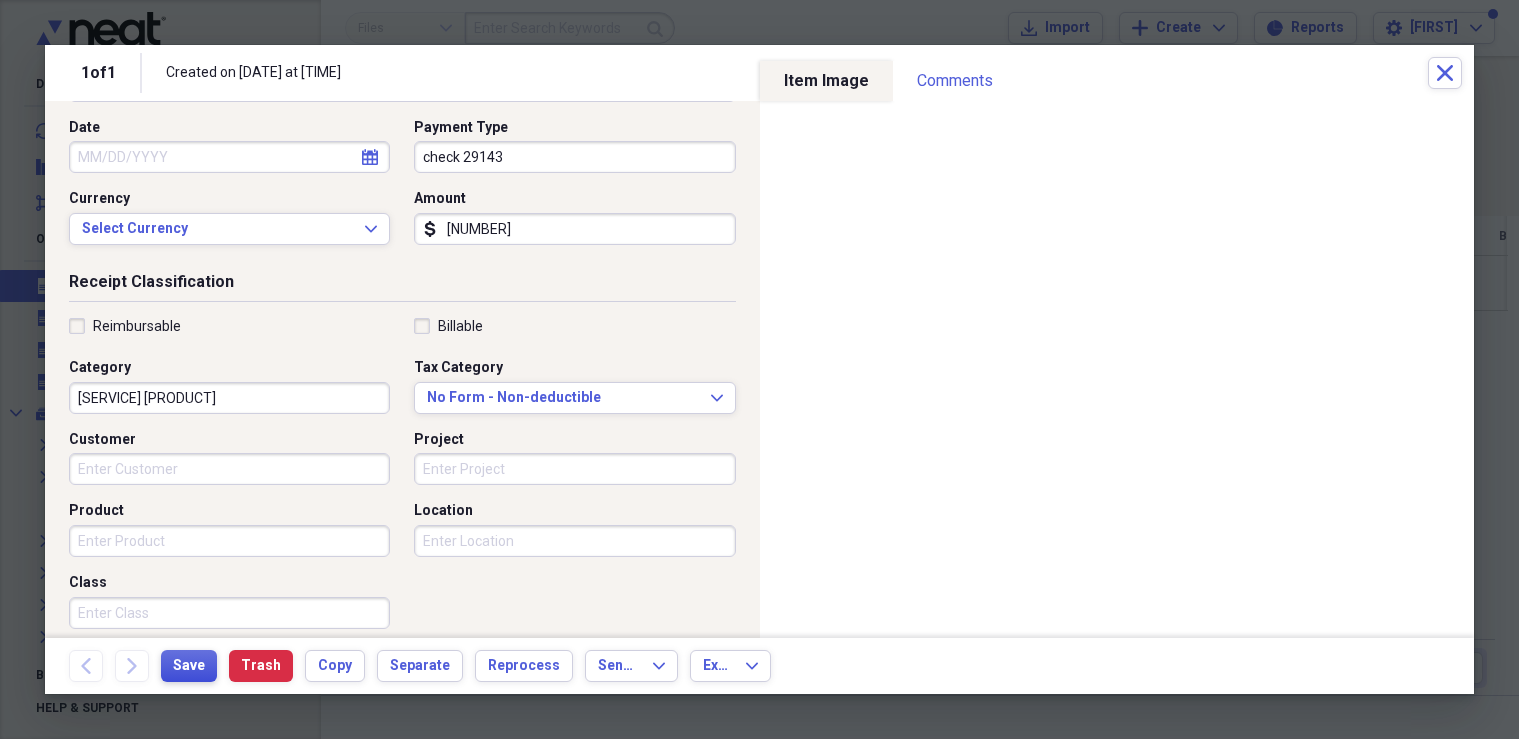click on "Save" at bounding box center [189, 666] 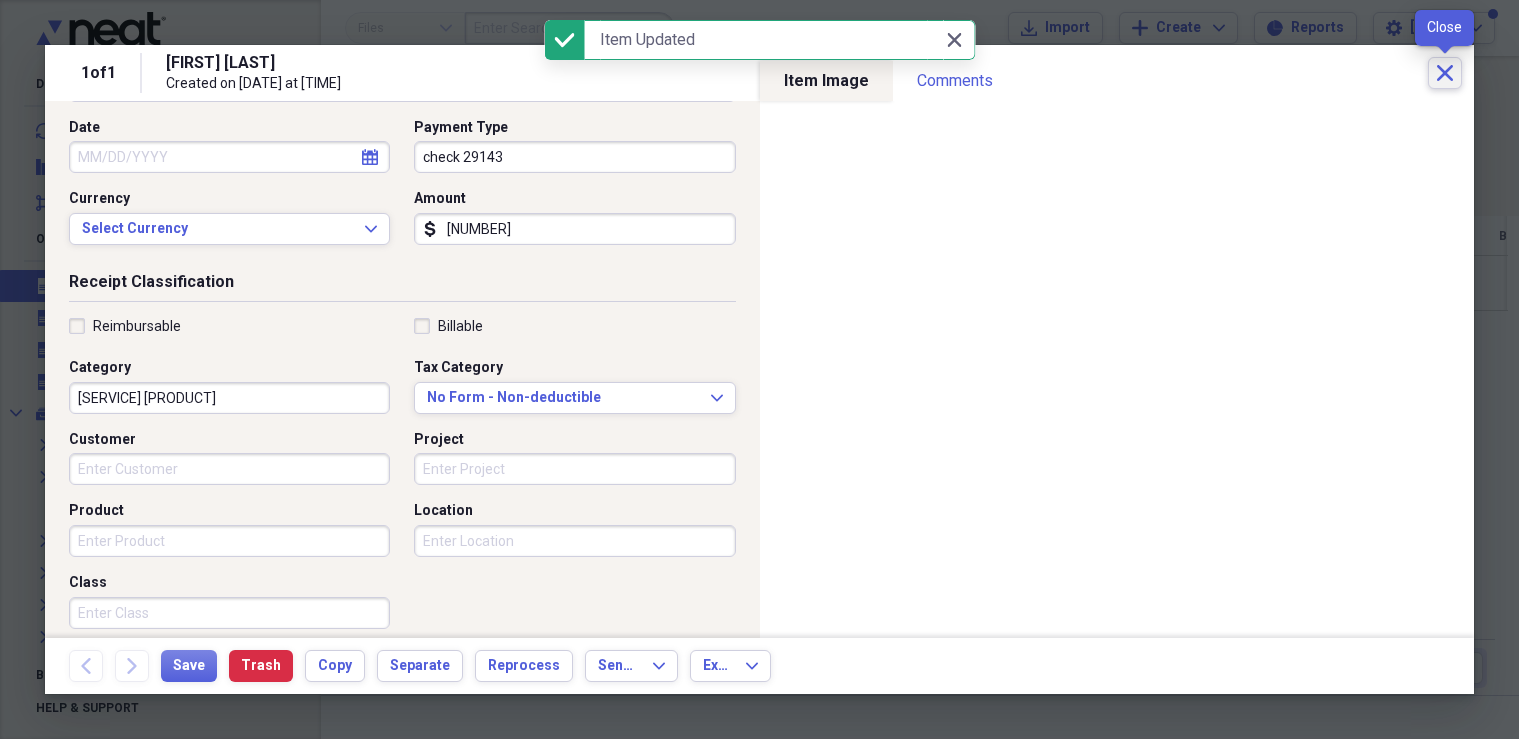 click on "Close" 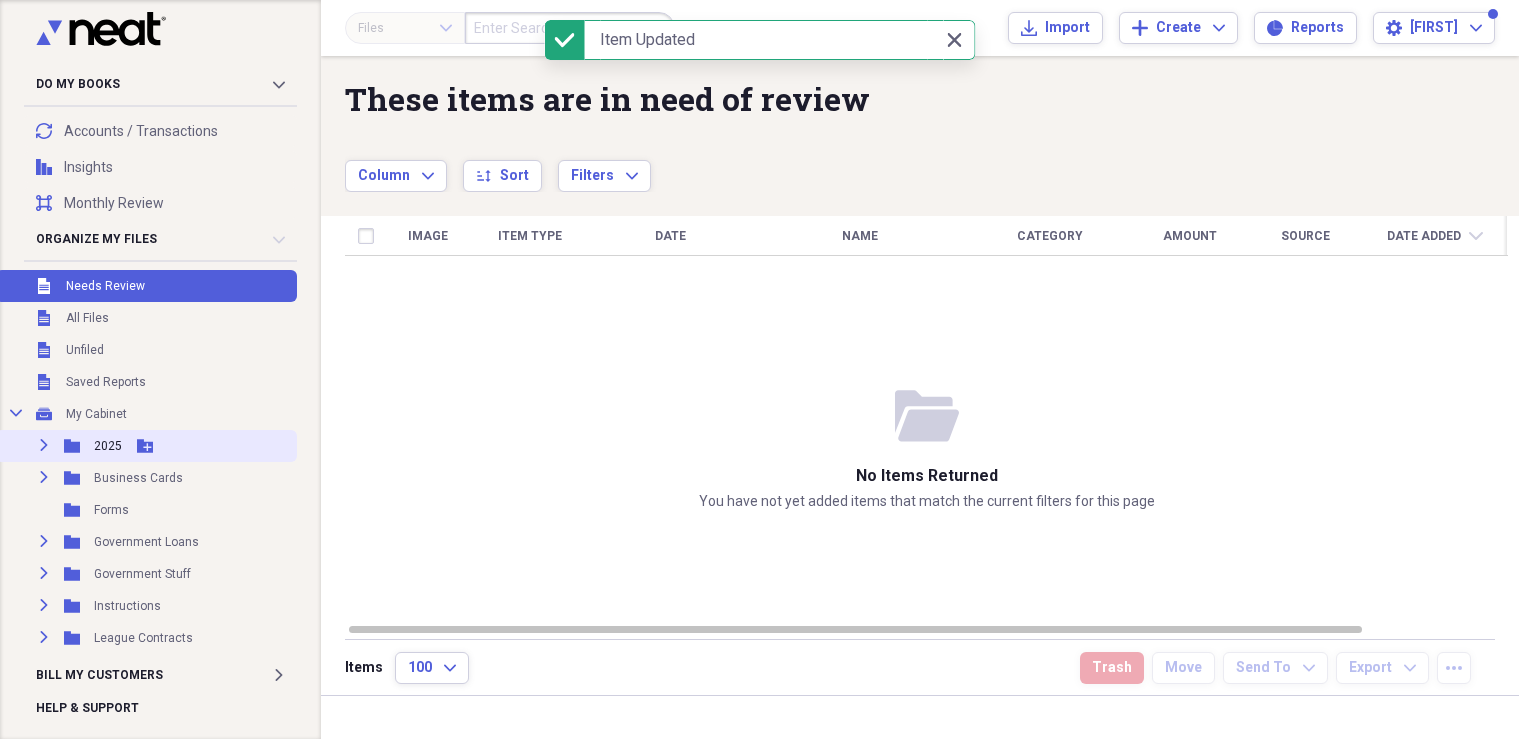 click on "Expand" at bounding box center [44, 445] 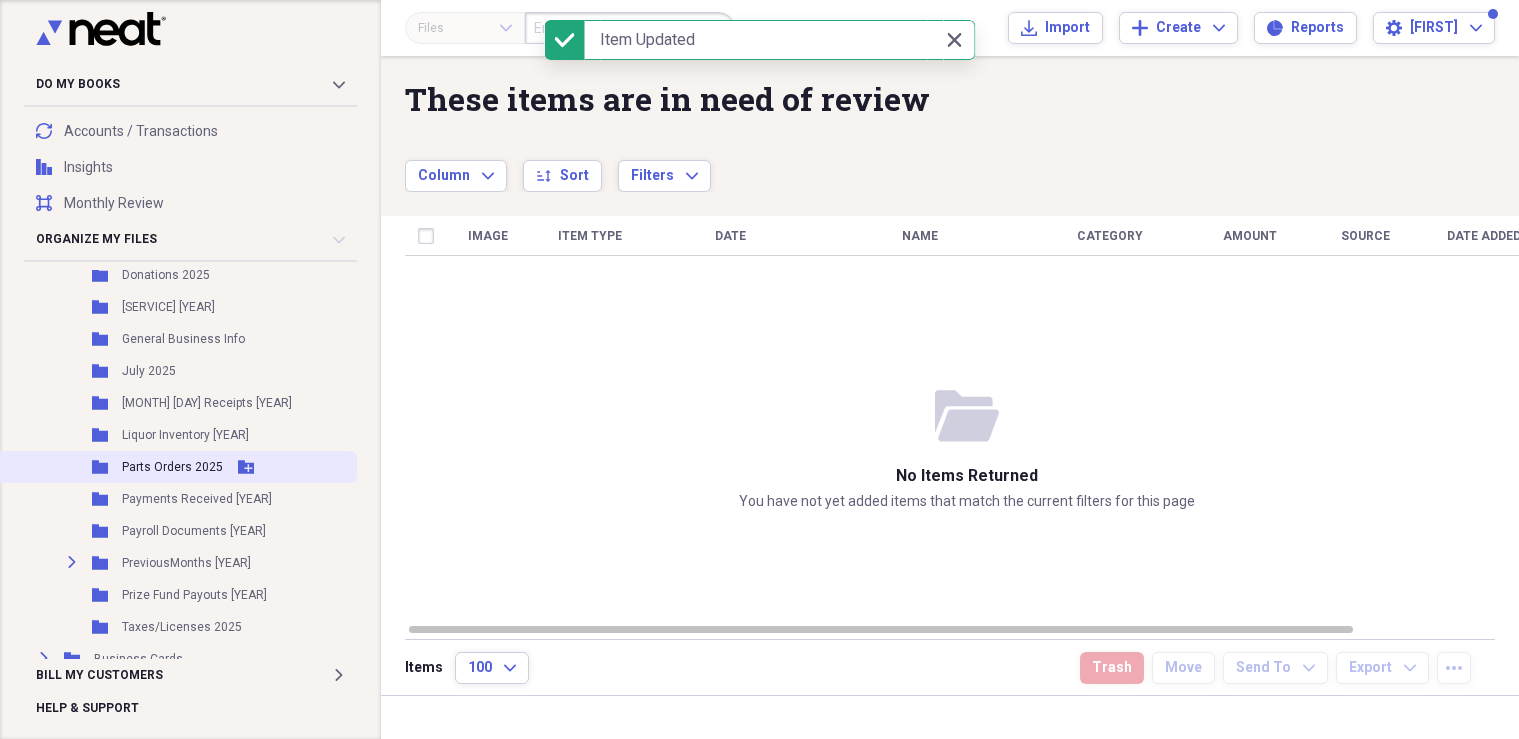 scroll, scrollTop: 300, scrollLeft: 0, axis: vertical 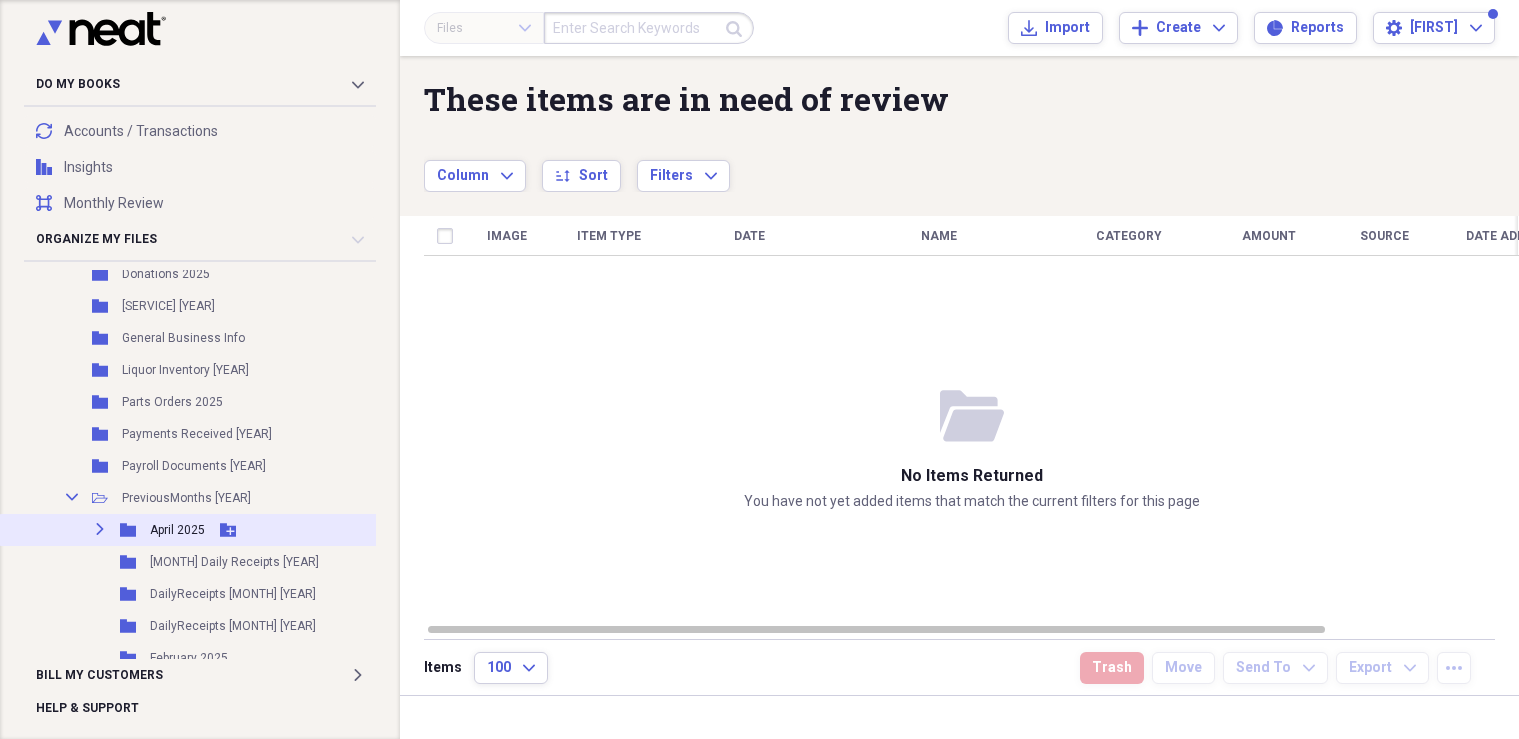 click on "Expand" at bounding box center [100, 529] 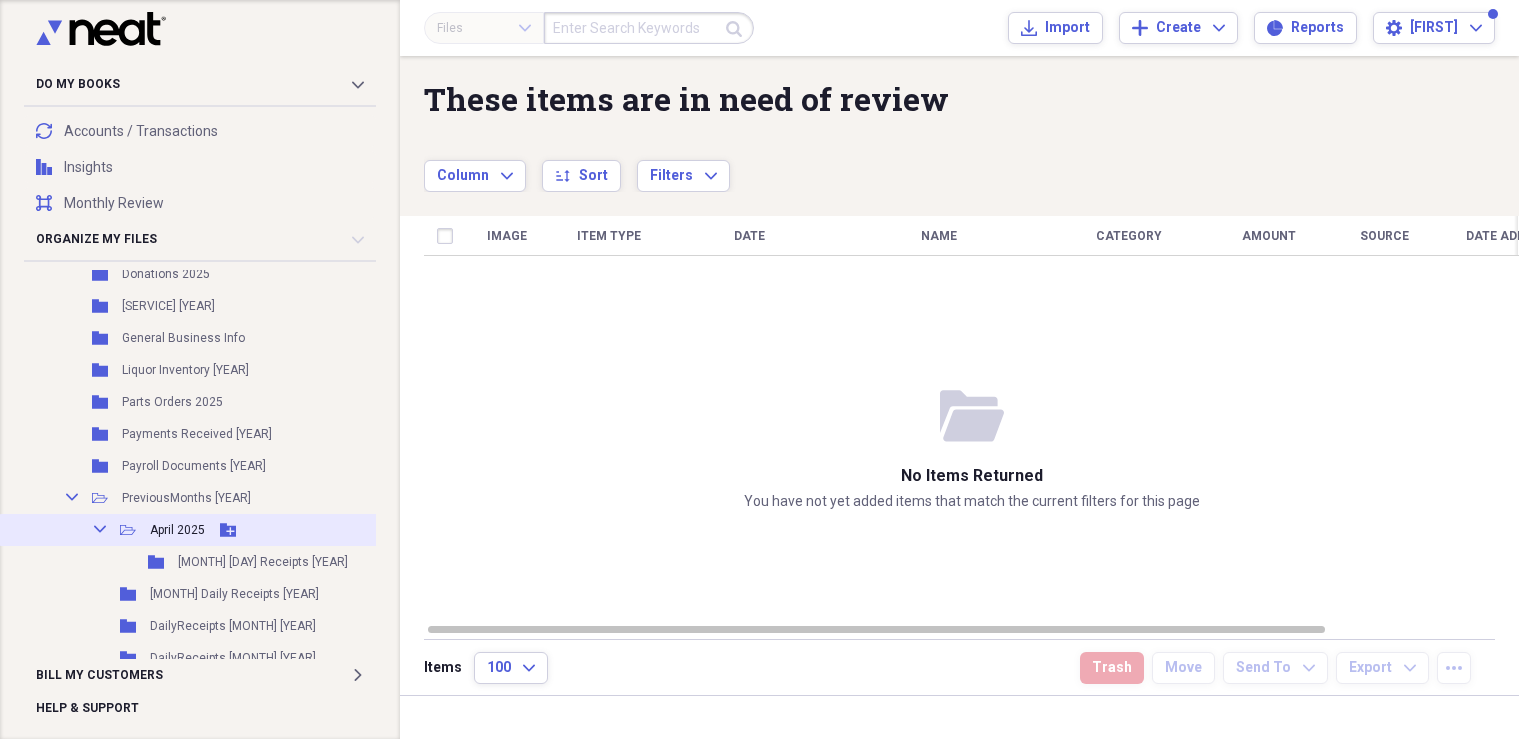 click 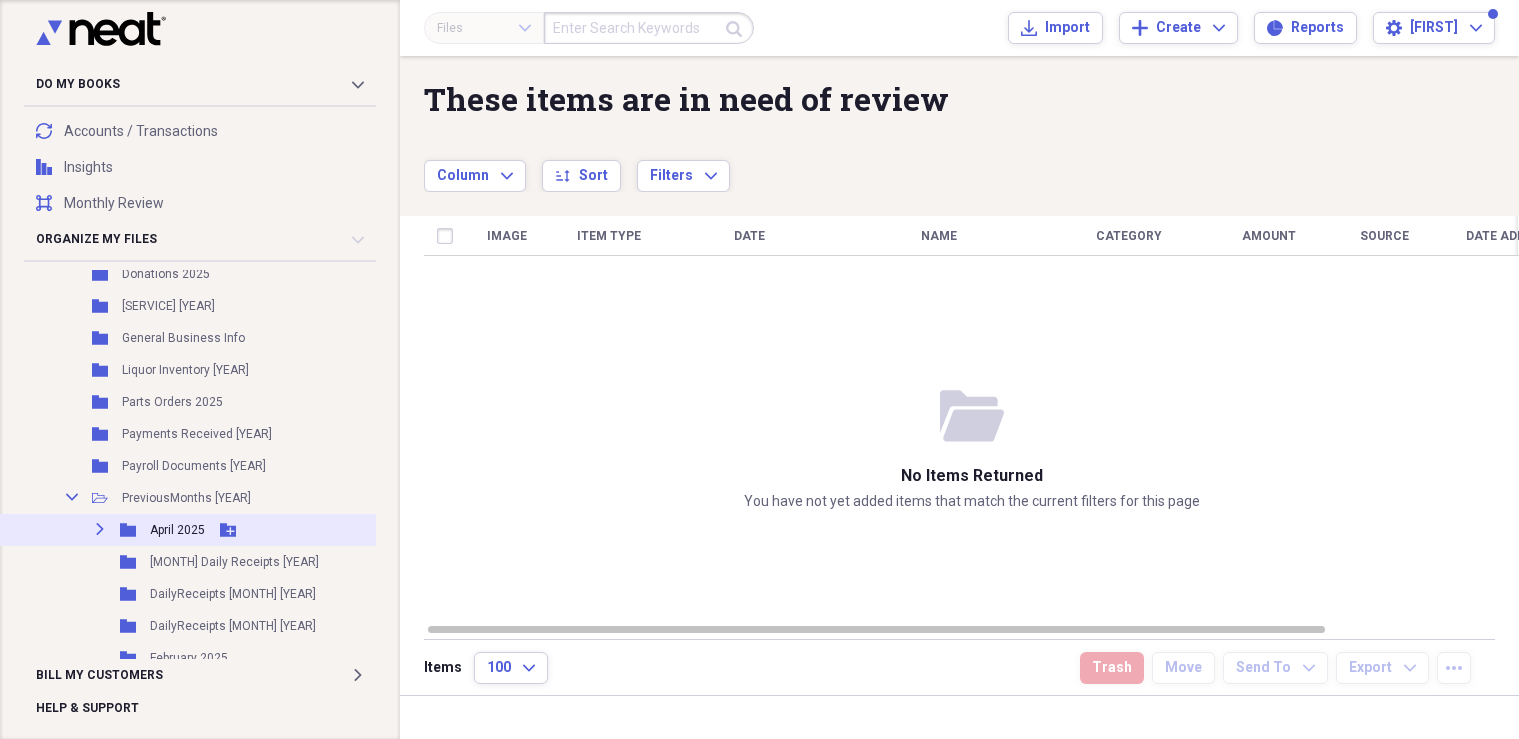 click on "Expand" 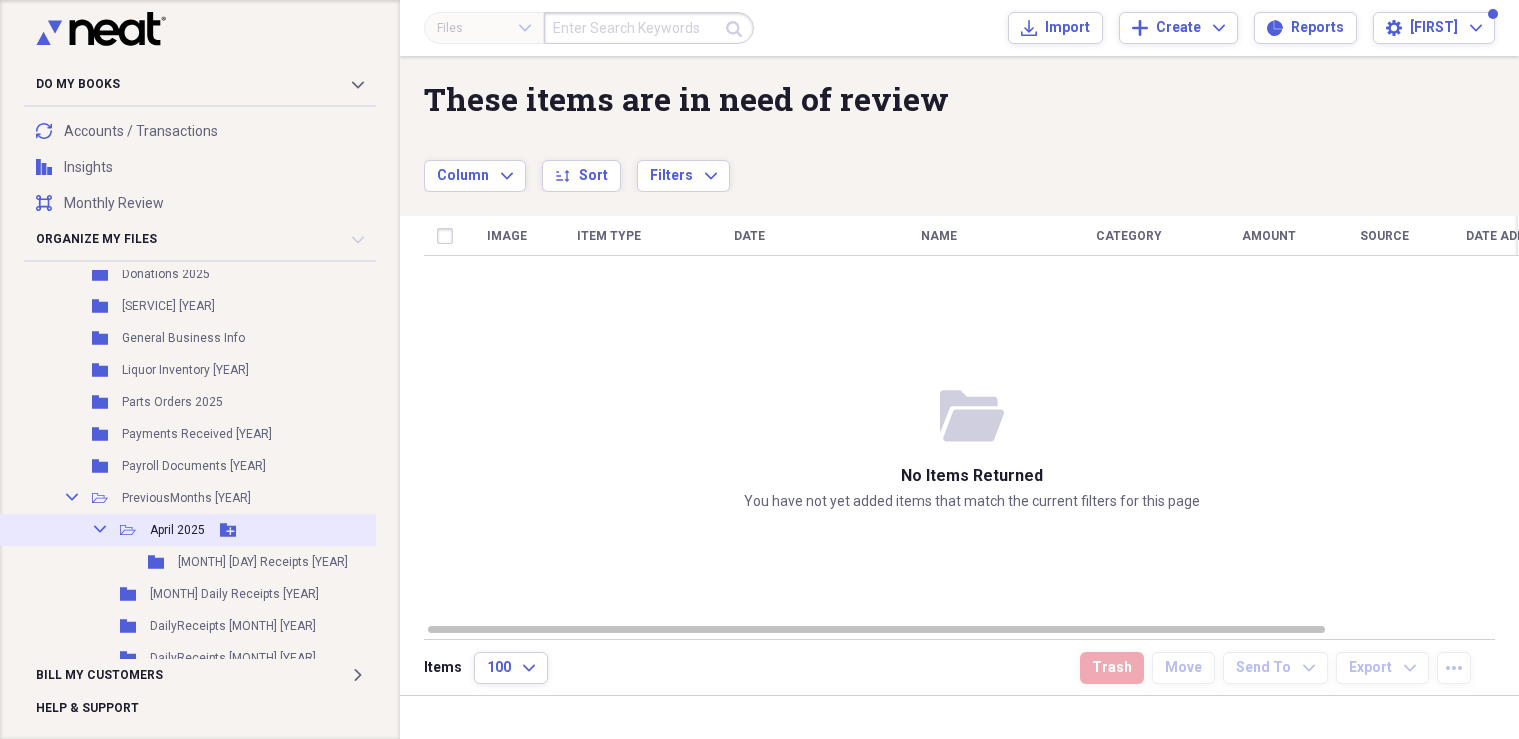 click 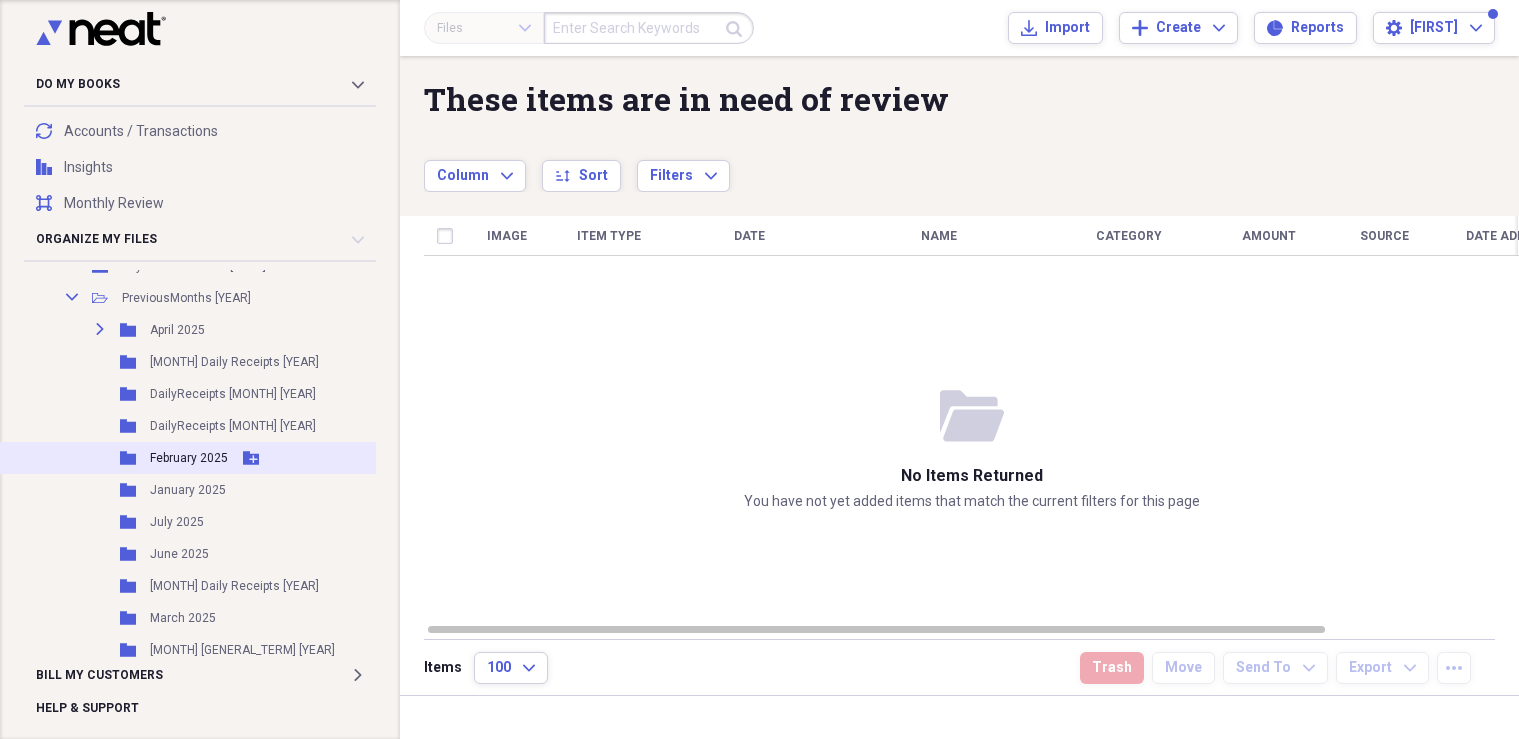 scroll, scrollTop: 400, scrollLeft: 0, axis: vertical 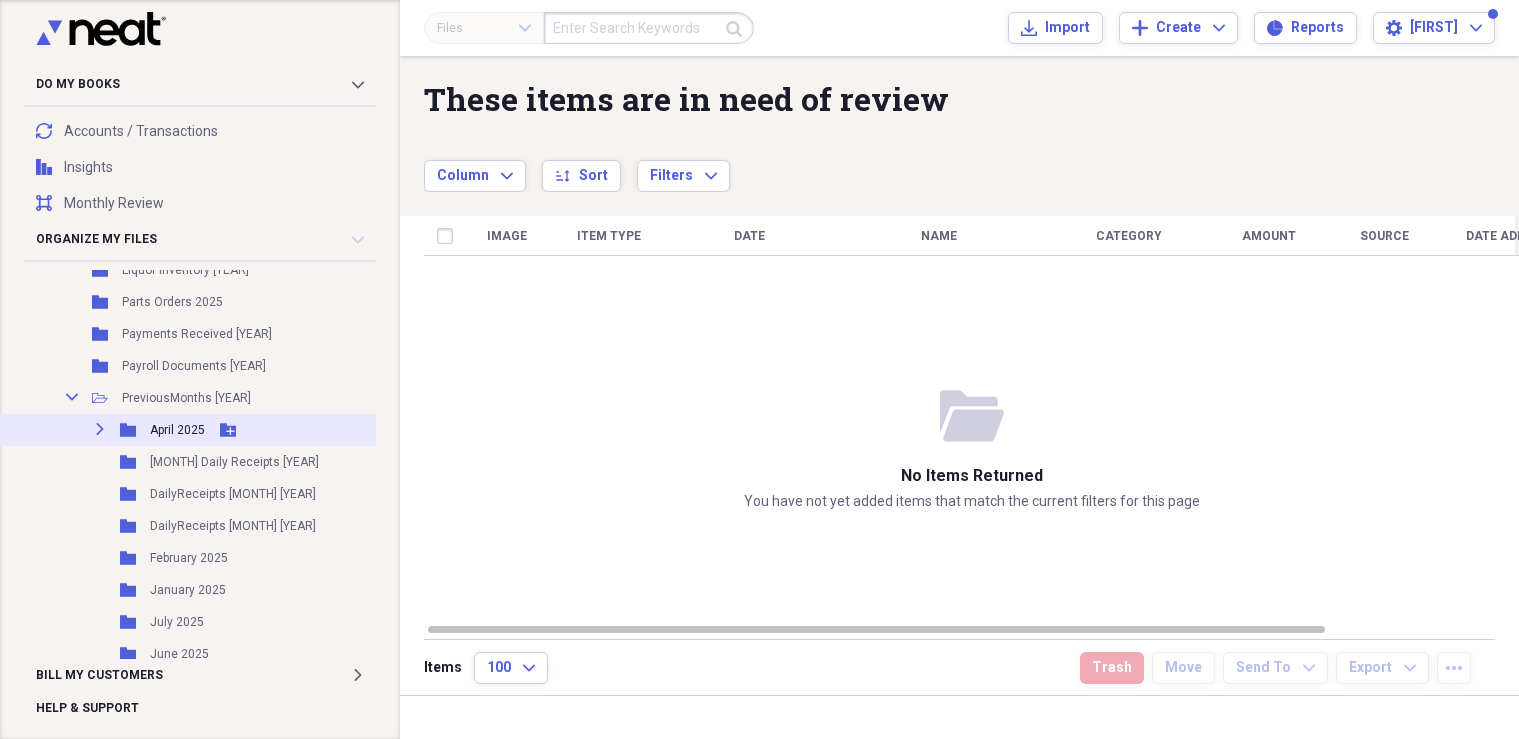 click on "Expand" 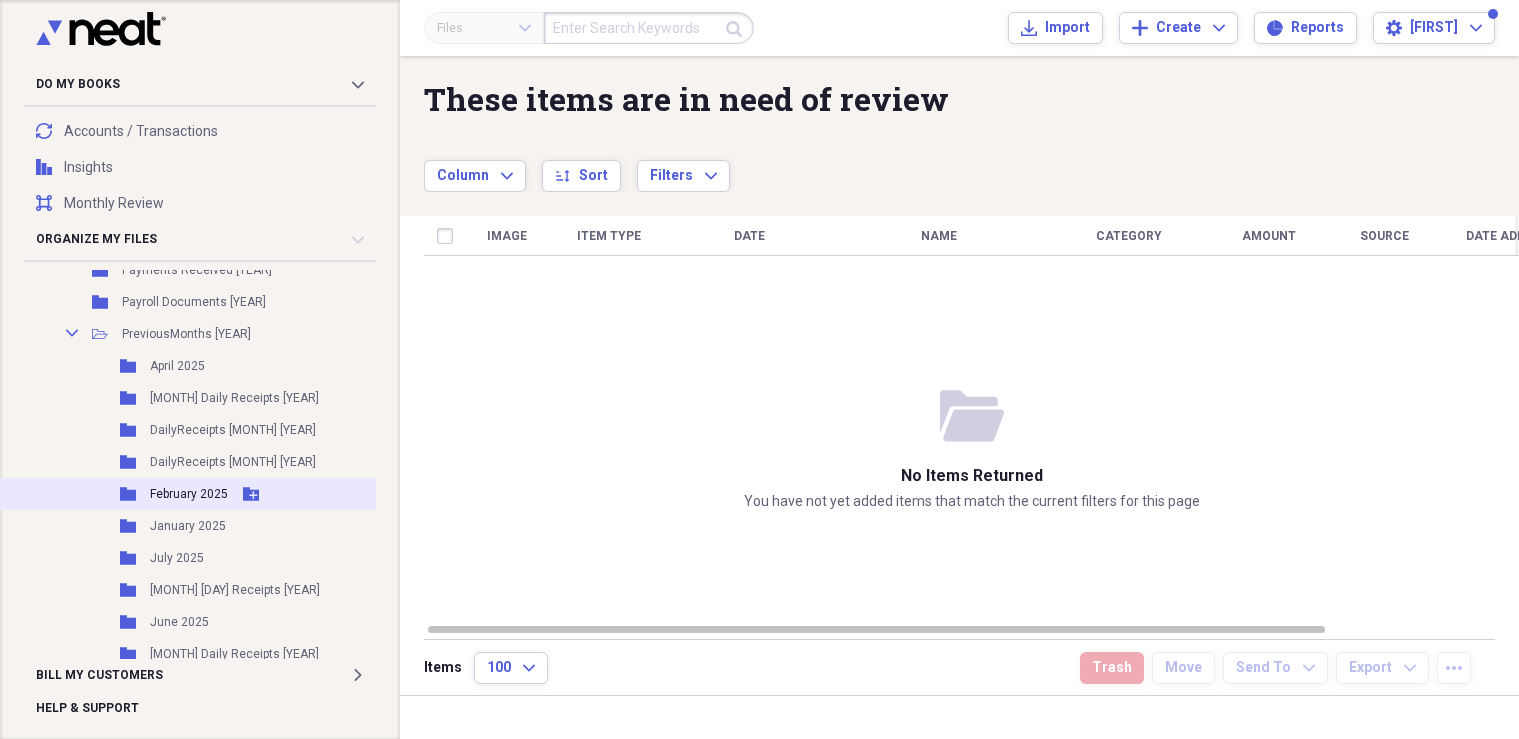 scroll, scrollTop: 500, scrollLeft: 0, axis: vertical 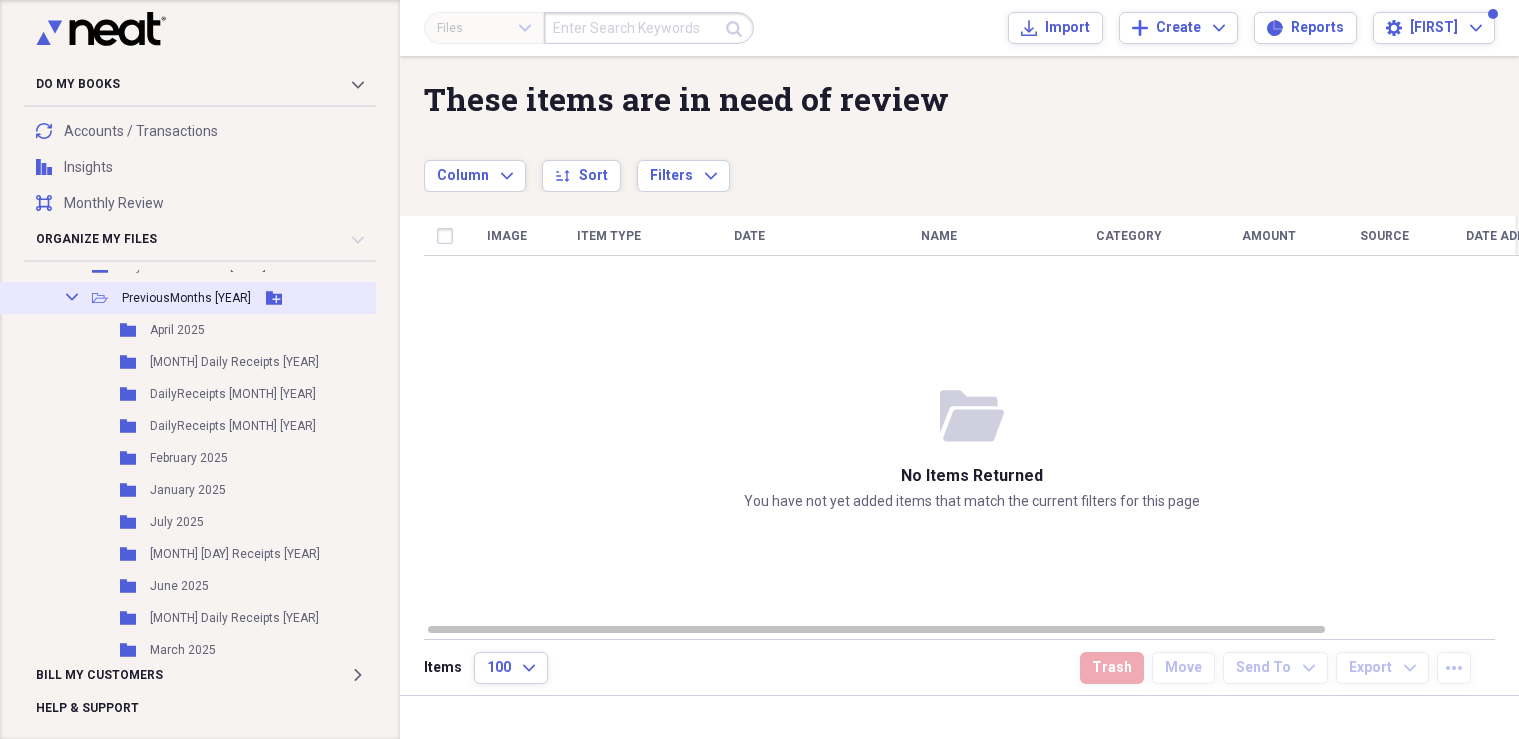 click 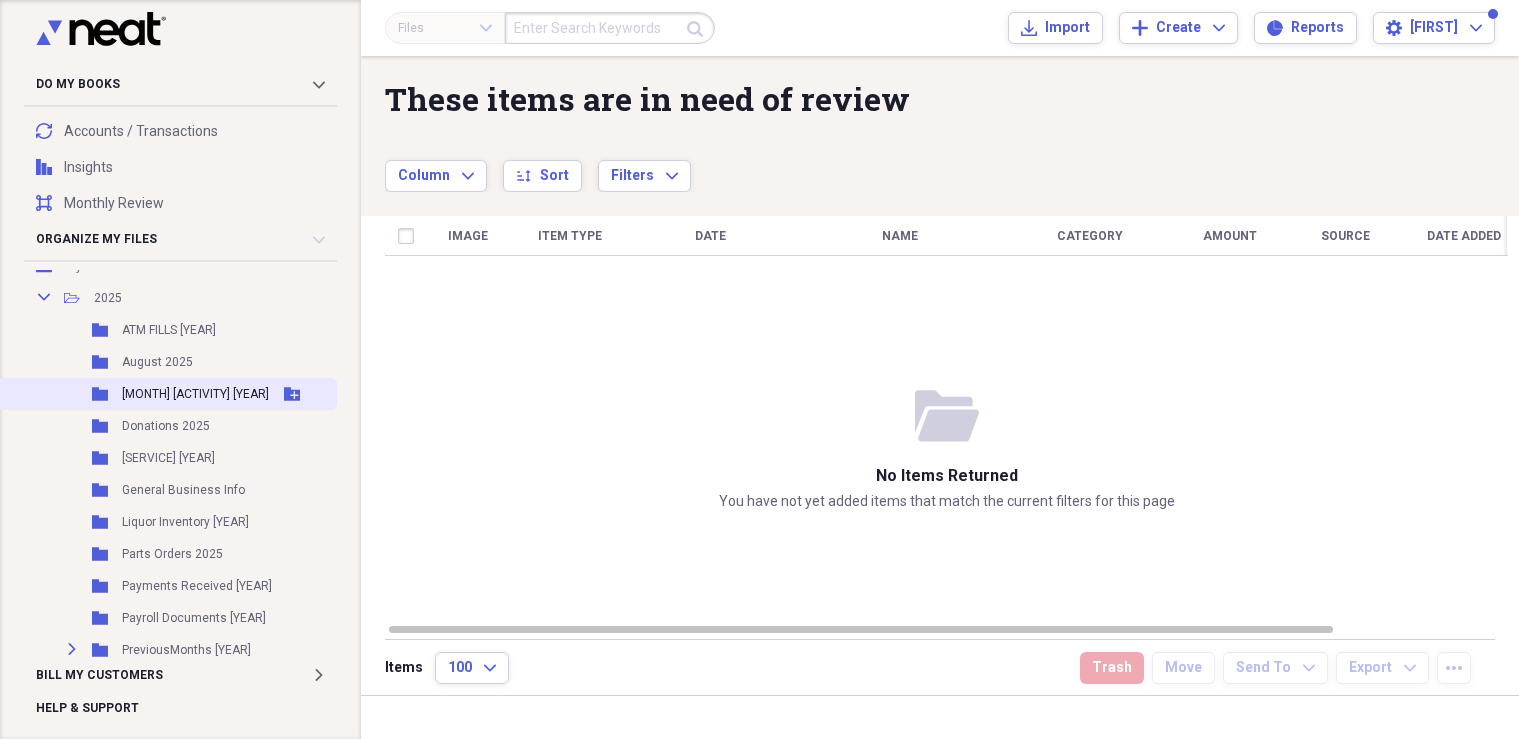 scroll, scrollTop: 100, scrollLeft: 0, axis: vertical 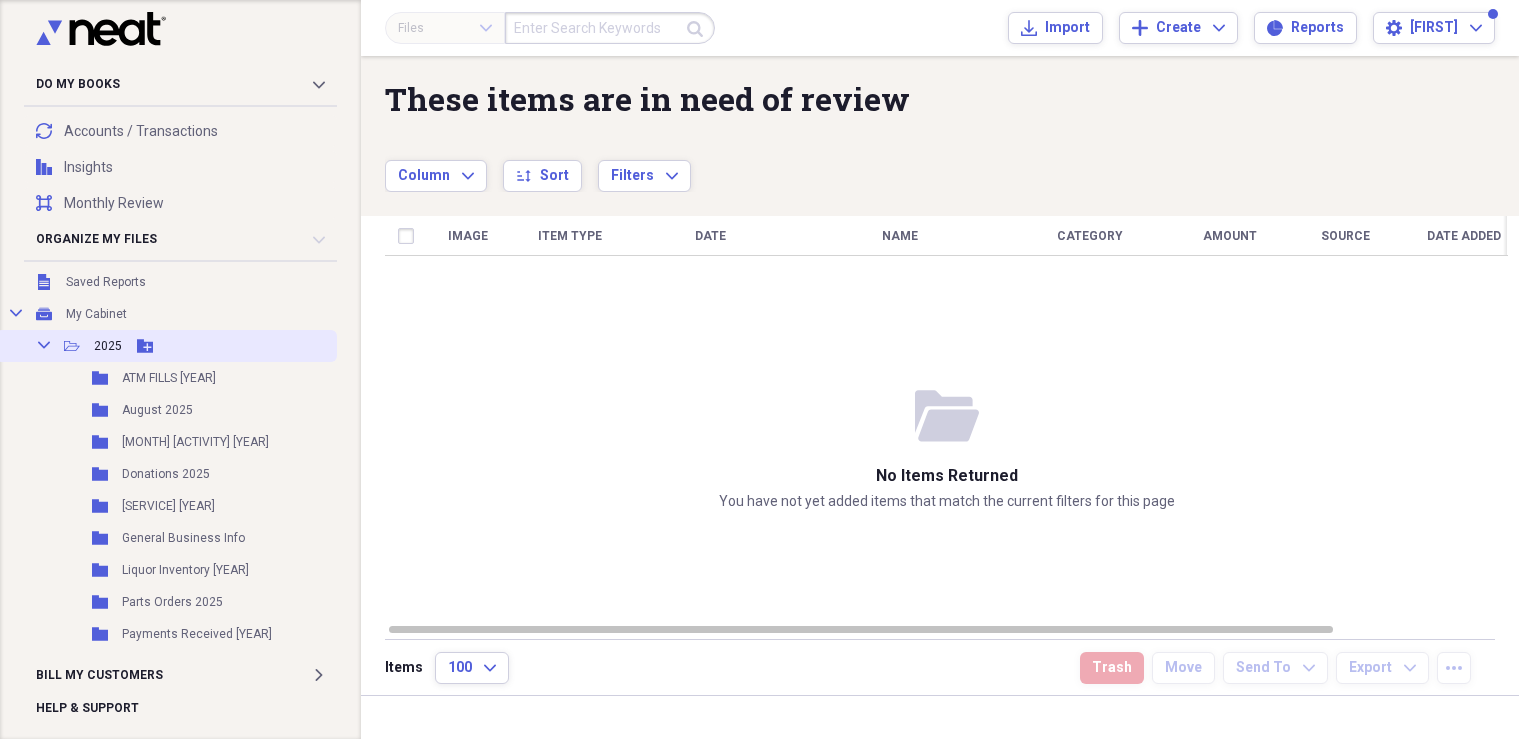 click on "Collapse" 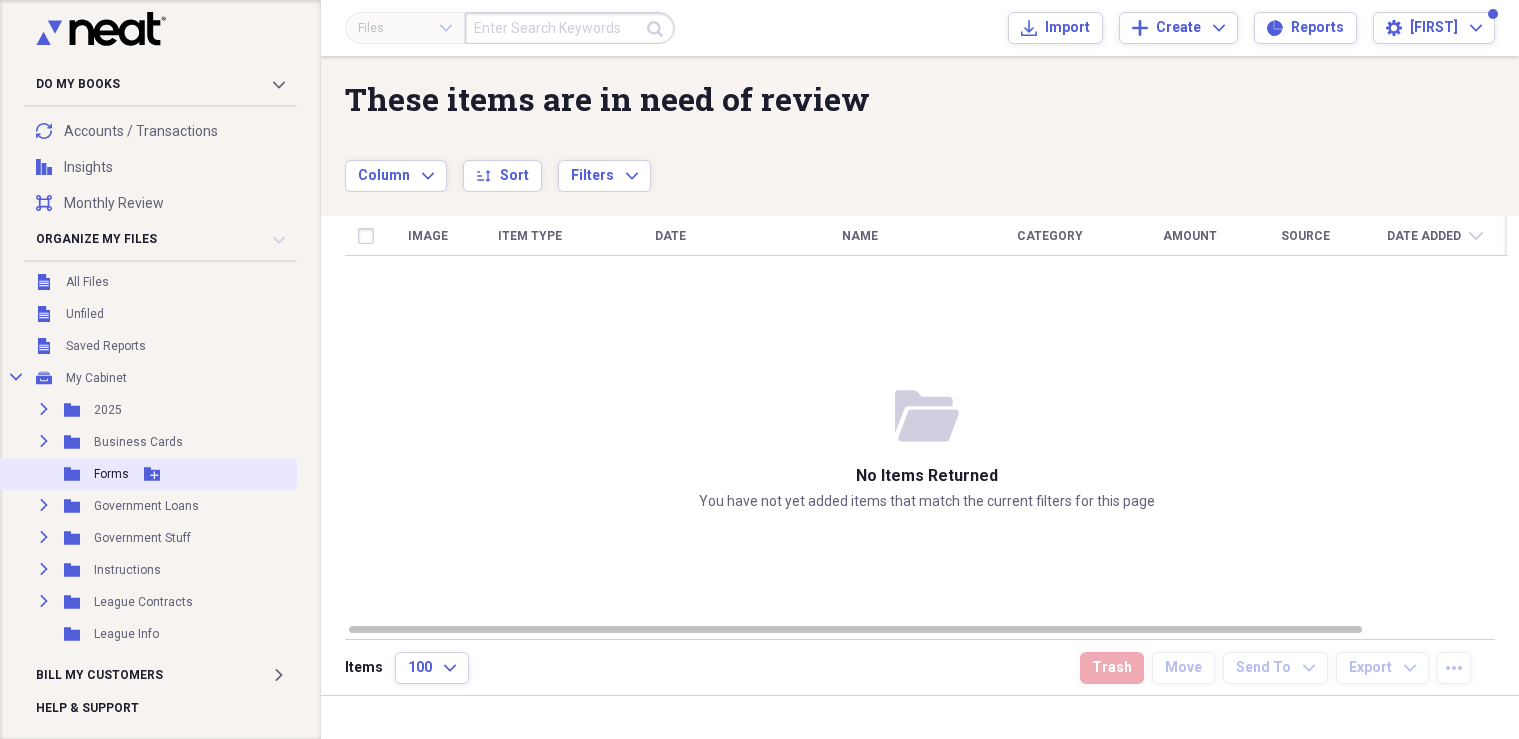 scroll, scrollTop: 0, scrollLeft: 0, axis: both 